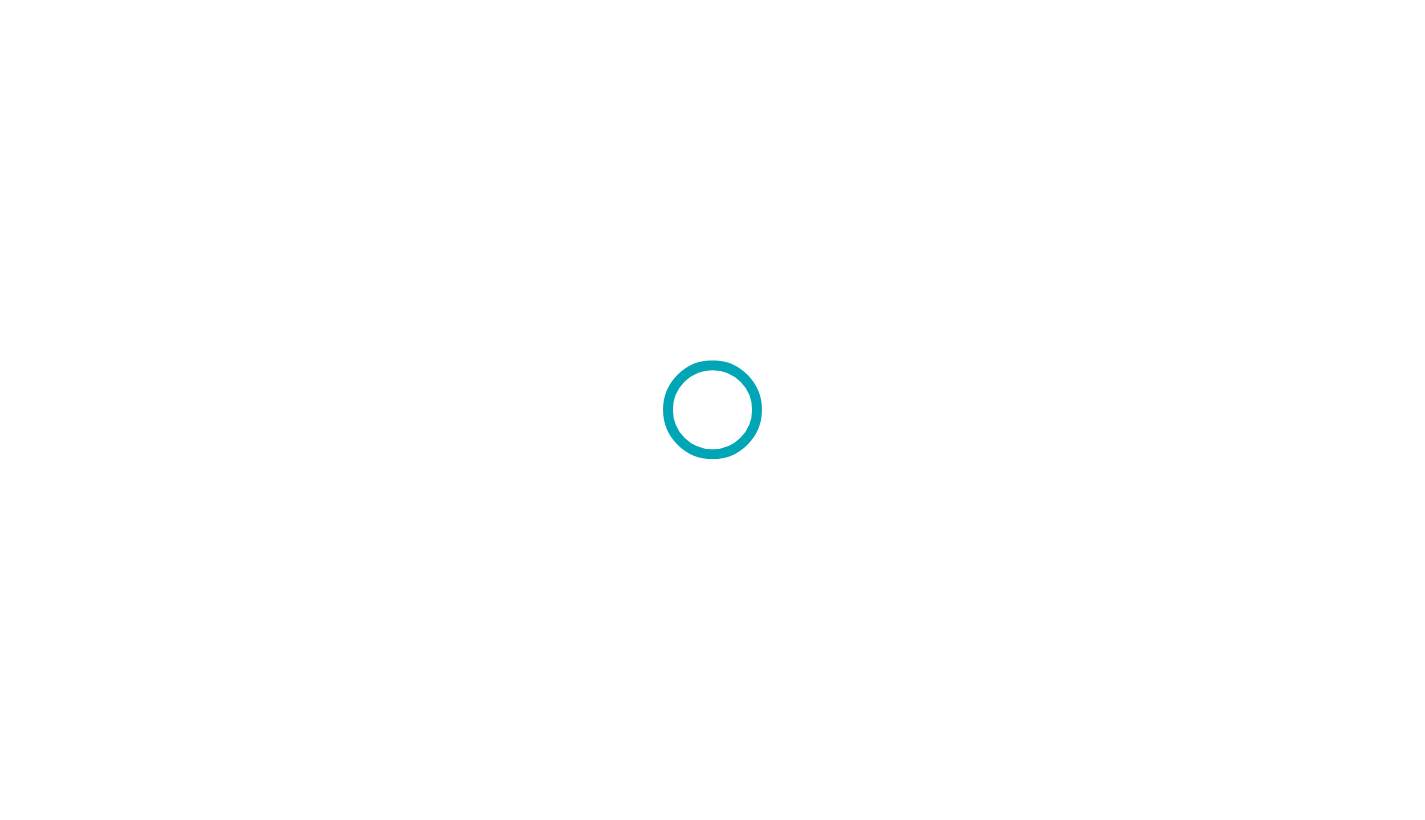 scroll, scrollTop: 0, scrollLeft: 0, axis: both 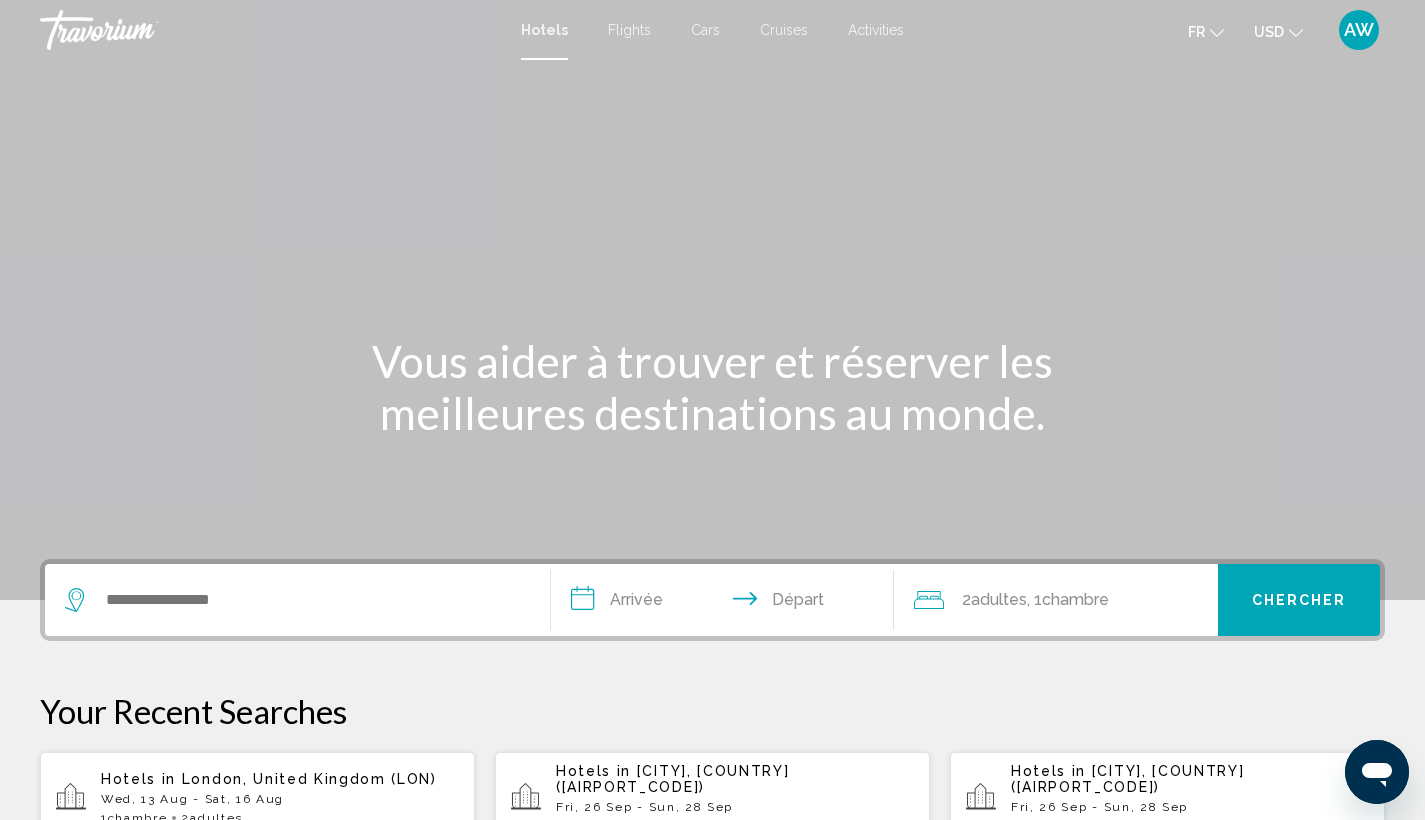 click on "fr
English Español Français Italiano Português русский USD
USD ($) MXN (Mex$) CAD (Can$) GBP (£) EUR (€) AUD (A$) NZD (NZ$) CNY (CN¥)" 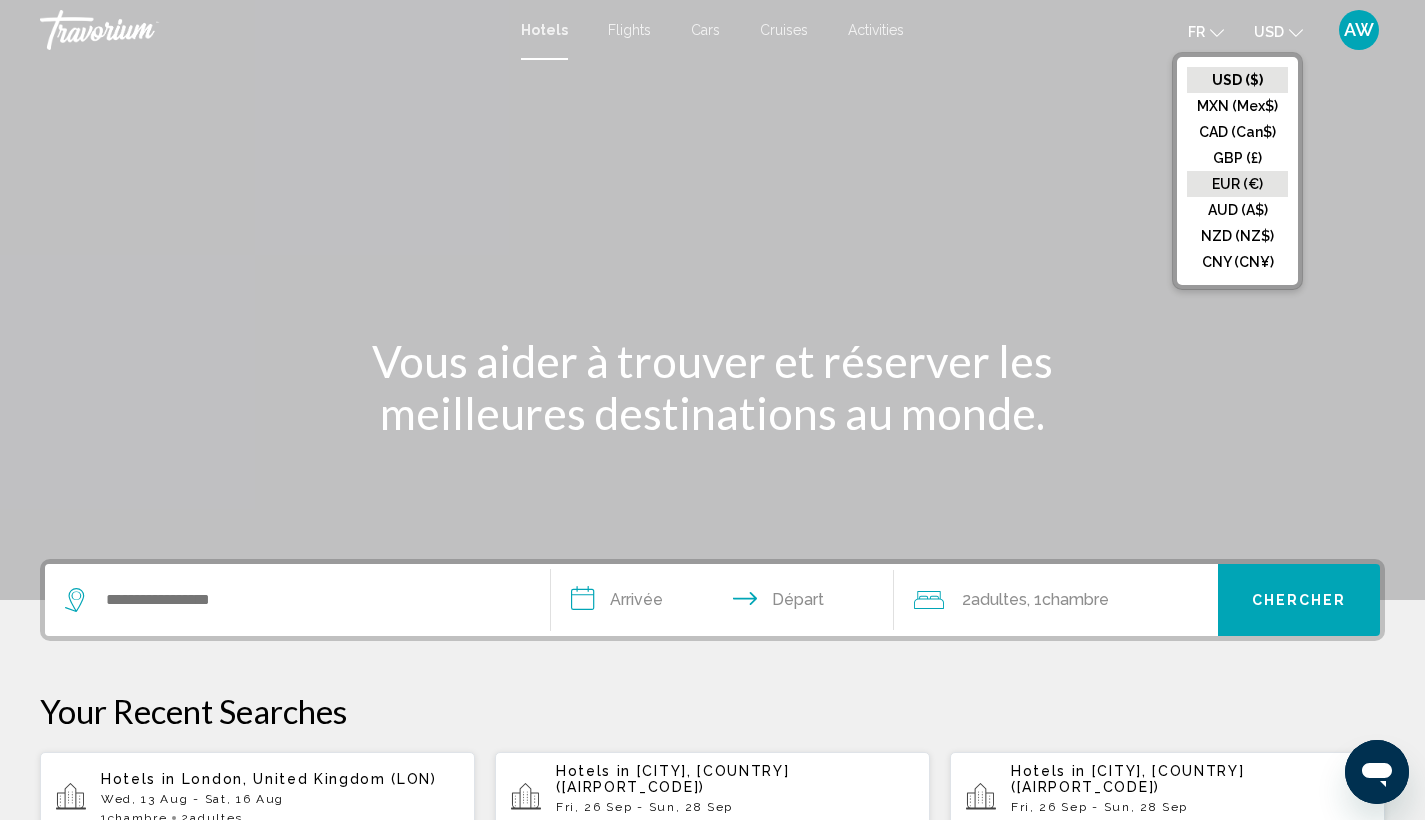 click on "EUR (€)" 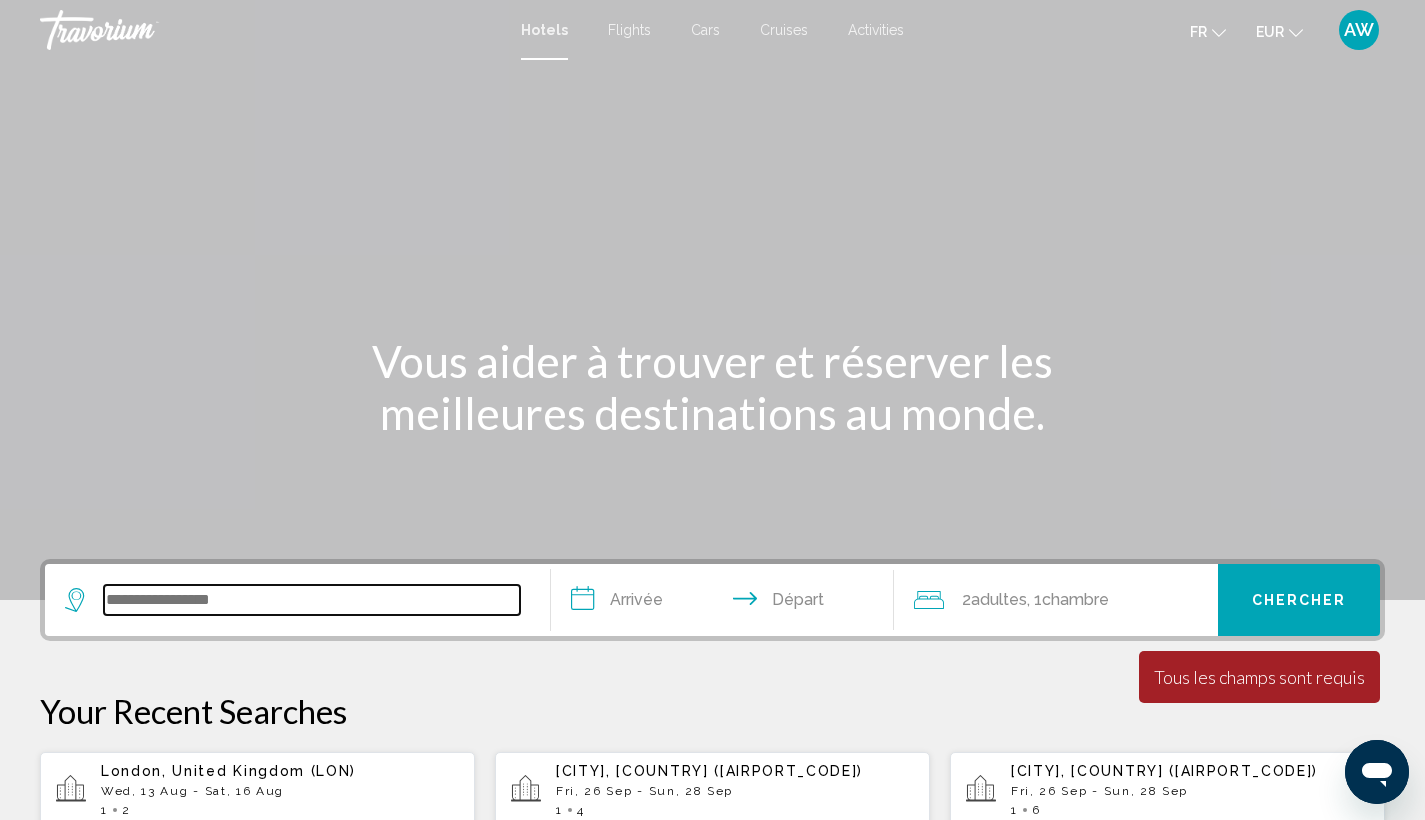 click at bounding box center [312, 600] 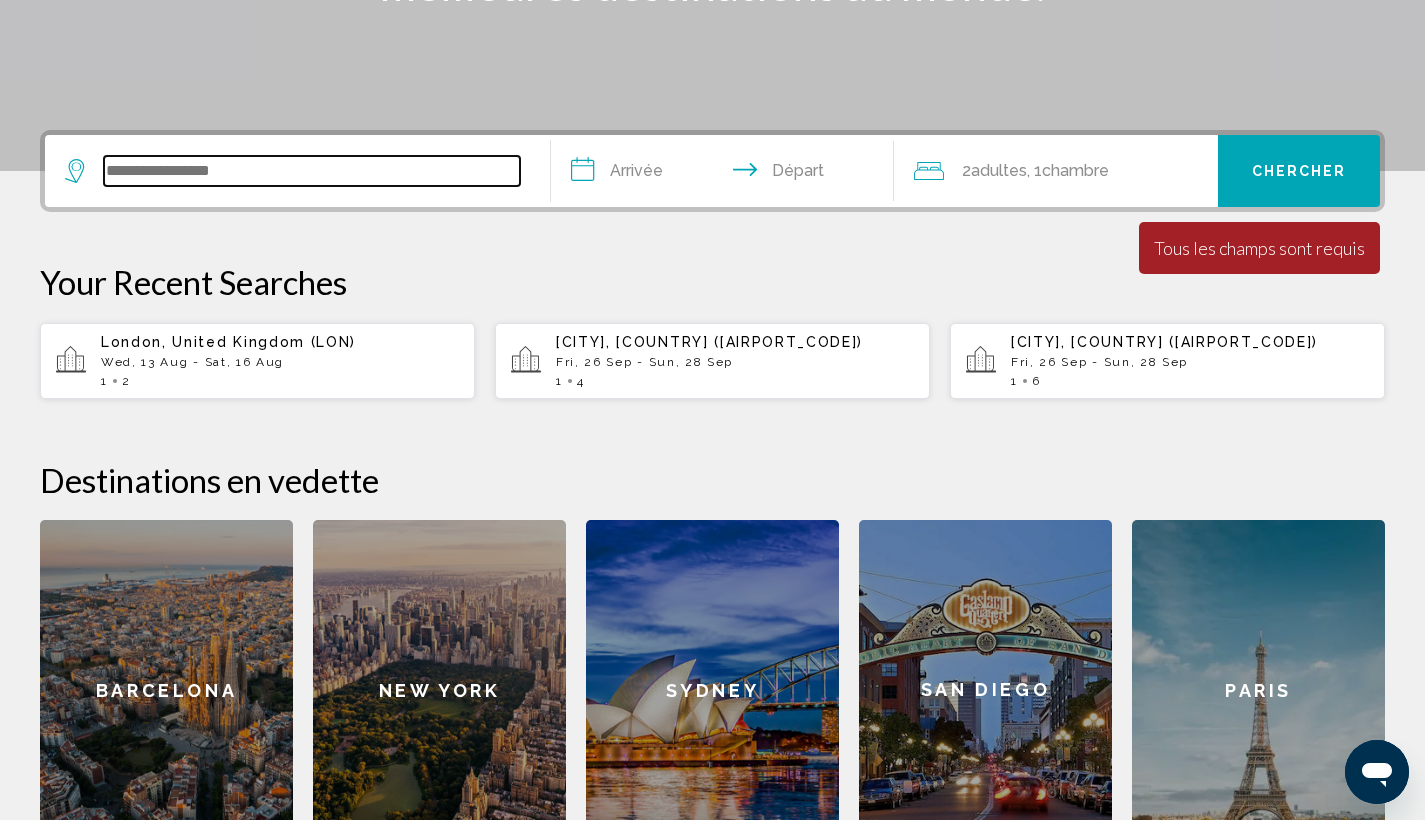 scroll, scrollTop: 494, scrollLeft: 0, axis: vertical 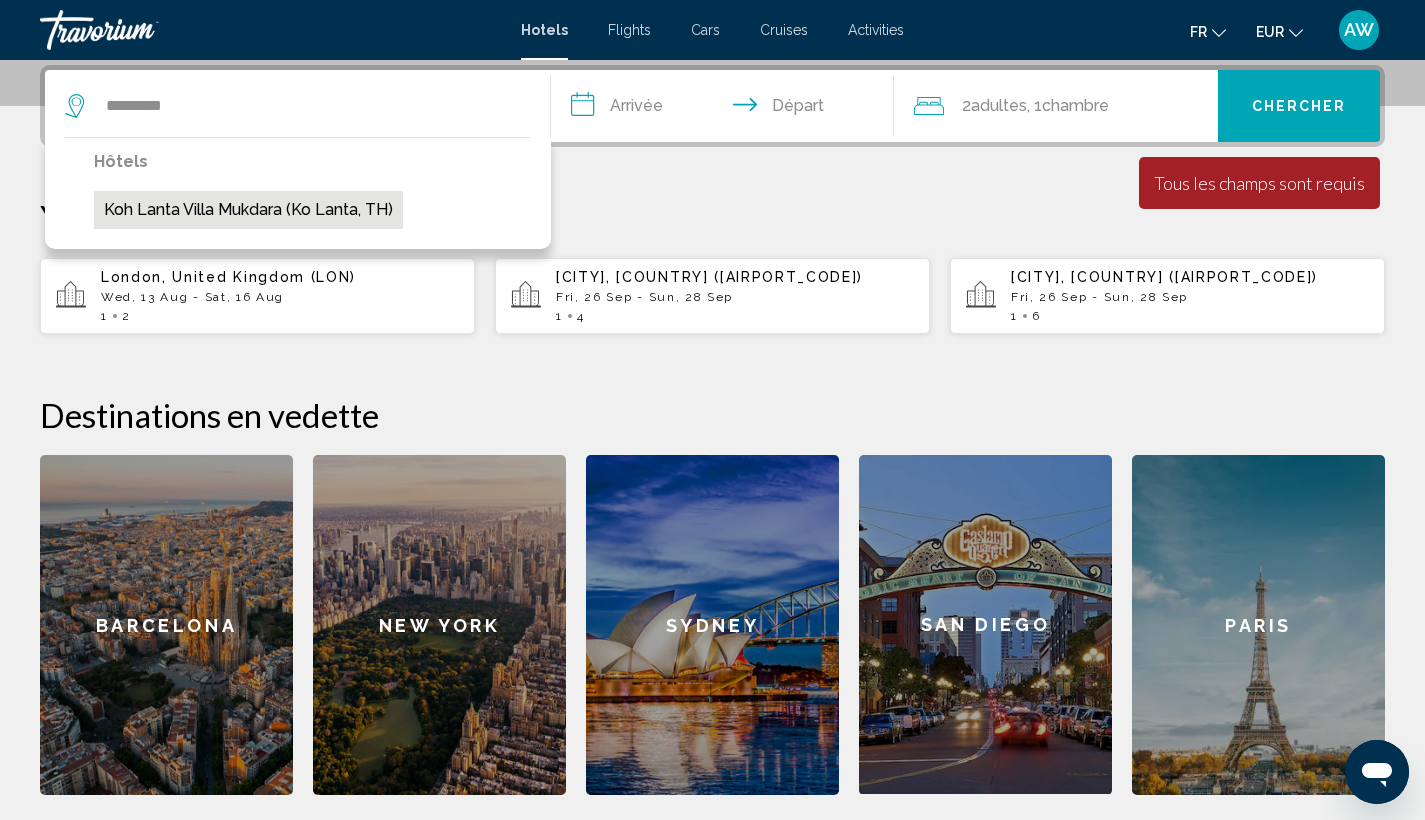 click on "Koh Lanta Villa Mukdara (Ko Lanta, TH)" at bounding box center [248, 210] 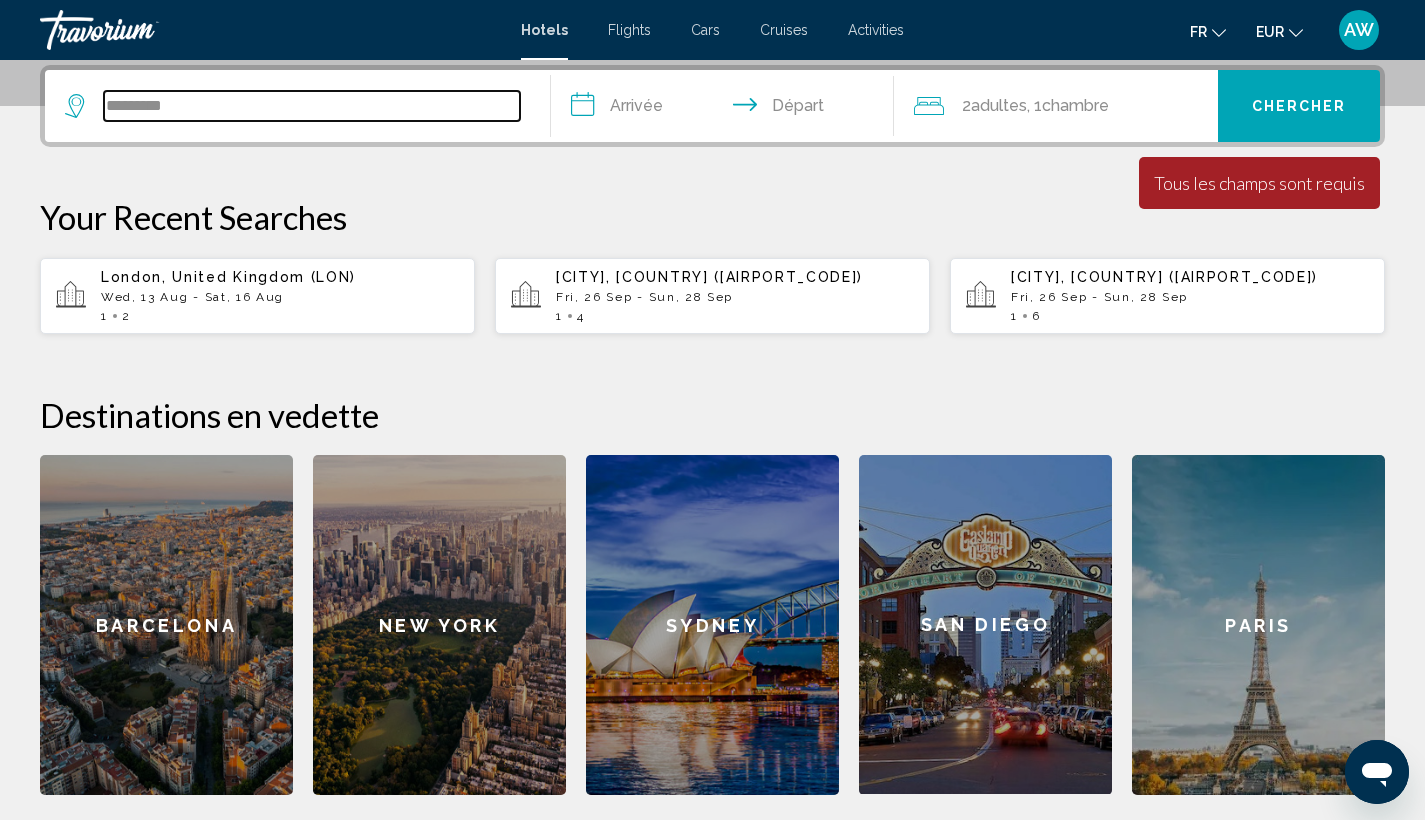 type on "**********" 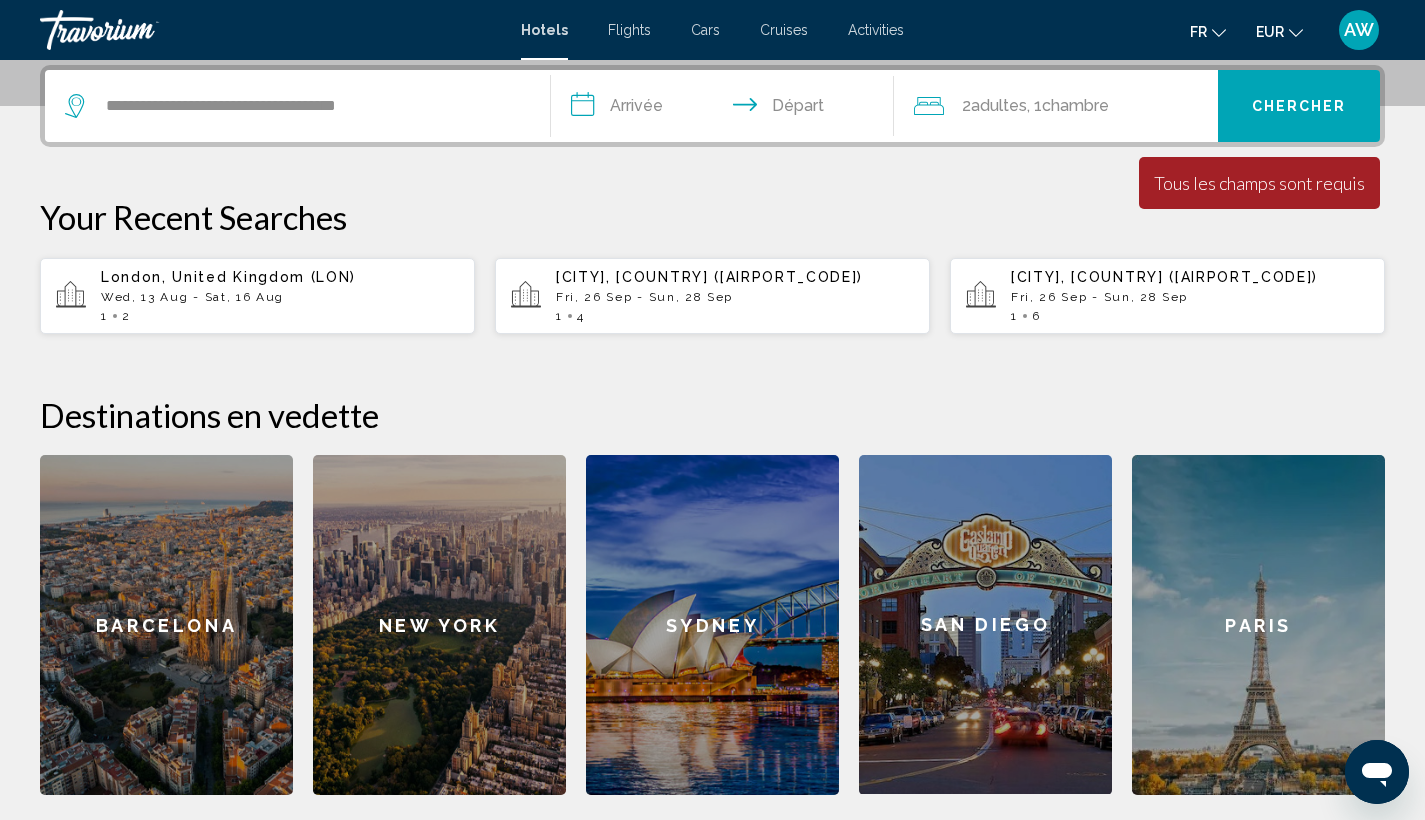 click on "**********" at bounding box center (727, 109) 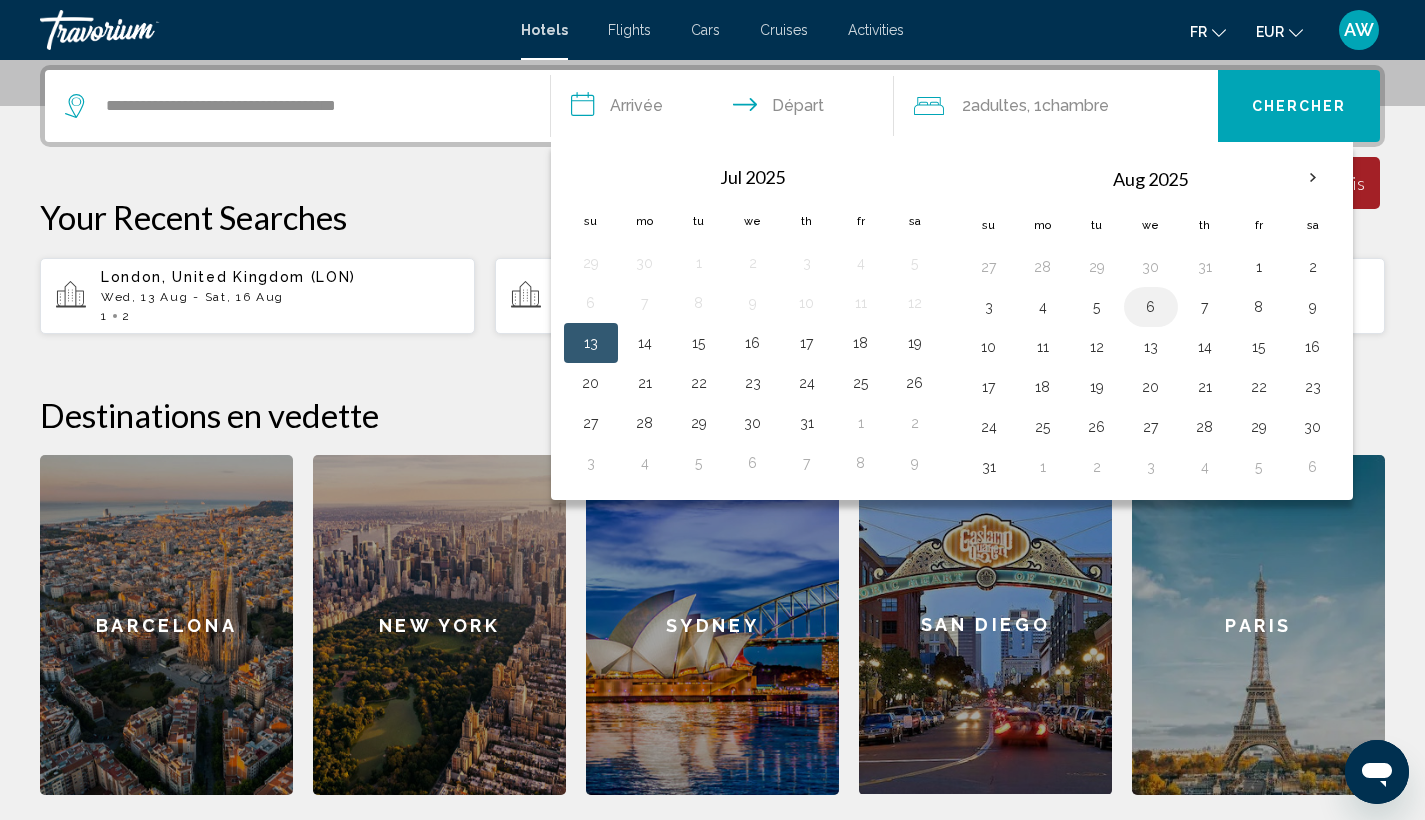 click on "6" at bounding box center [1151, 307] 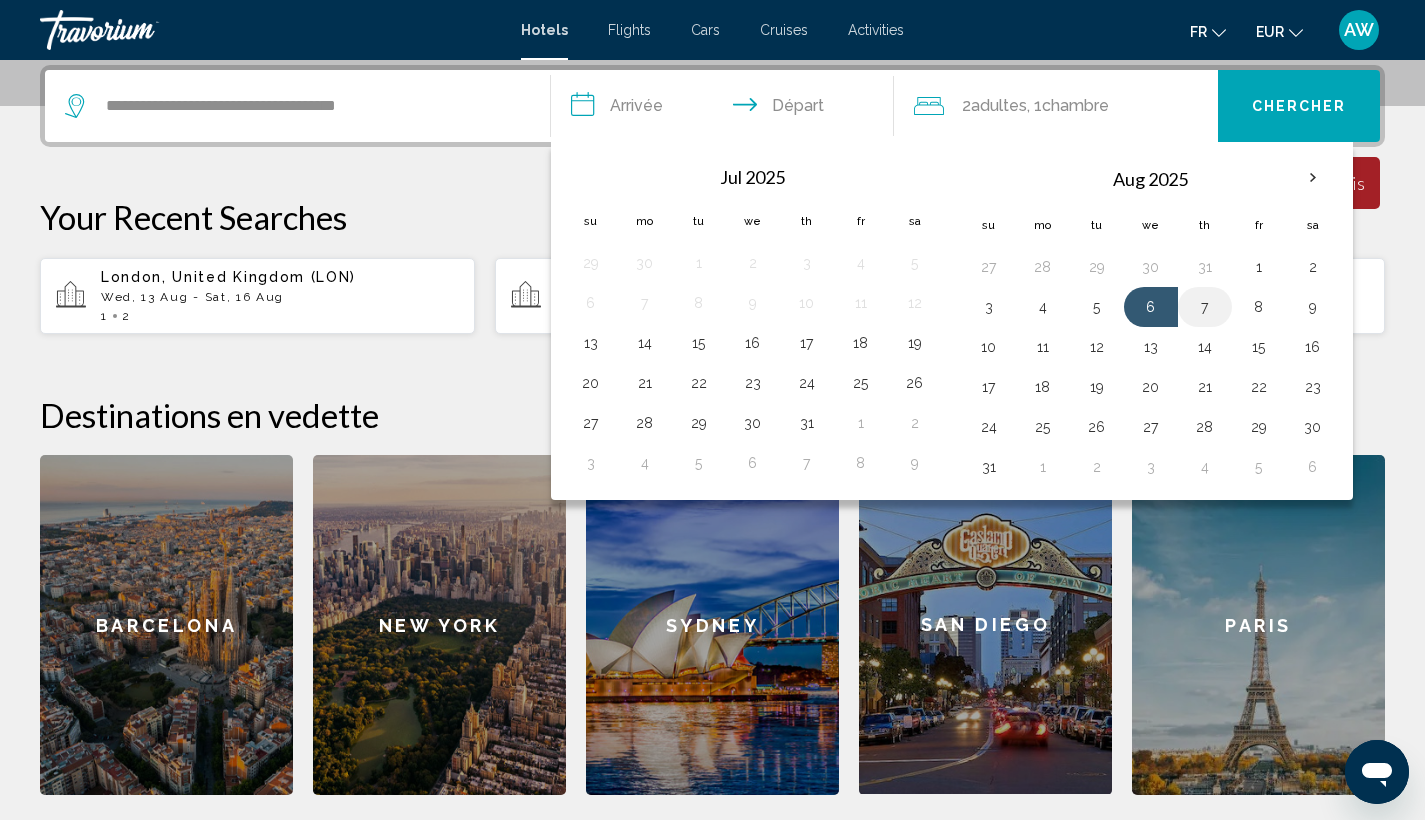 click on "7" at bounding box center (1205, 307) 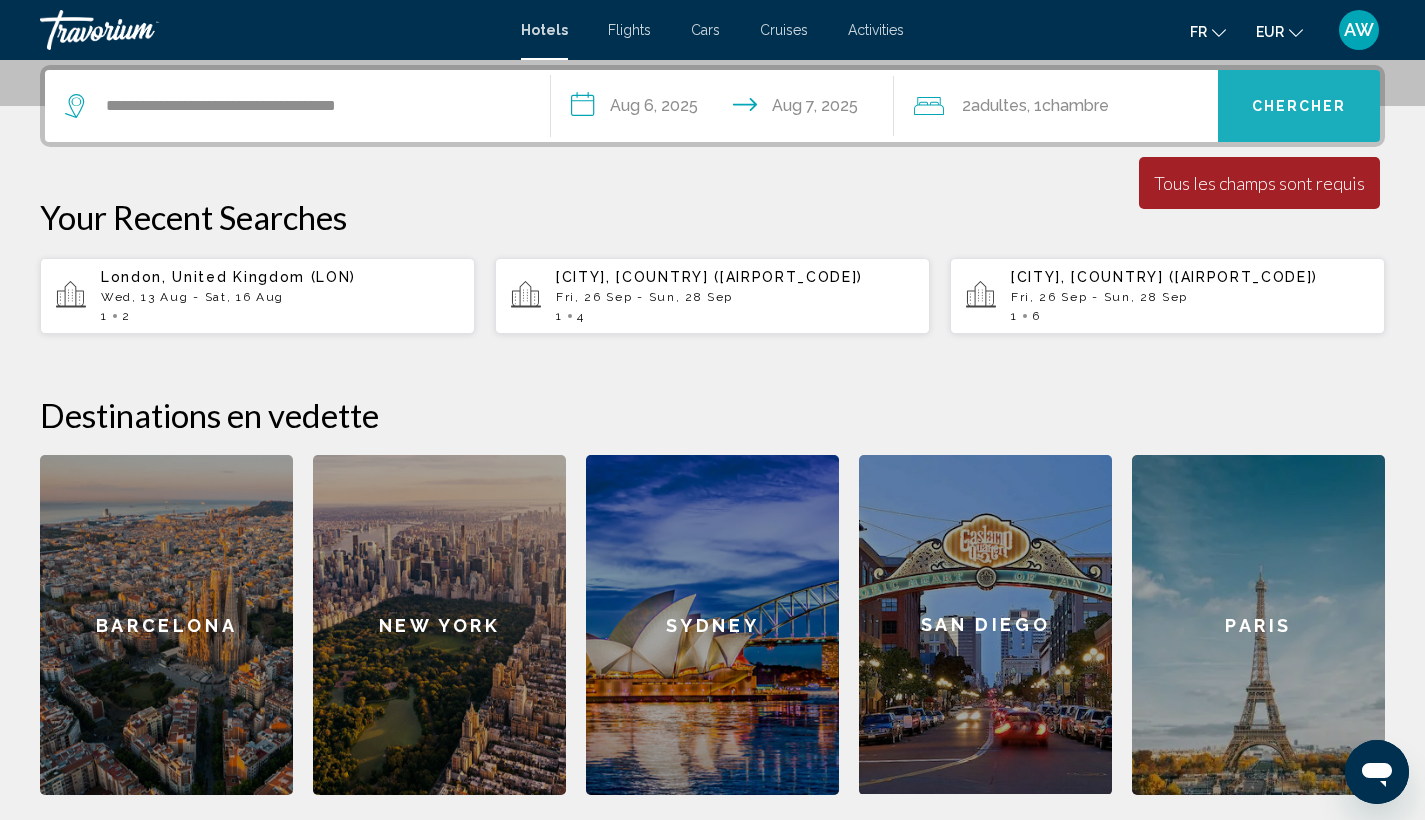click on "Chercher" at bounding box center [1299, 107] 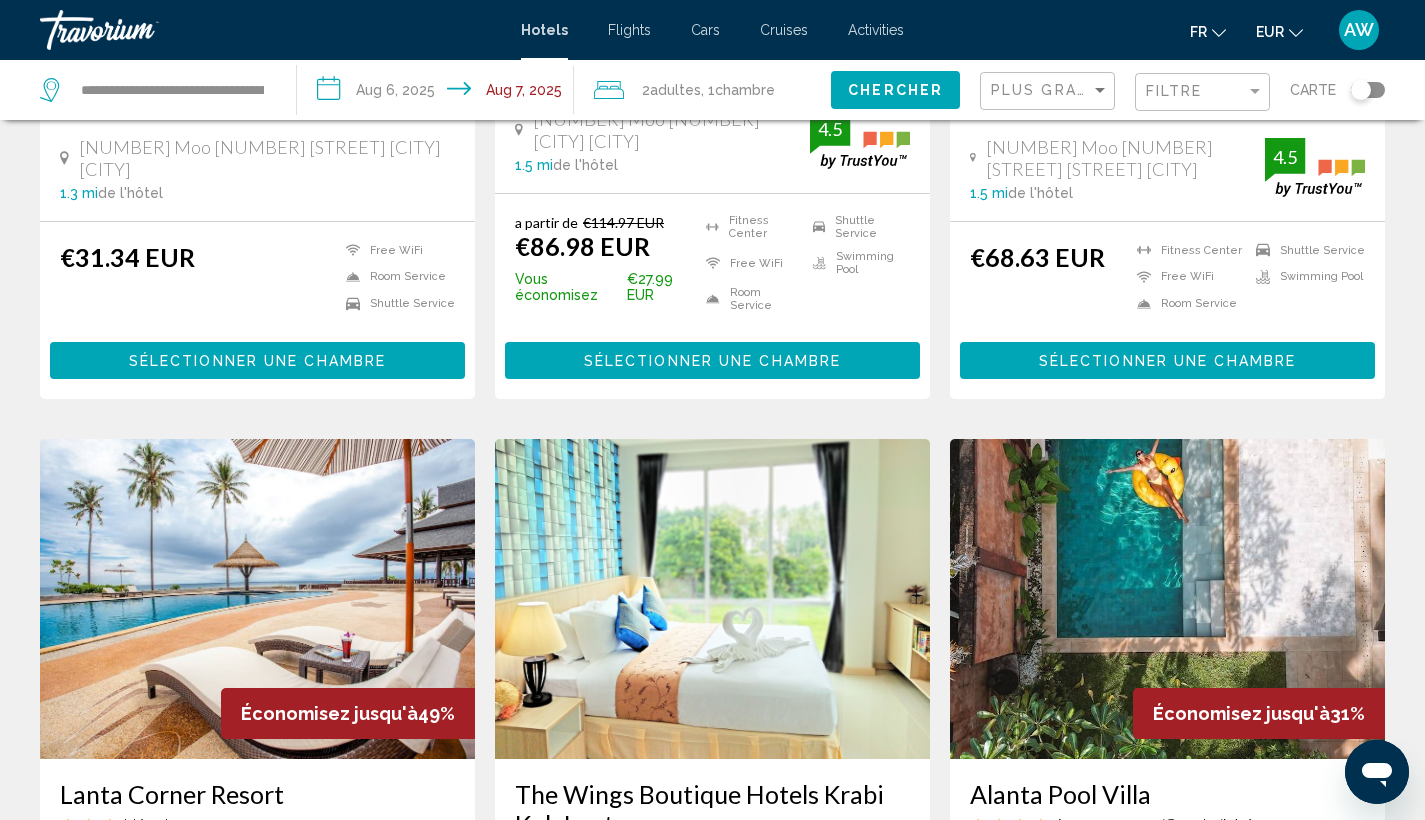 scroll, scrollTop: 0, scrollLeft: 0, axis: both 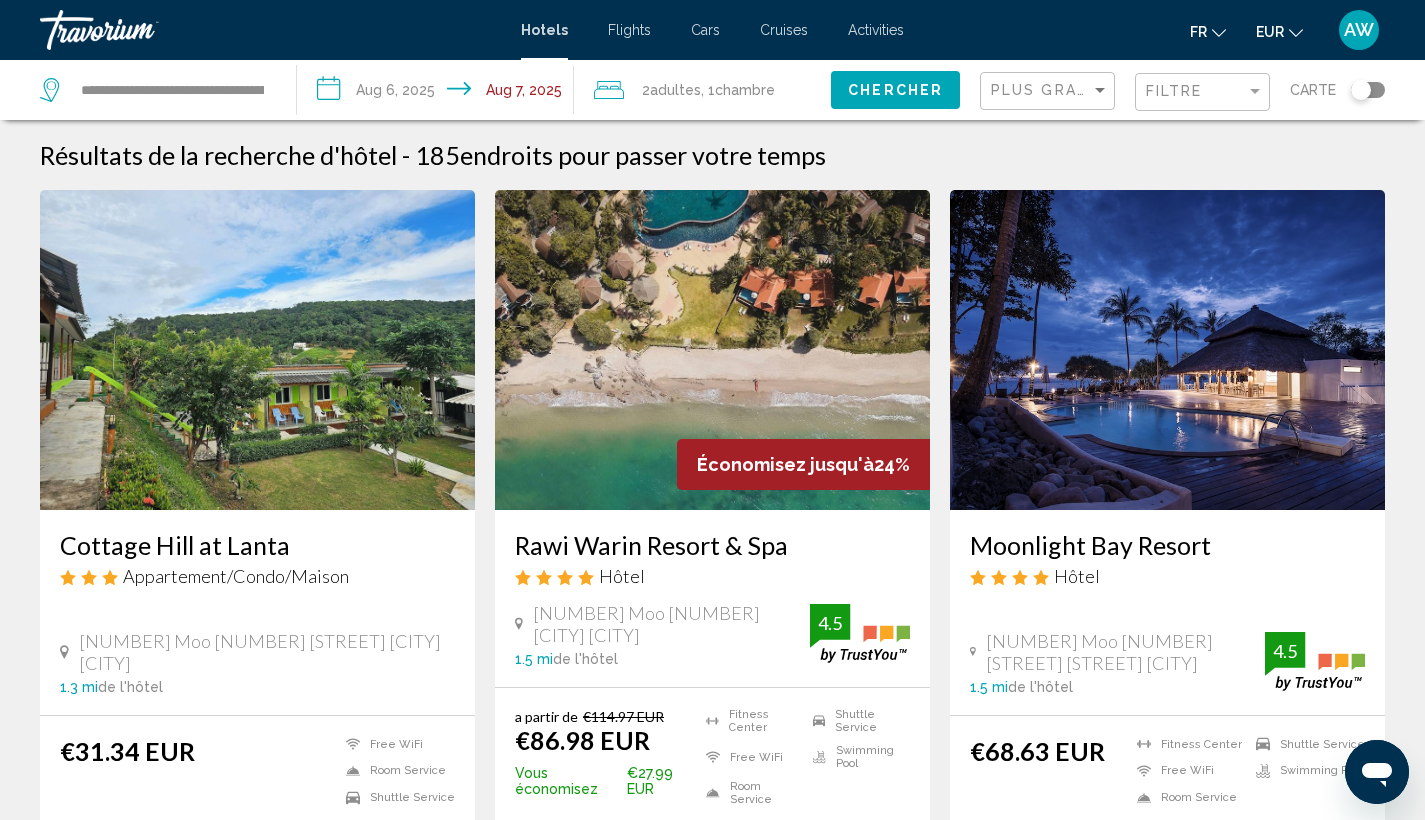 click on "Filtre" 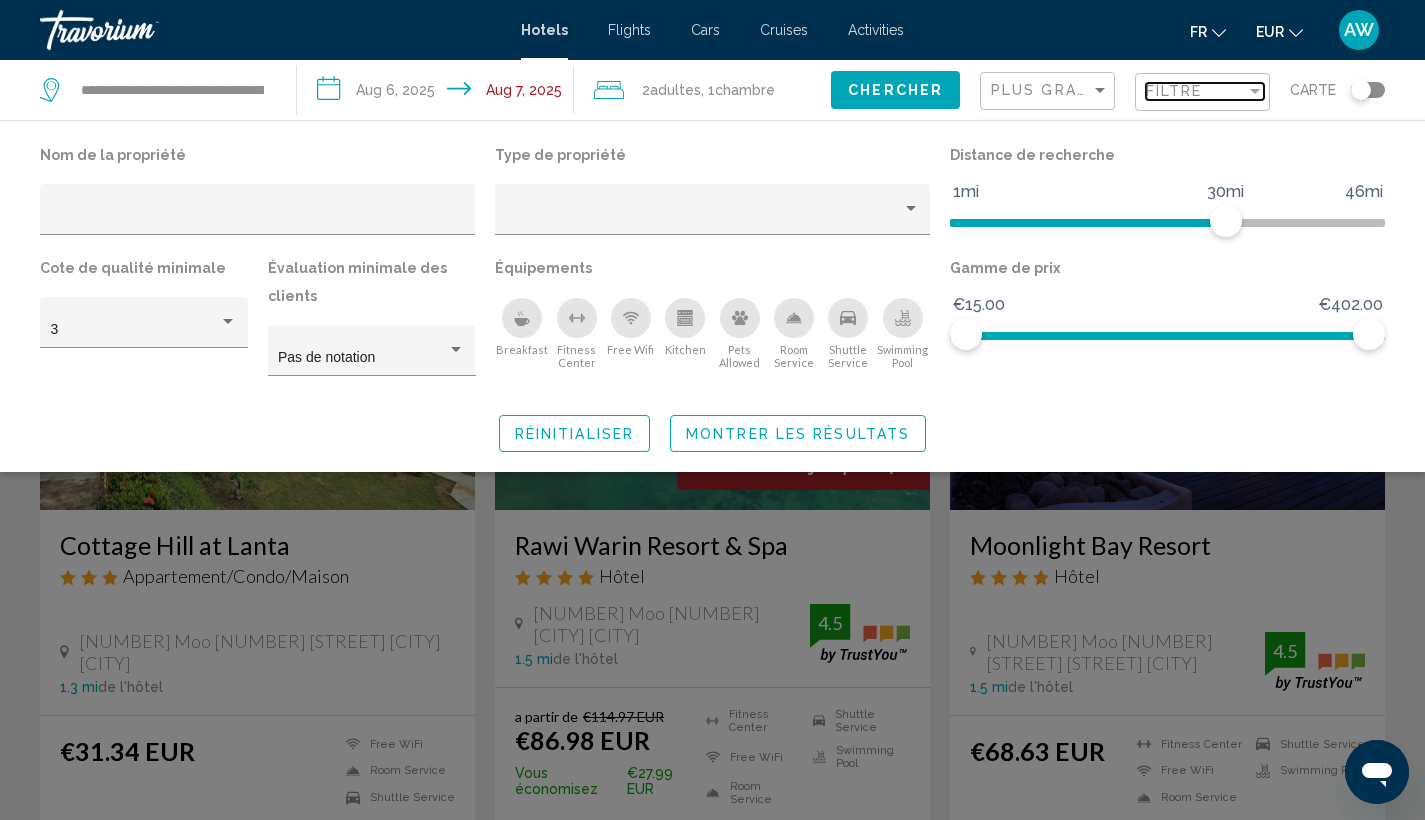 click on "Filtre" at bounding box center [1196, 91] 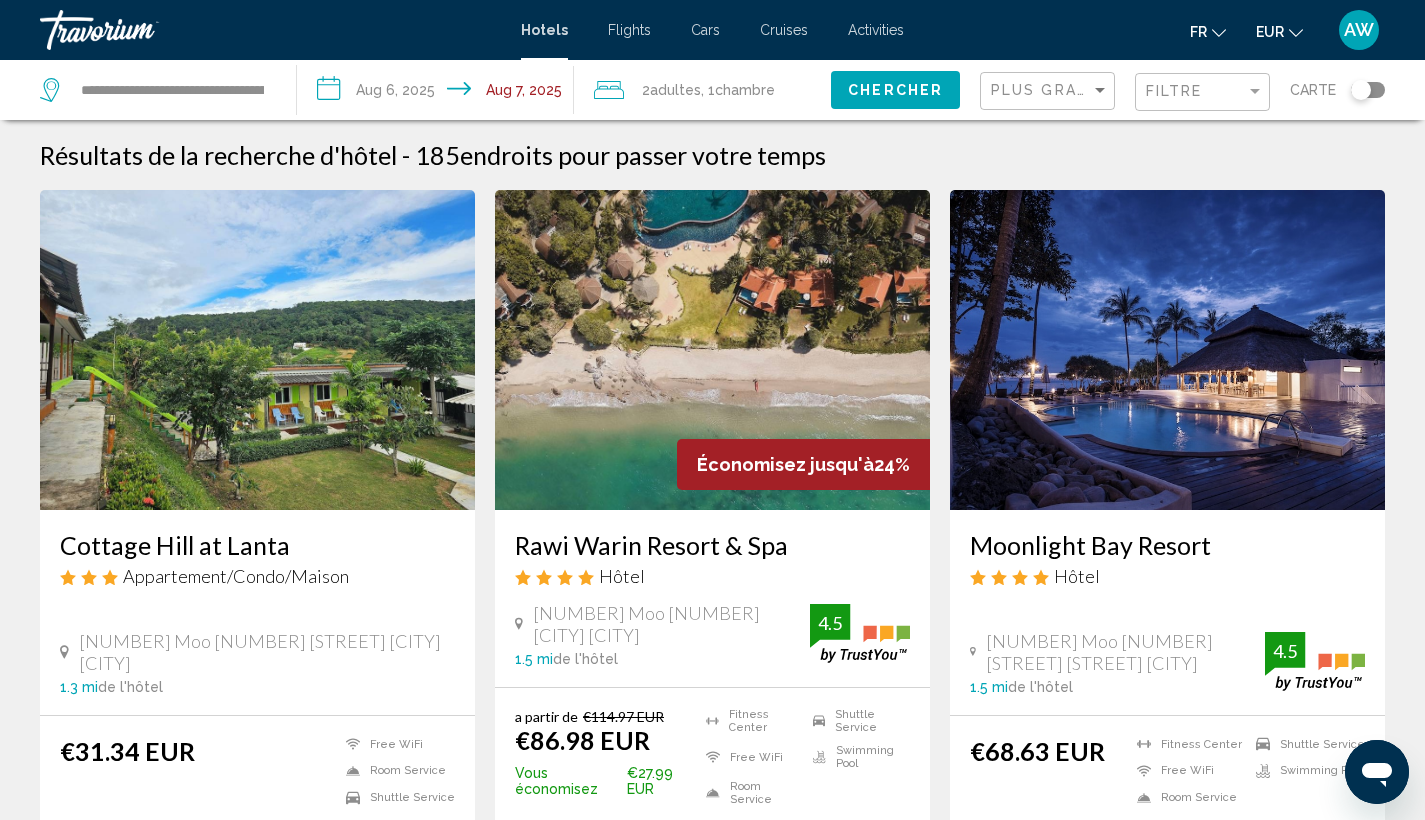 click on "Plus grandes économies" 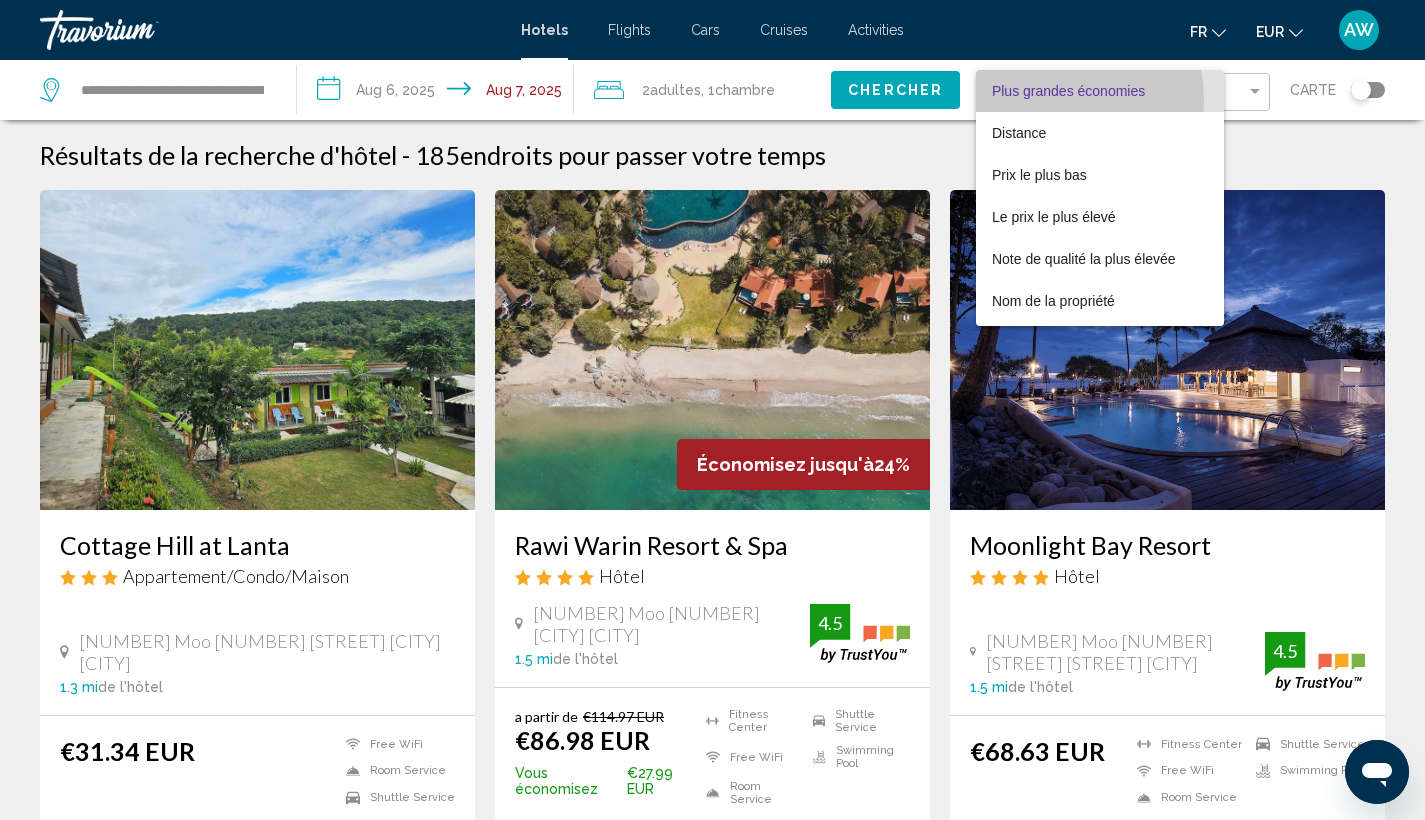 click on "Plus grandes économies" at bounding box center [1100, 91] 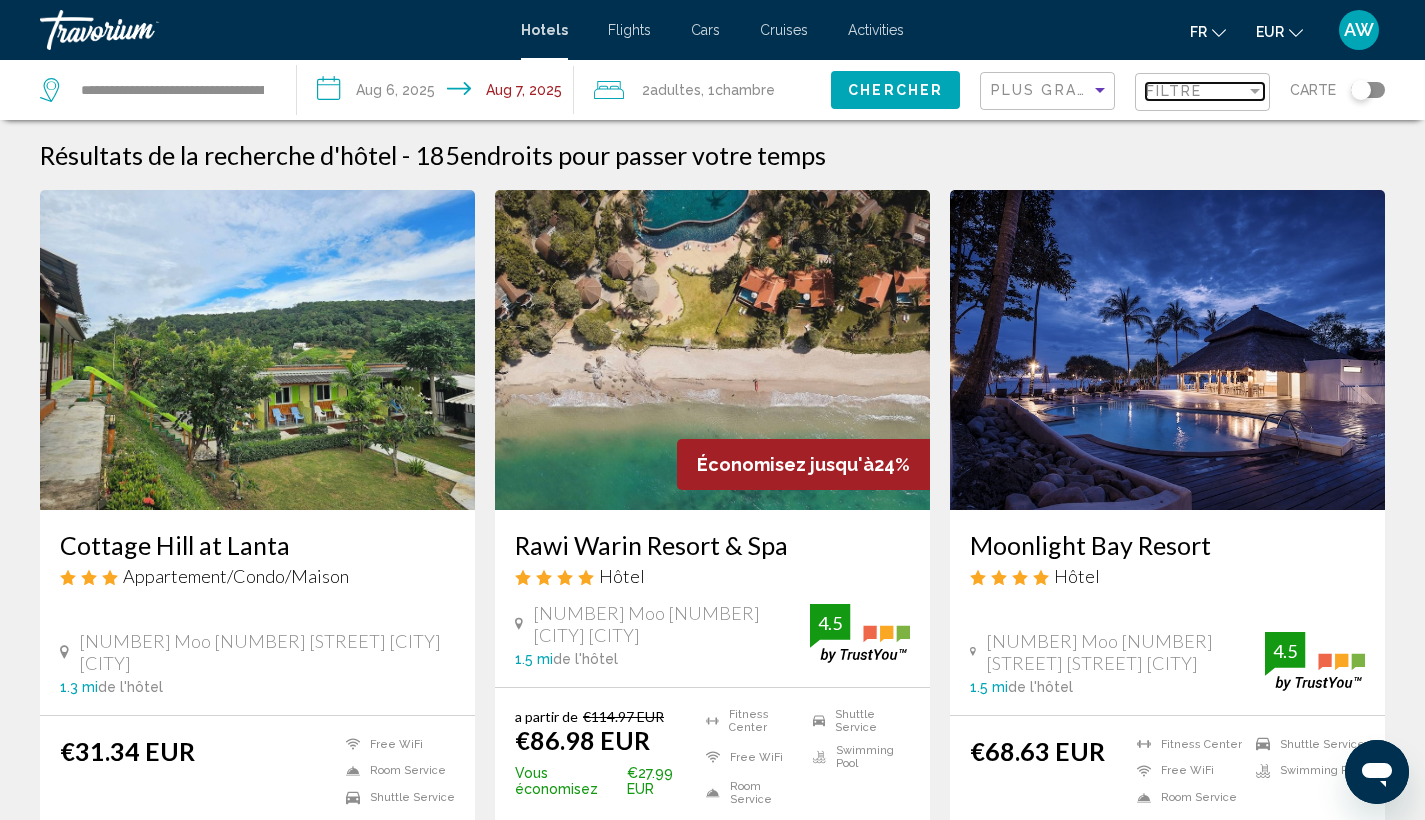 click on "Filtre" at bounding box center [1174, 91] 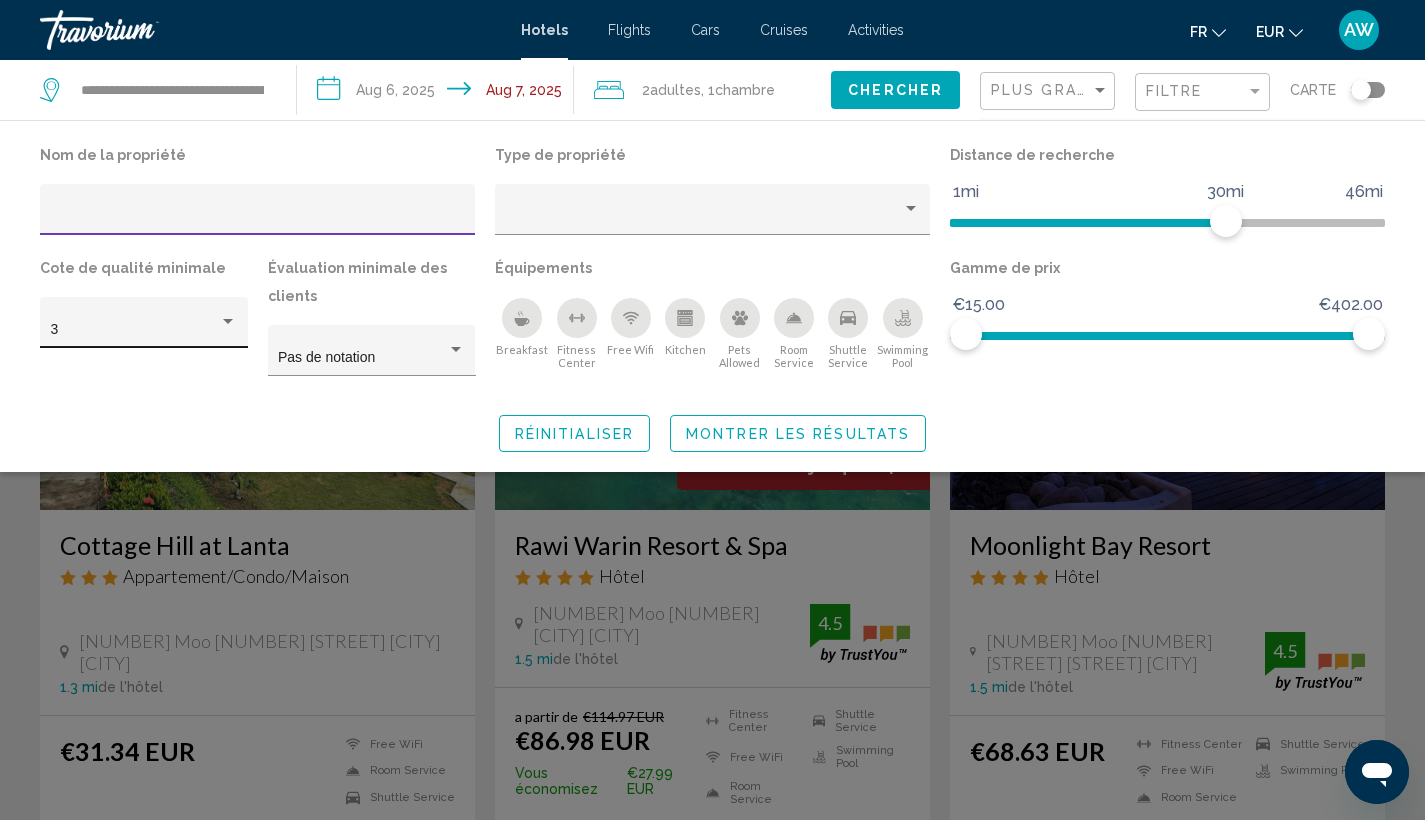 click on "3" 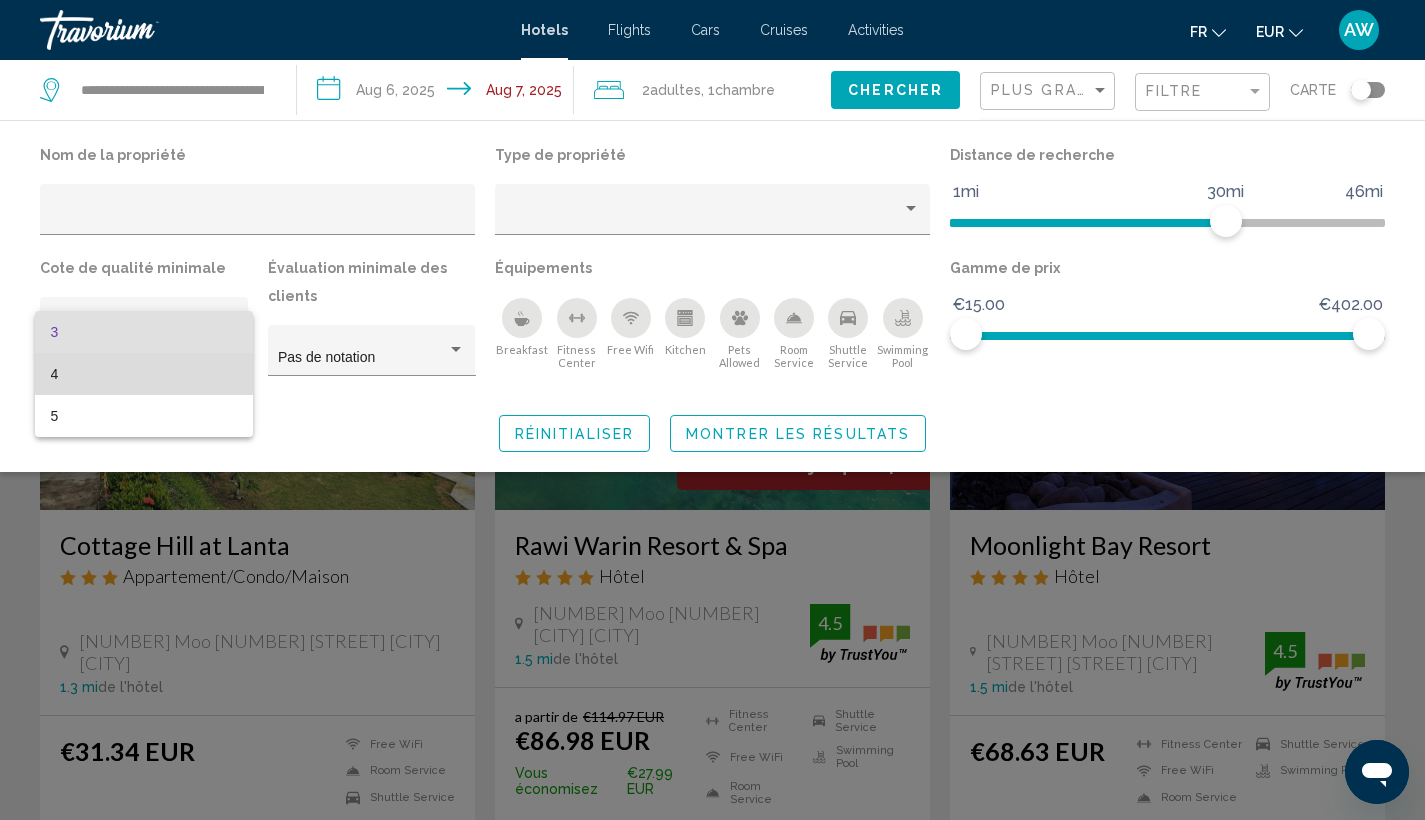 click on "4" at bounding box center (144, 374) 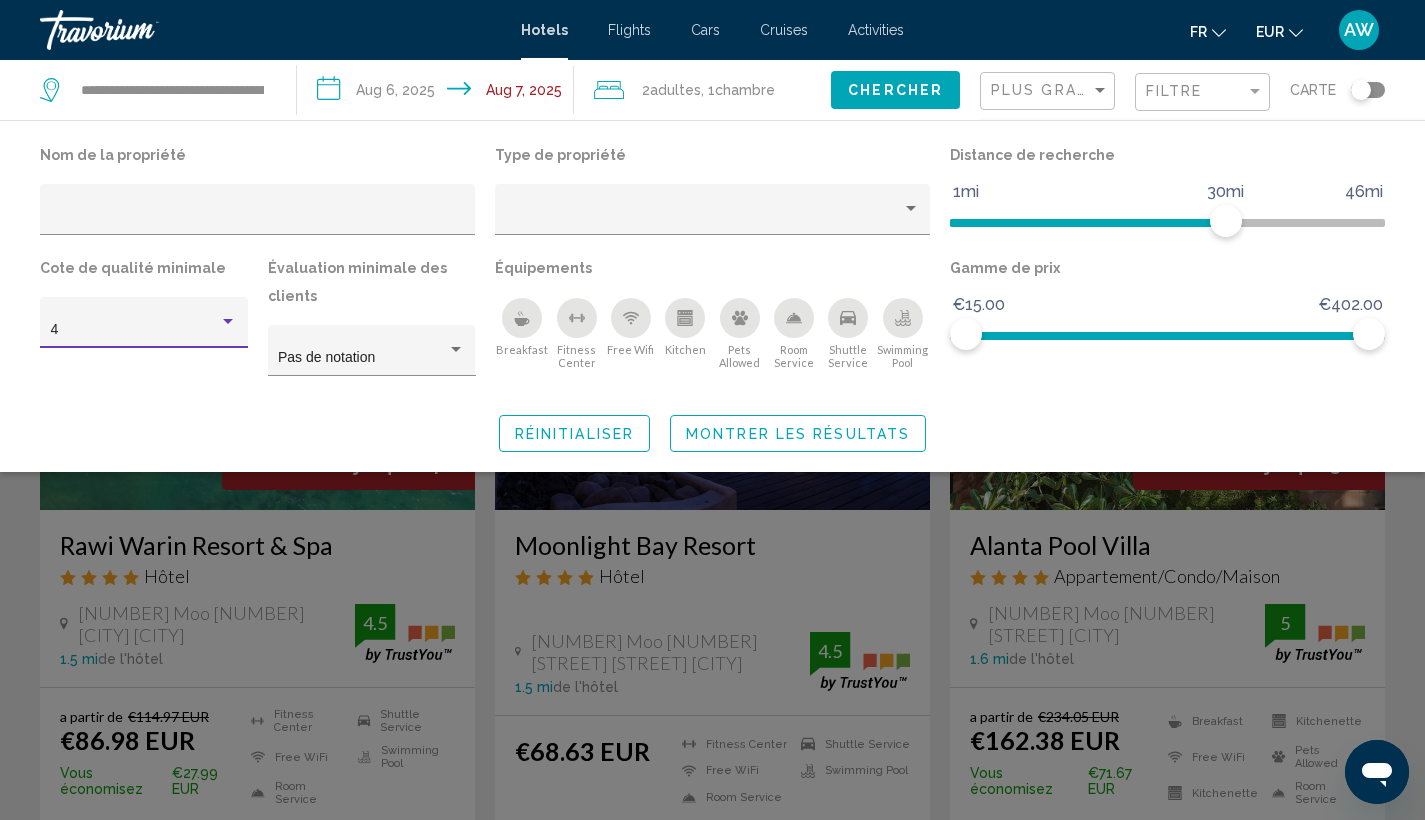 click on "Montrer les résultats" 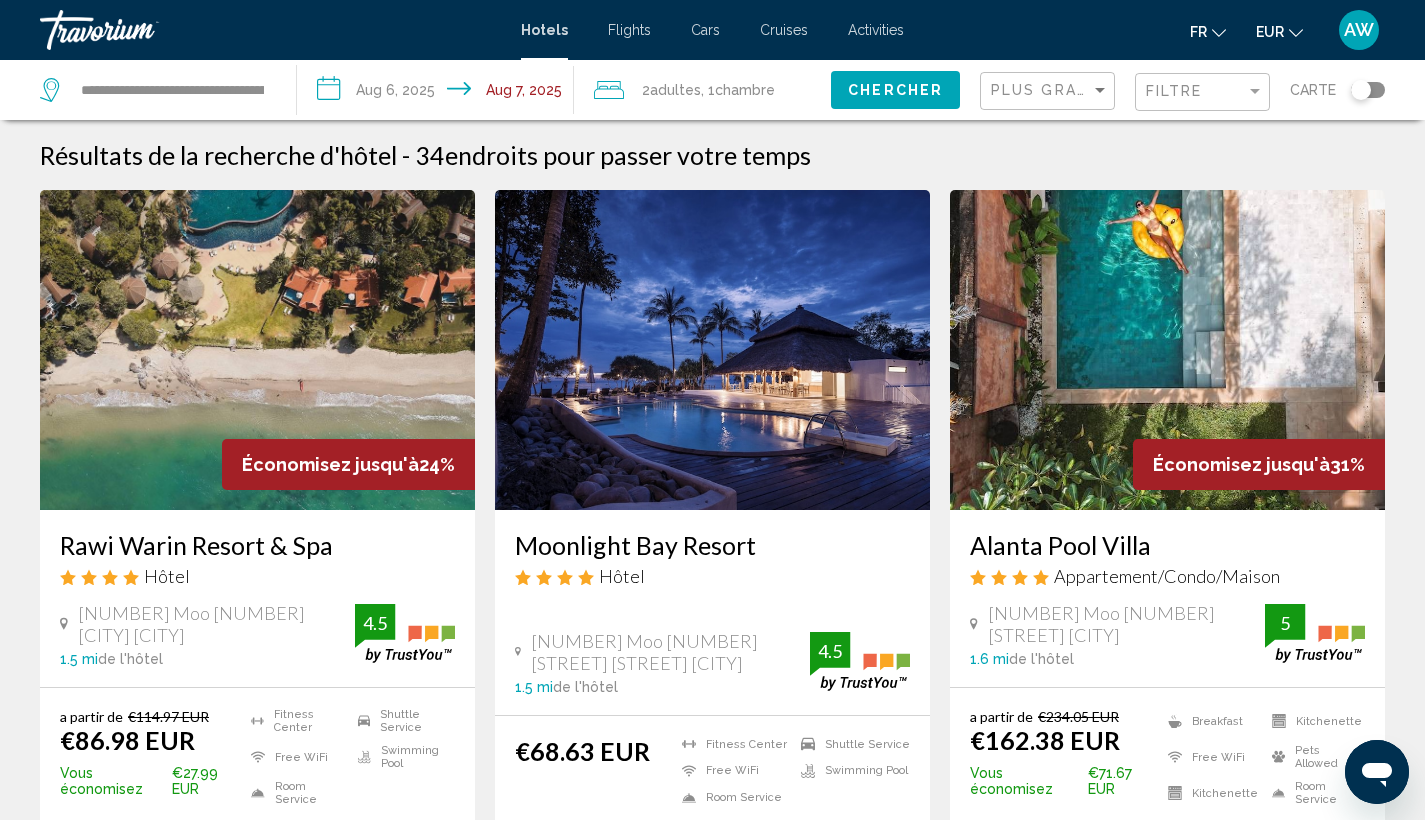 click on "Filtre" 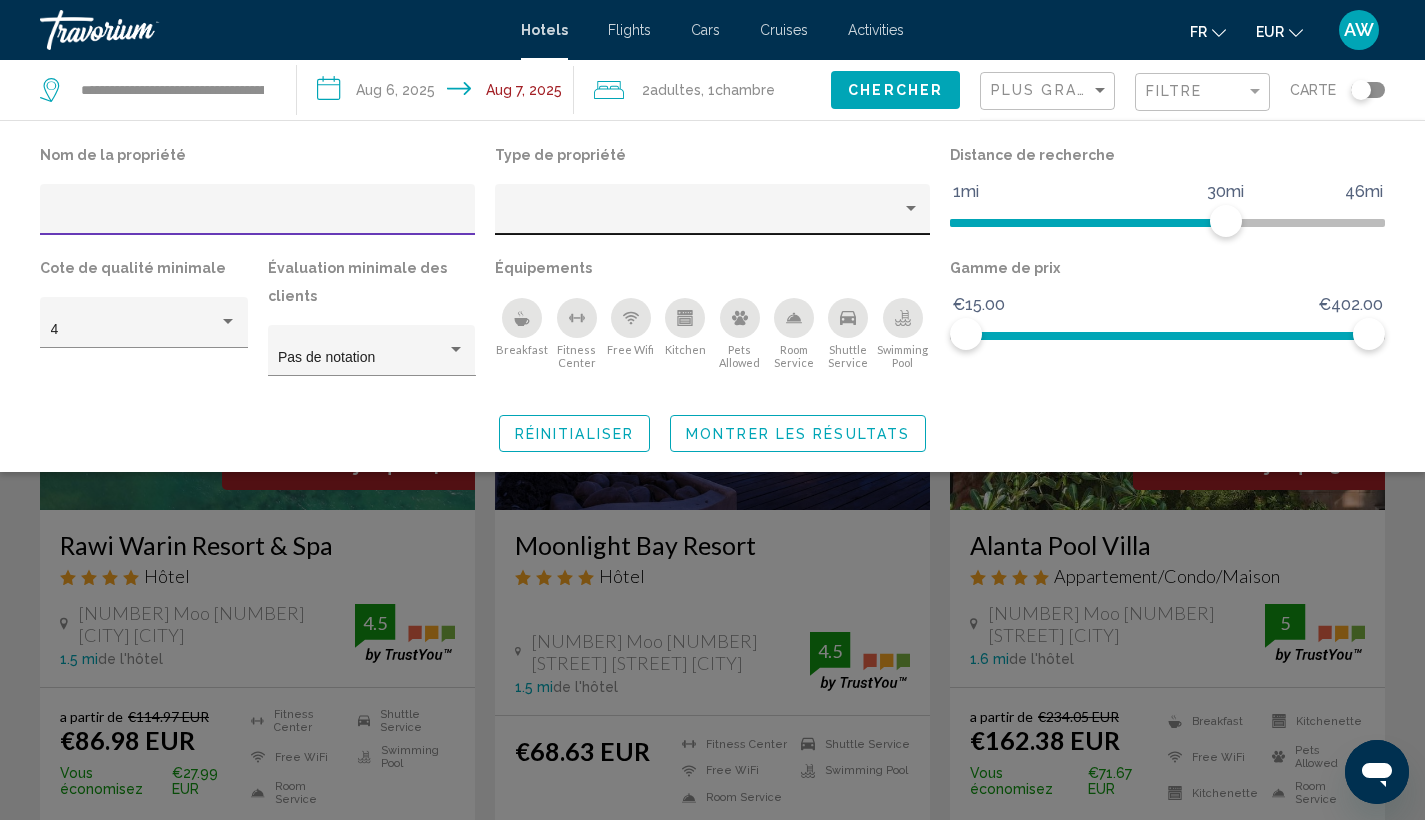 click 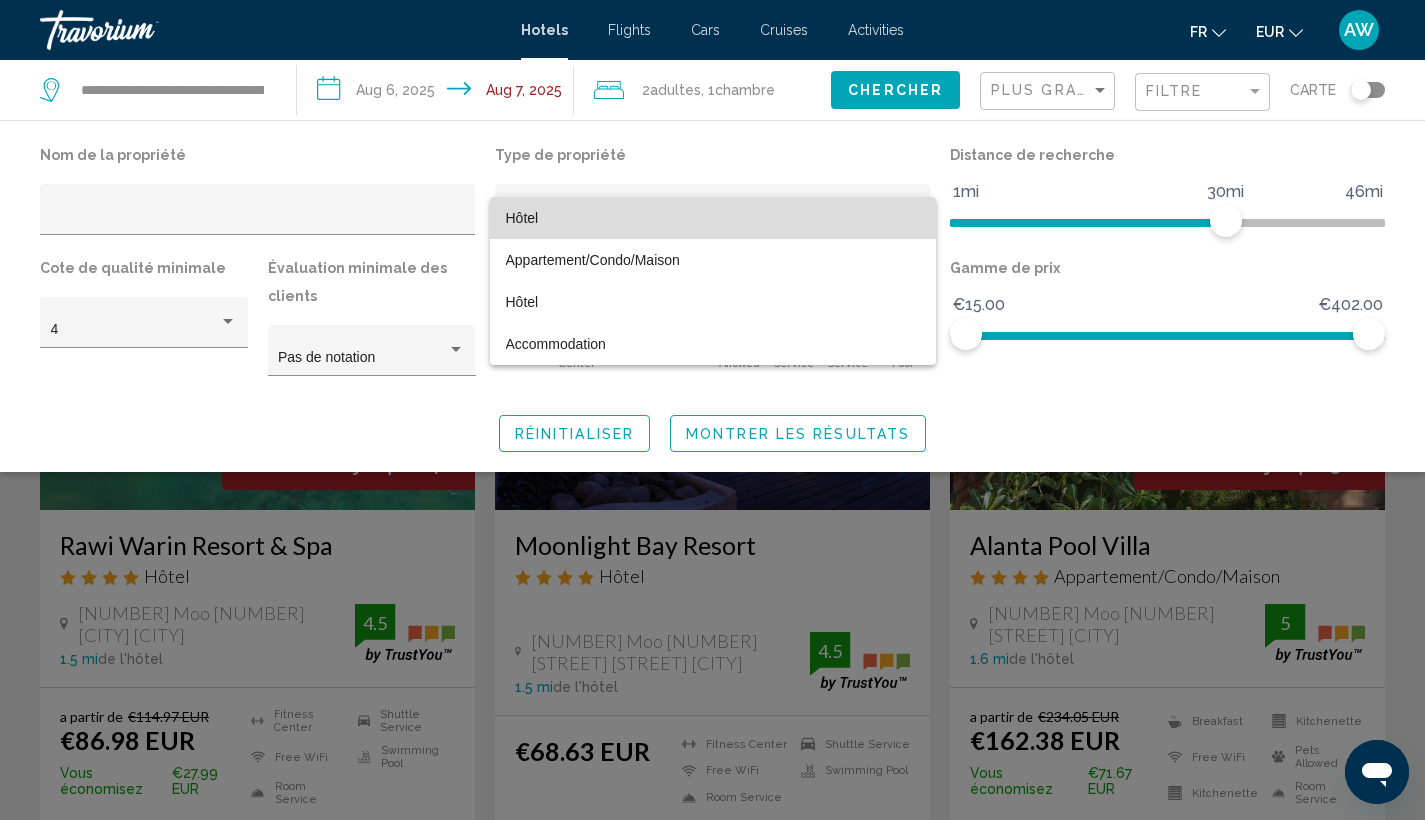 click on "Hôtel" at bounding box center [713, 218] 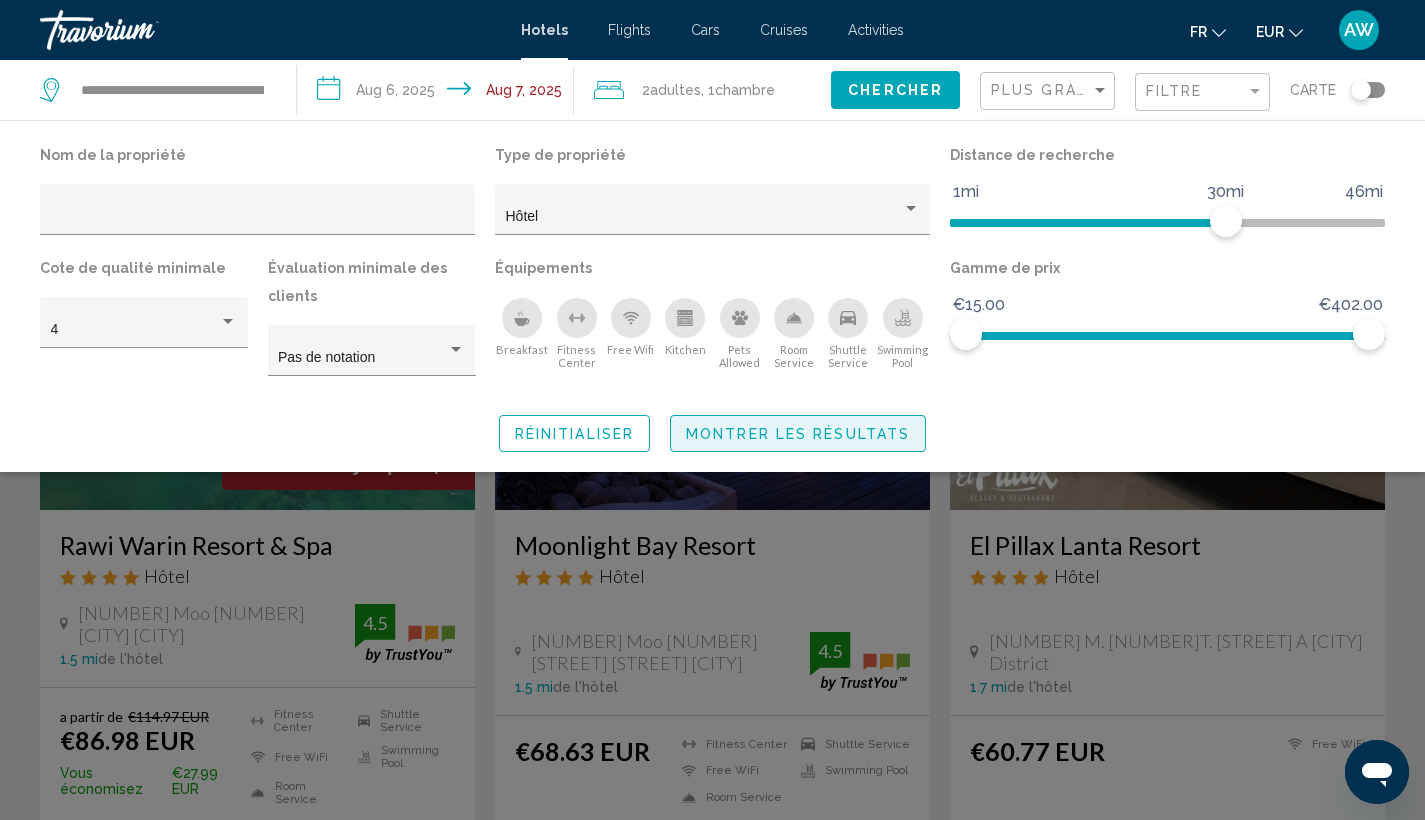click on "Montrer les résultats" 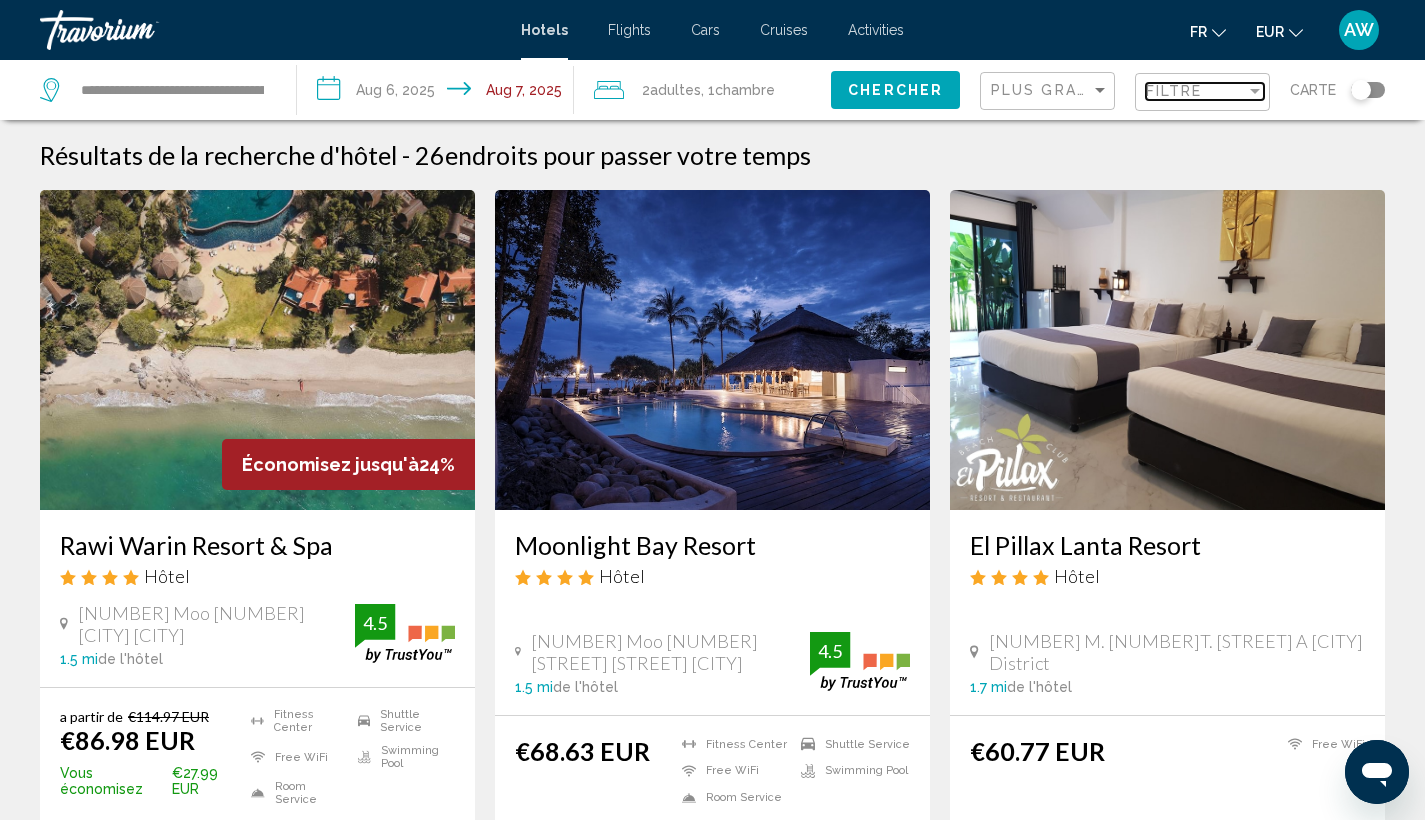 click on "Filtre" at bounding box center [1196, 91] 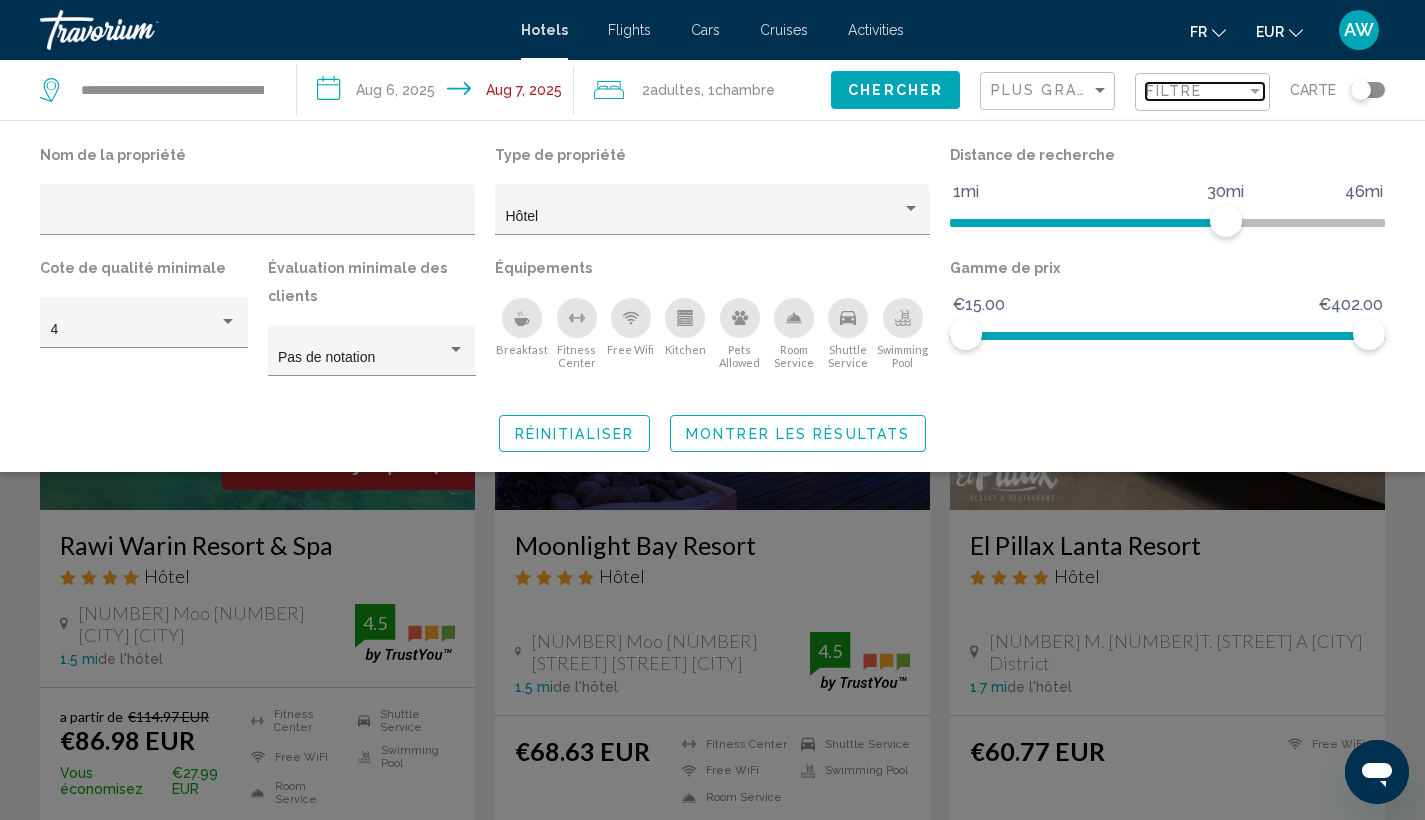 click on "Filtre" at bounding box center [1196, 91] 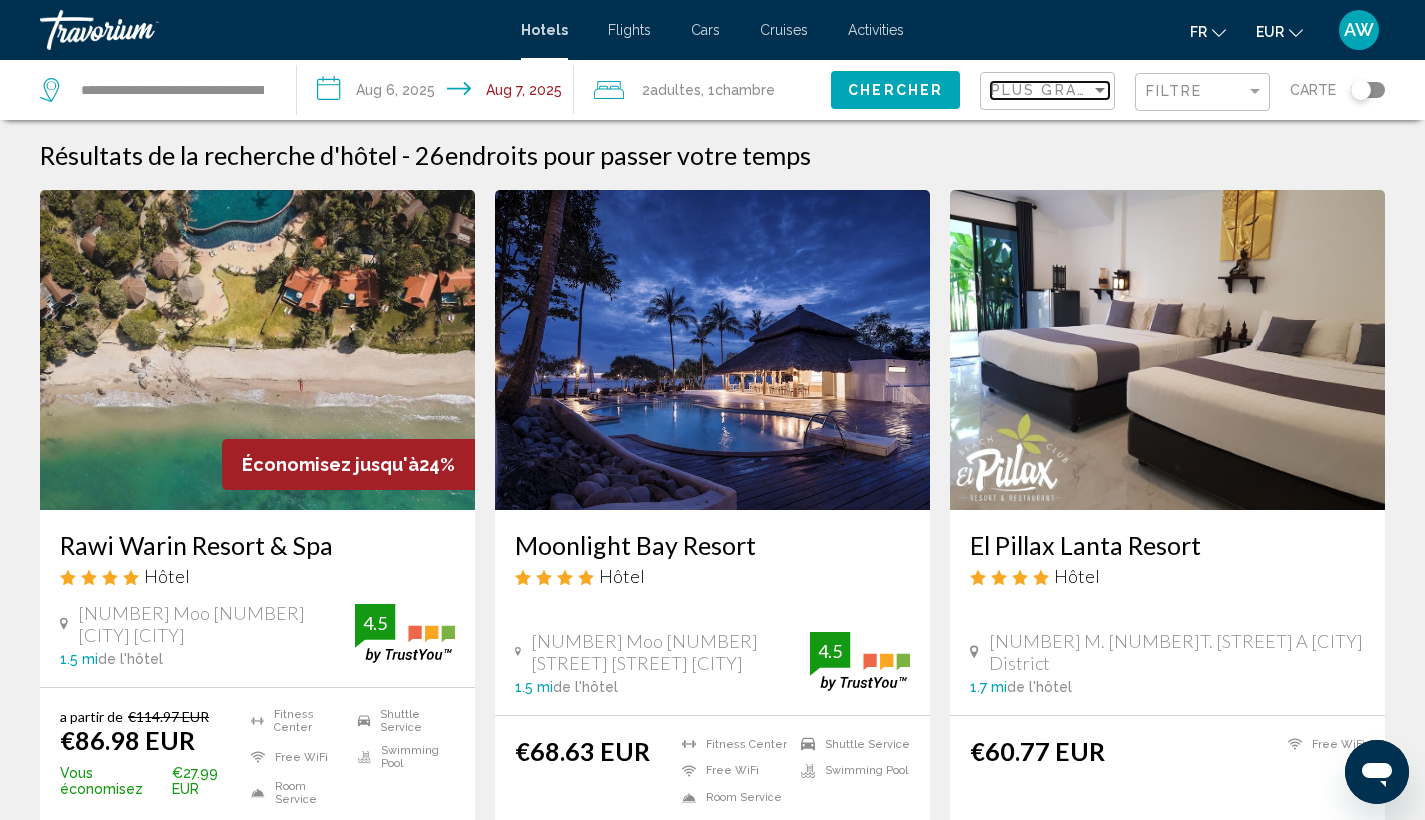 click on "Plus grandes économies" at bounding box center (1110, 90) 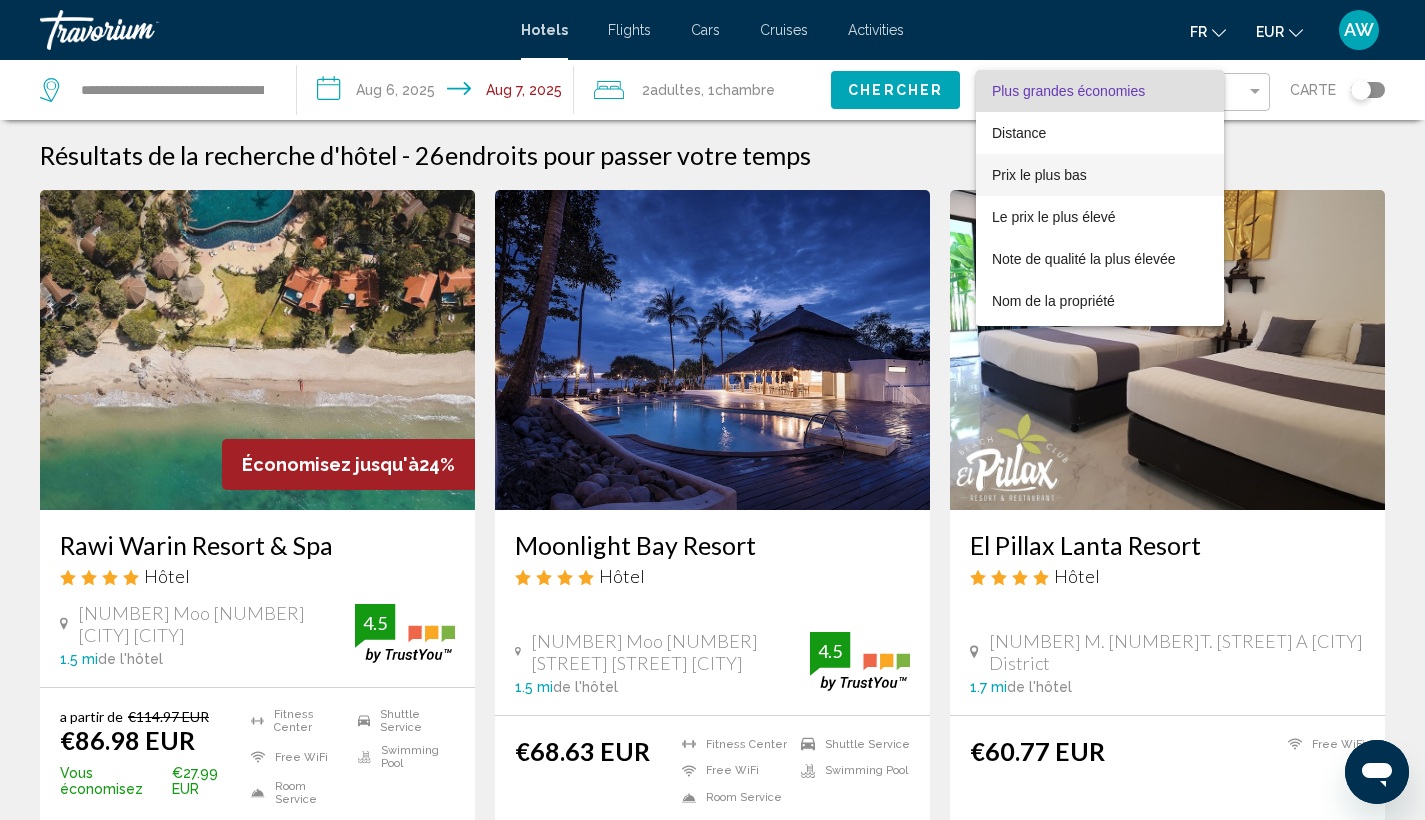 click on "Prix le plus bas" at bounding box center (1039, 175) 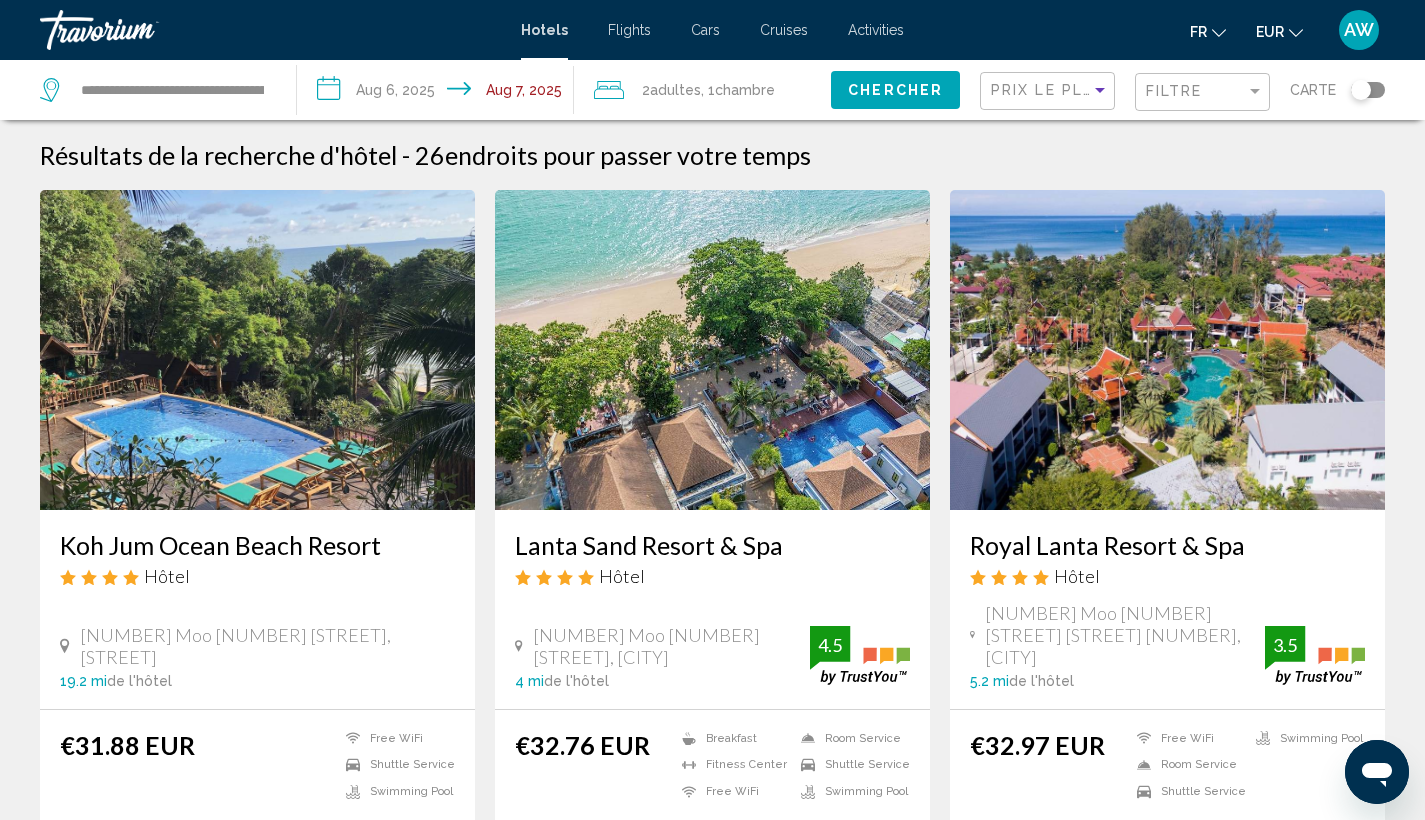 click on "Prix le plus bas Filtre Carte" 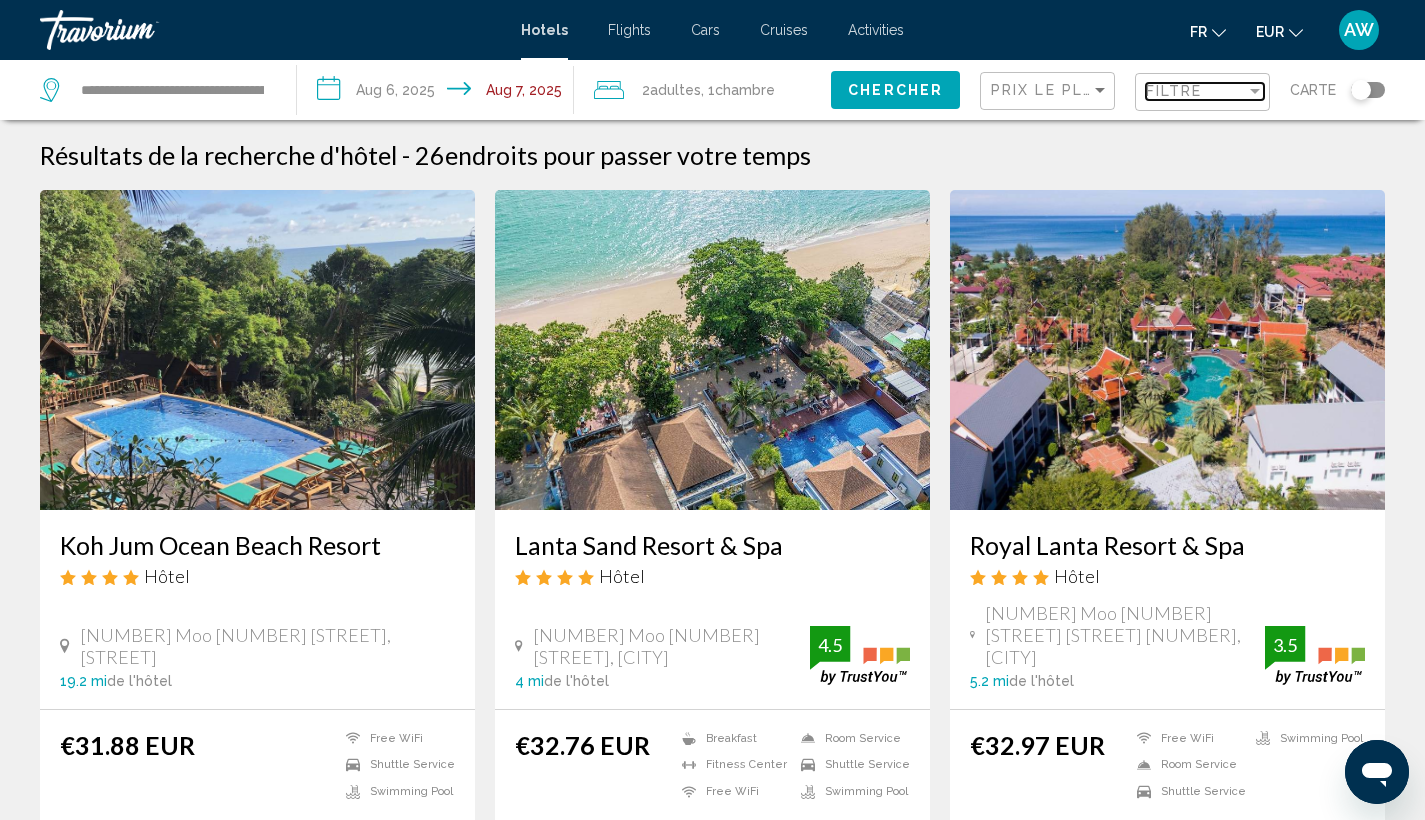 click at bounding box center [1255, 91] 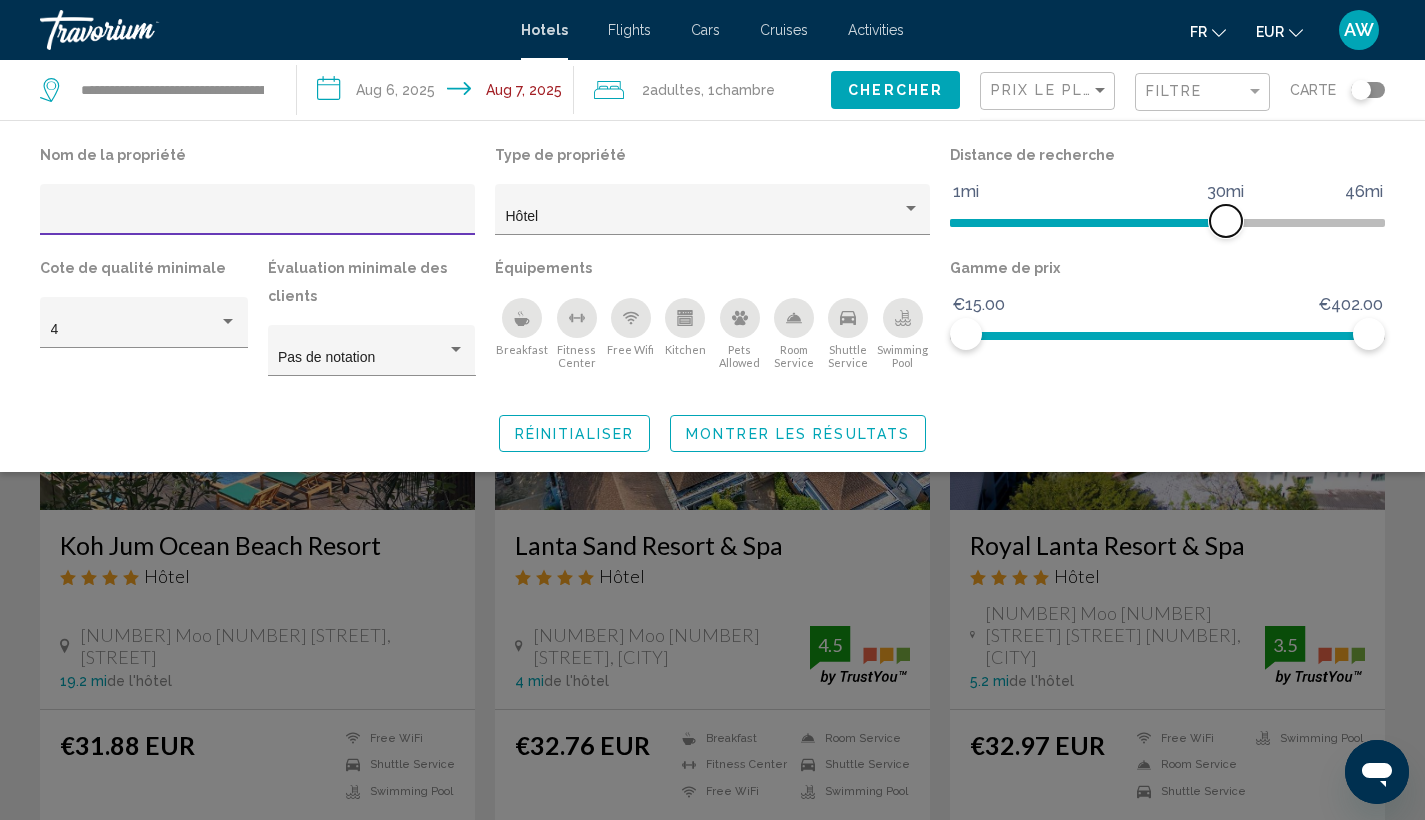 click on "1mi 46mi 30mi" 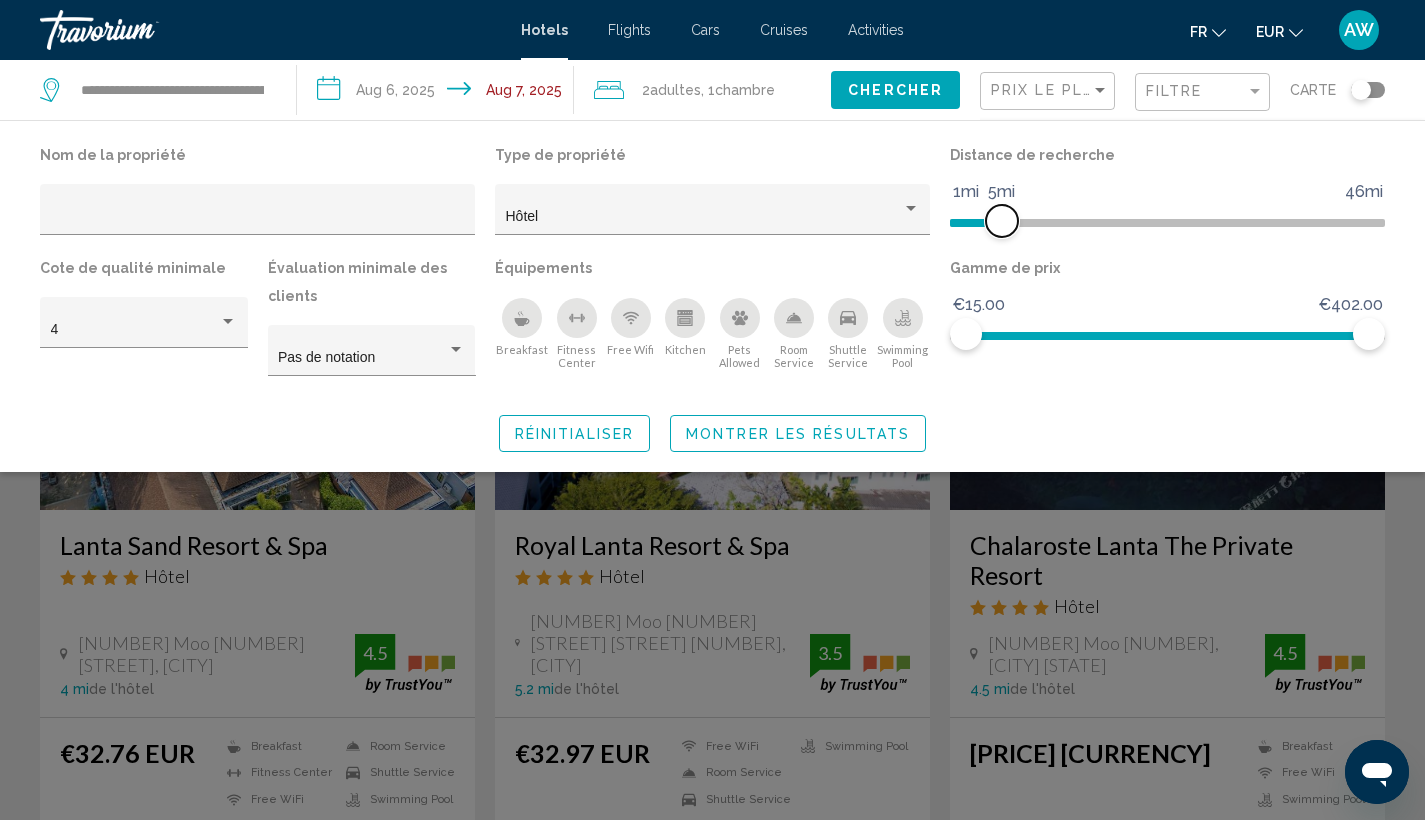 click 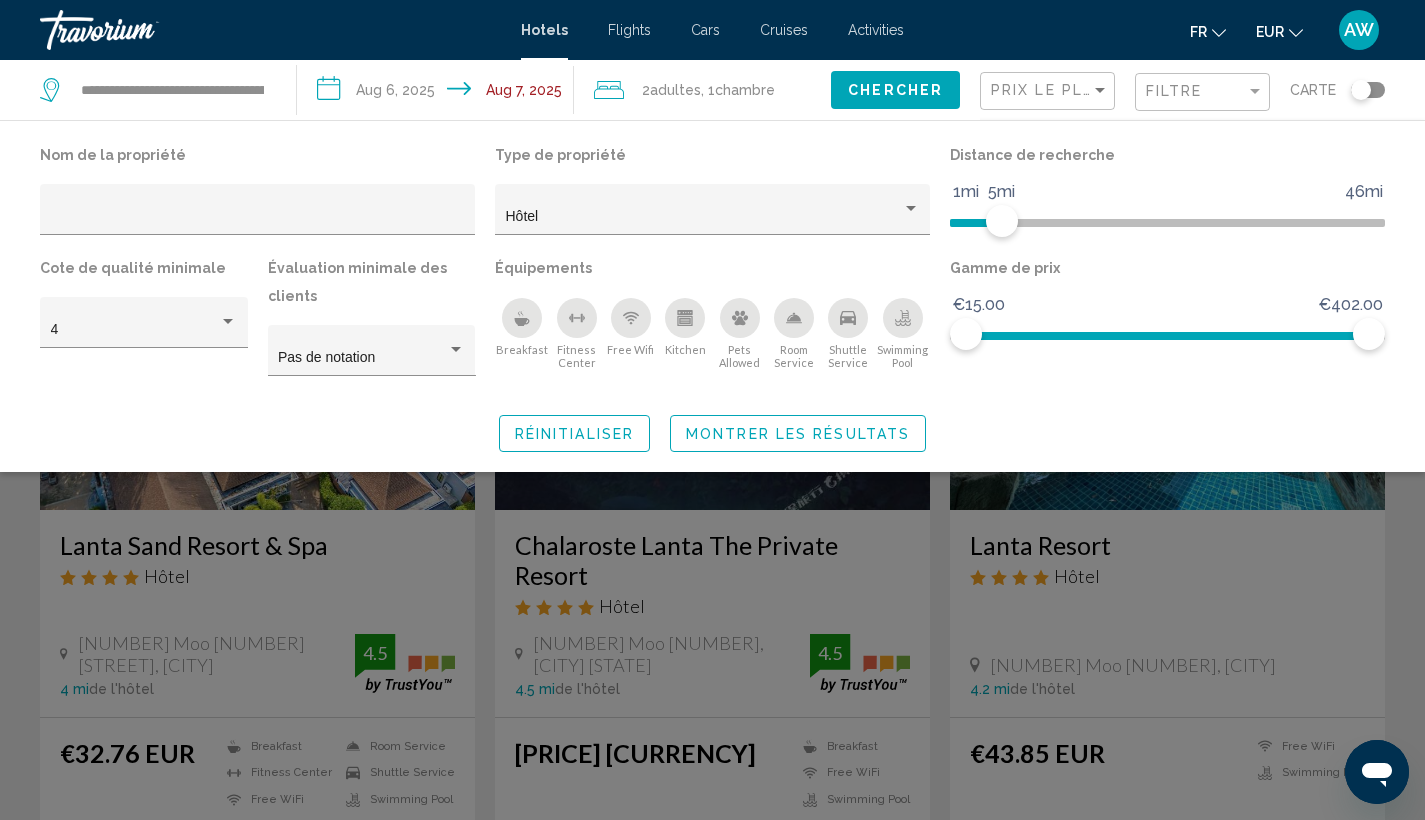 click on "Montrer les résultats" 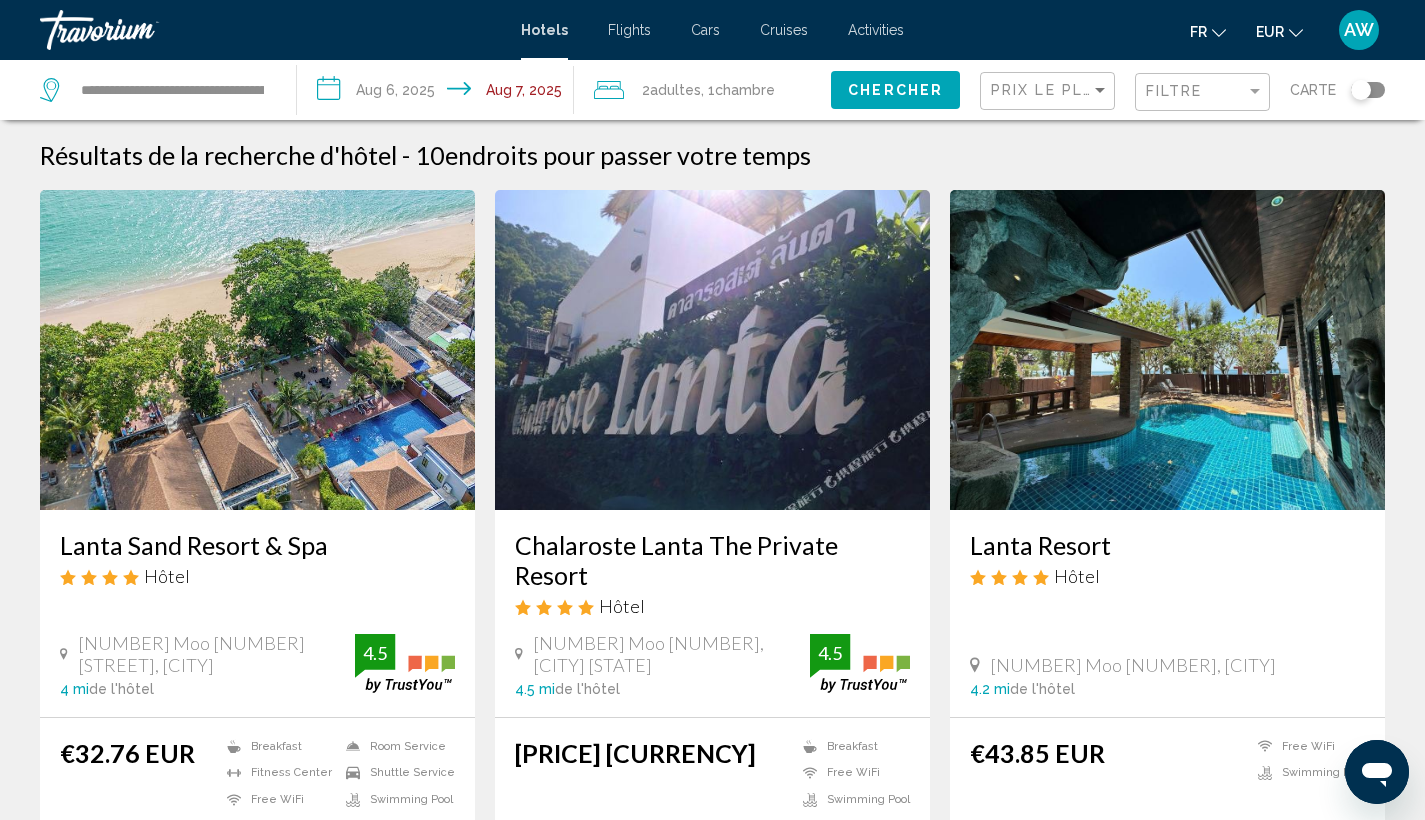 scroll, scrollTop: 0, scrollLeft: 0, axis: both 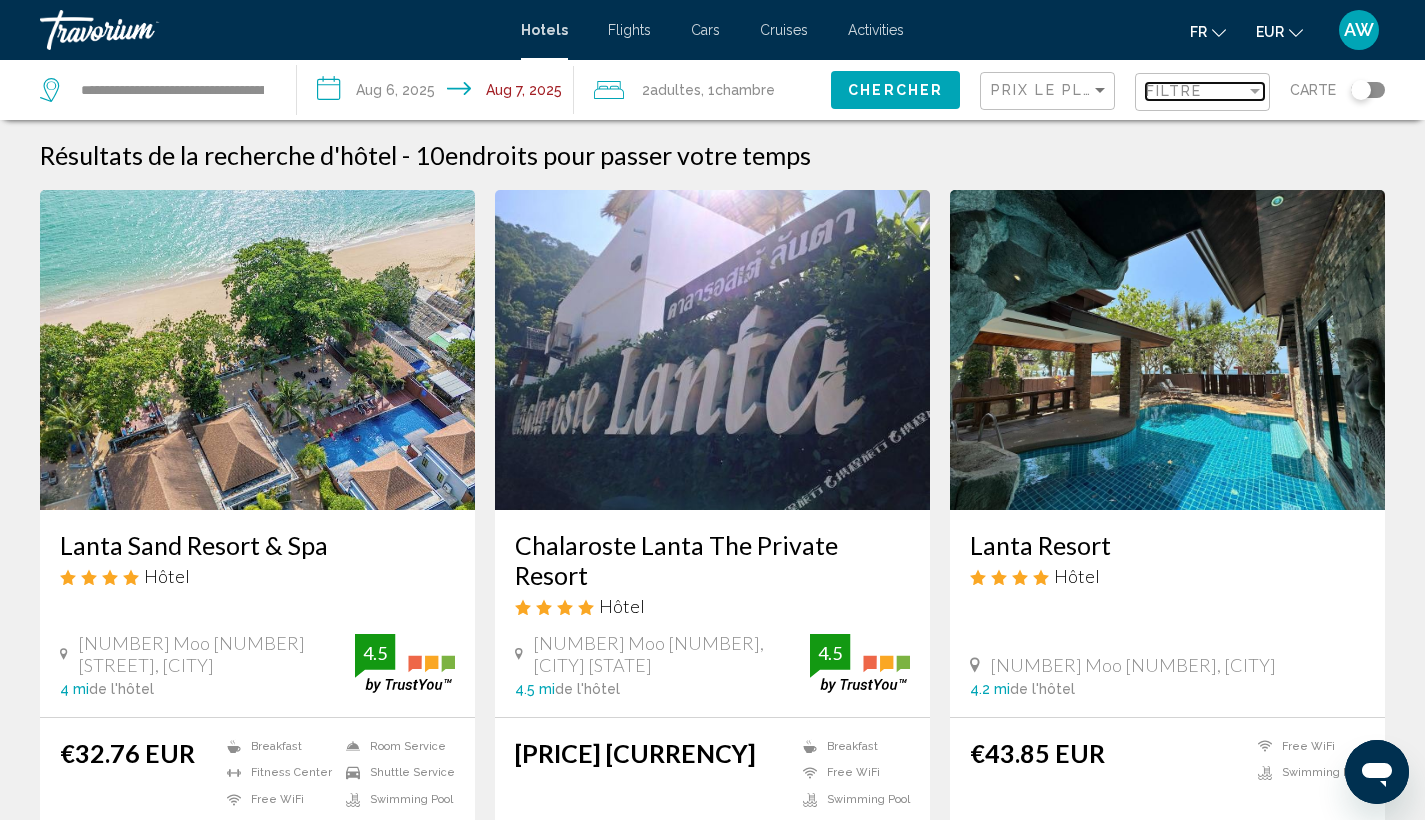 click at bounding box center (1255, 91) 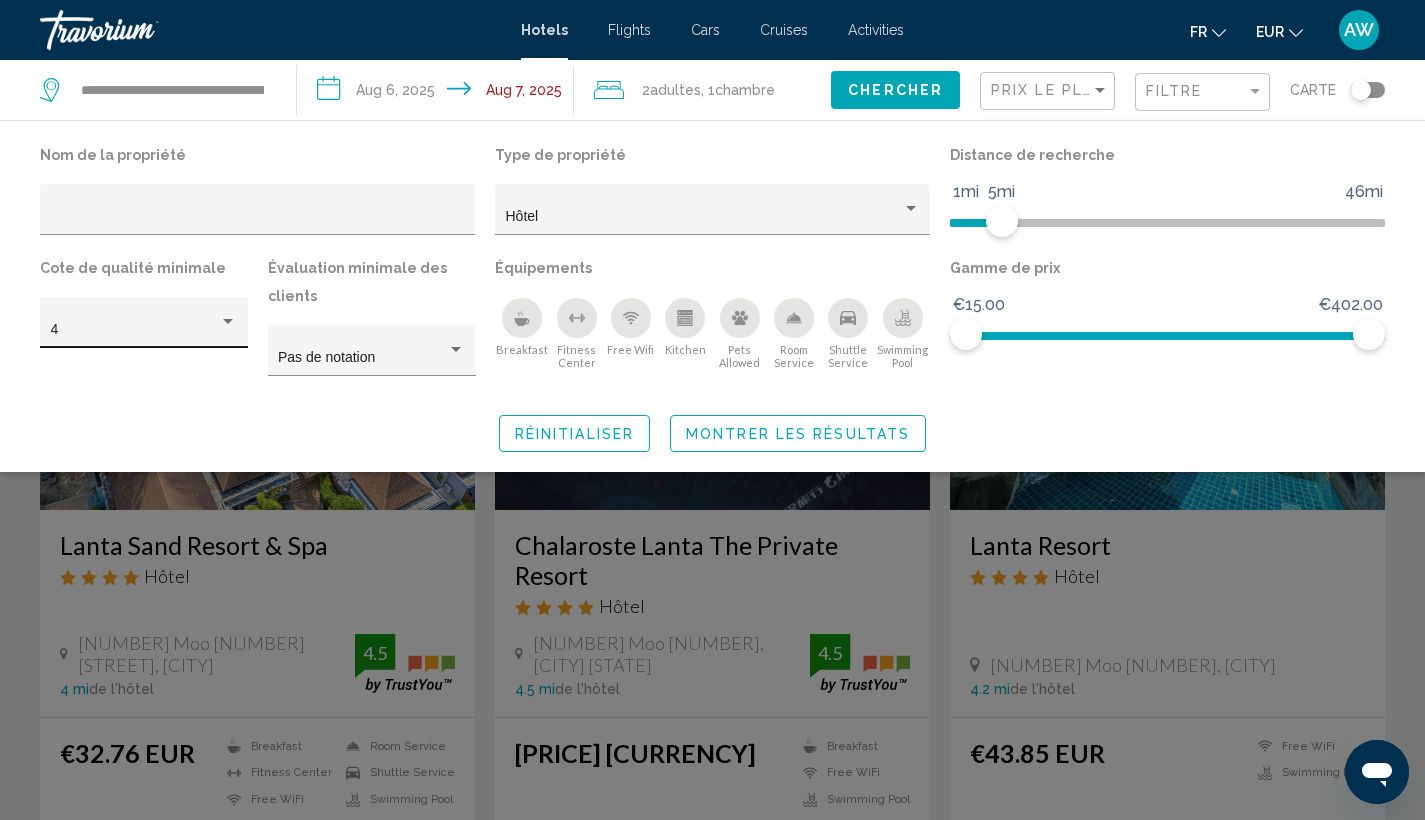 click on "4" 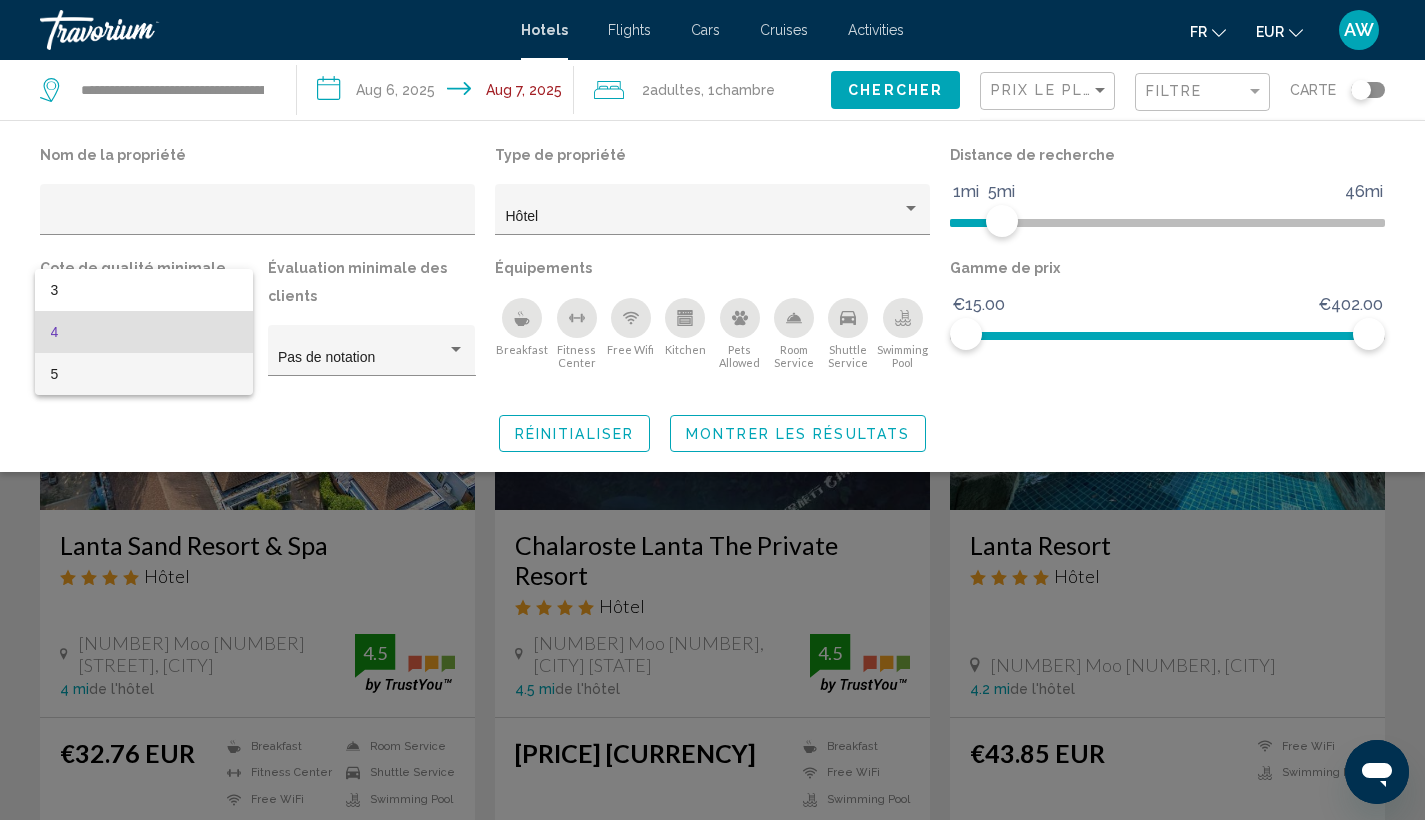 click on "5" at bounding box center [144, 374] 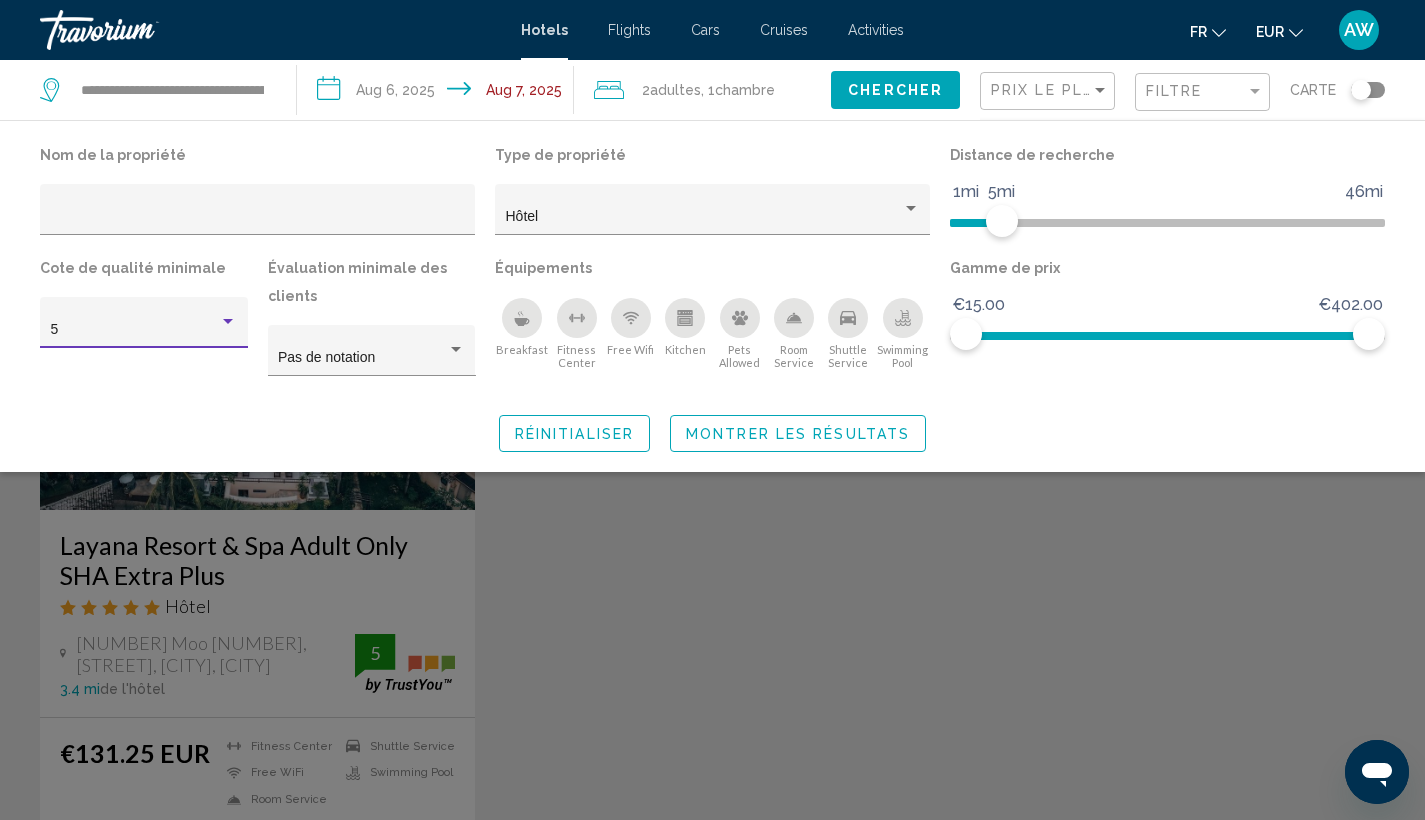 click on "Montrer les résultats" 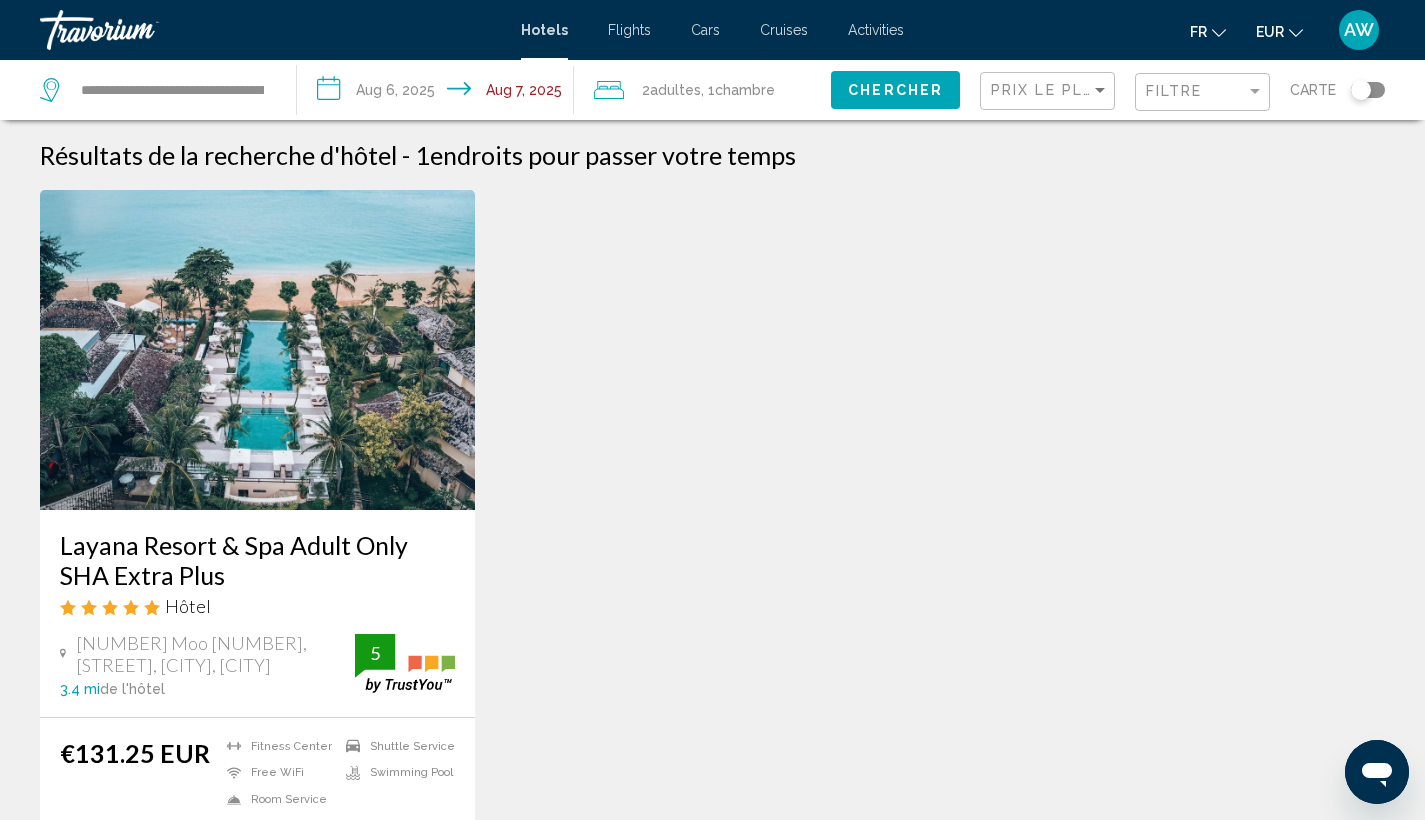 scroll, scrollTop: 0, scrollLeft: 0, axis: both 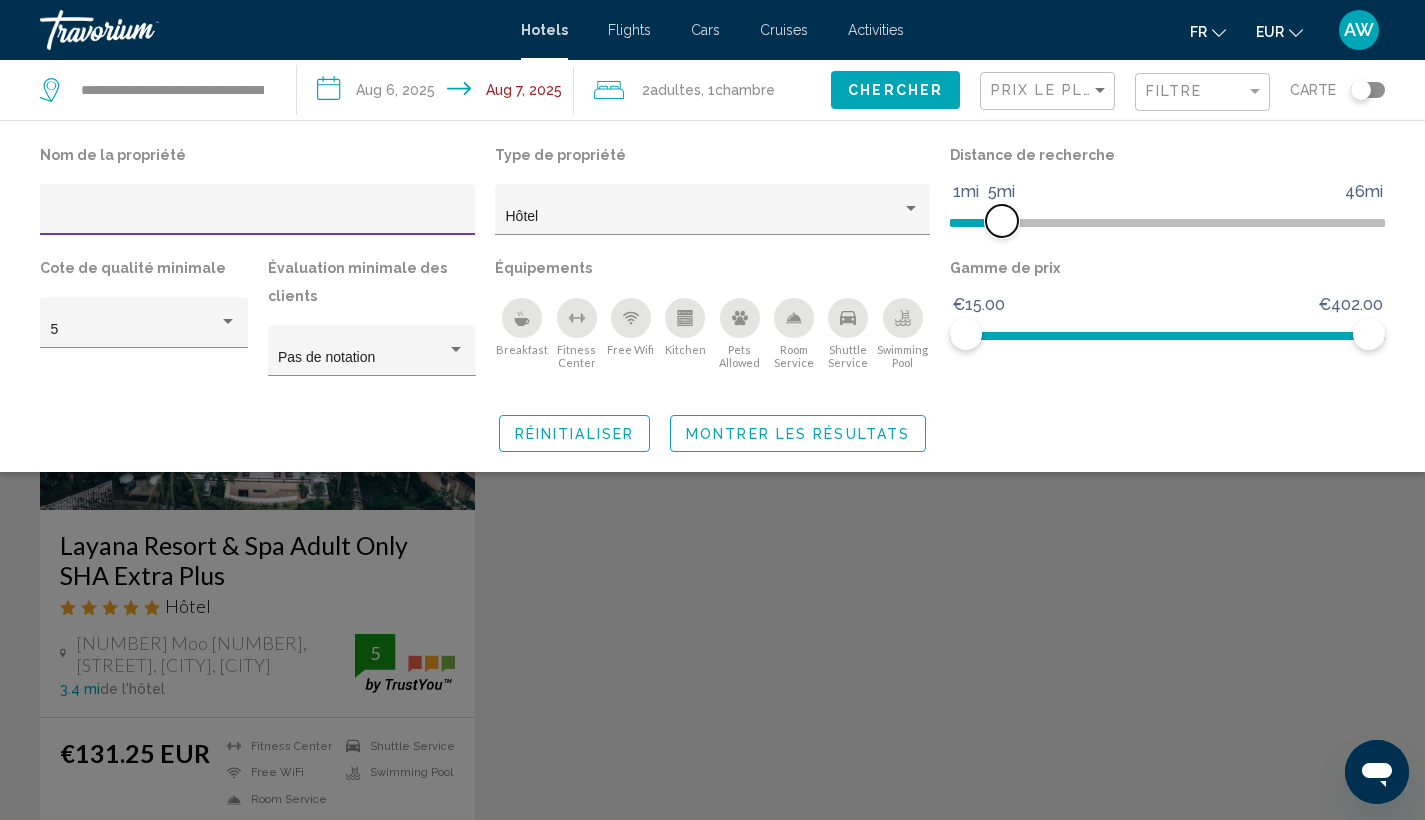 click on "1mi 46mi 5mi" 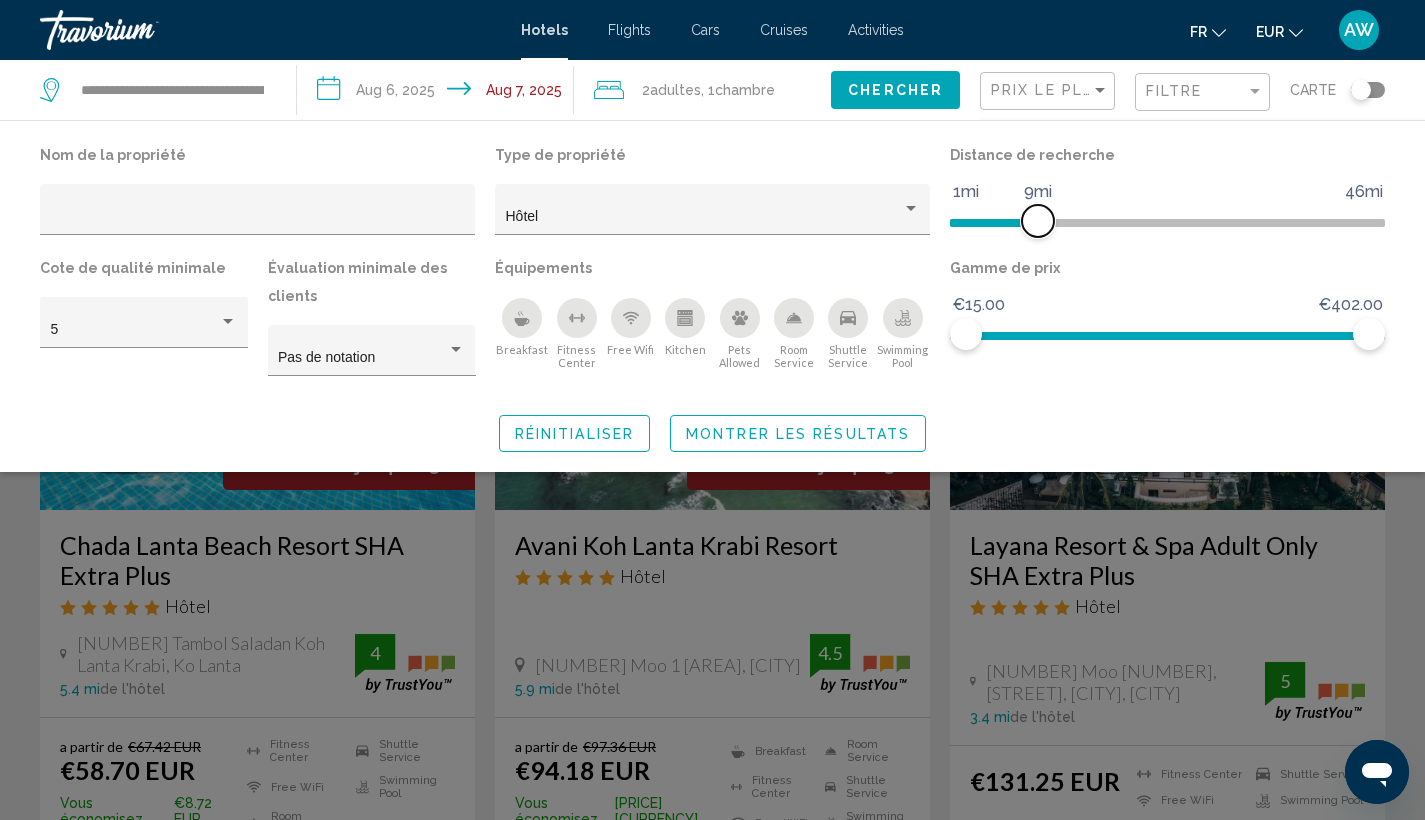 click on "1mi 46mi 9mi" 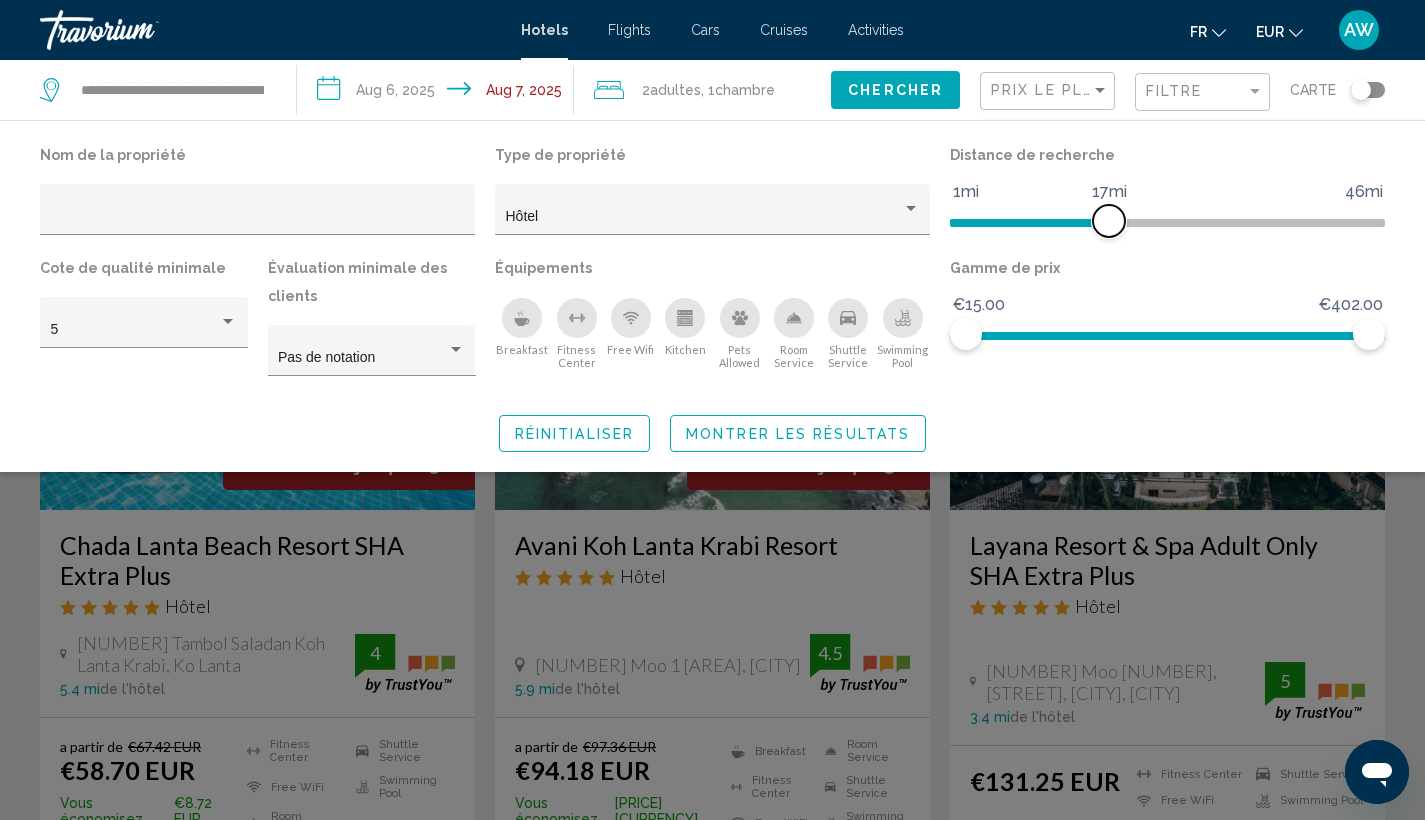 drag, startPoint x: 1117, startPoint y: 224, endPoint x: 1104, endPoint y: 224, distance: 13 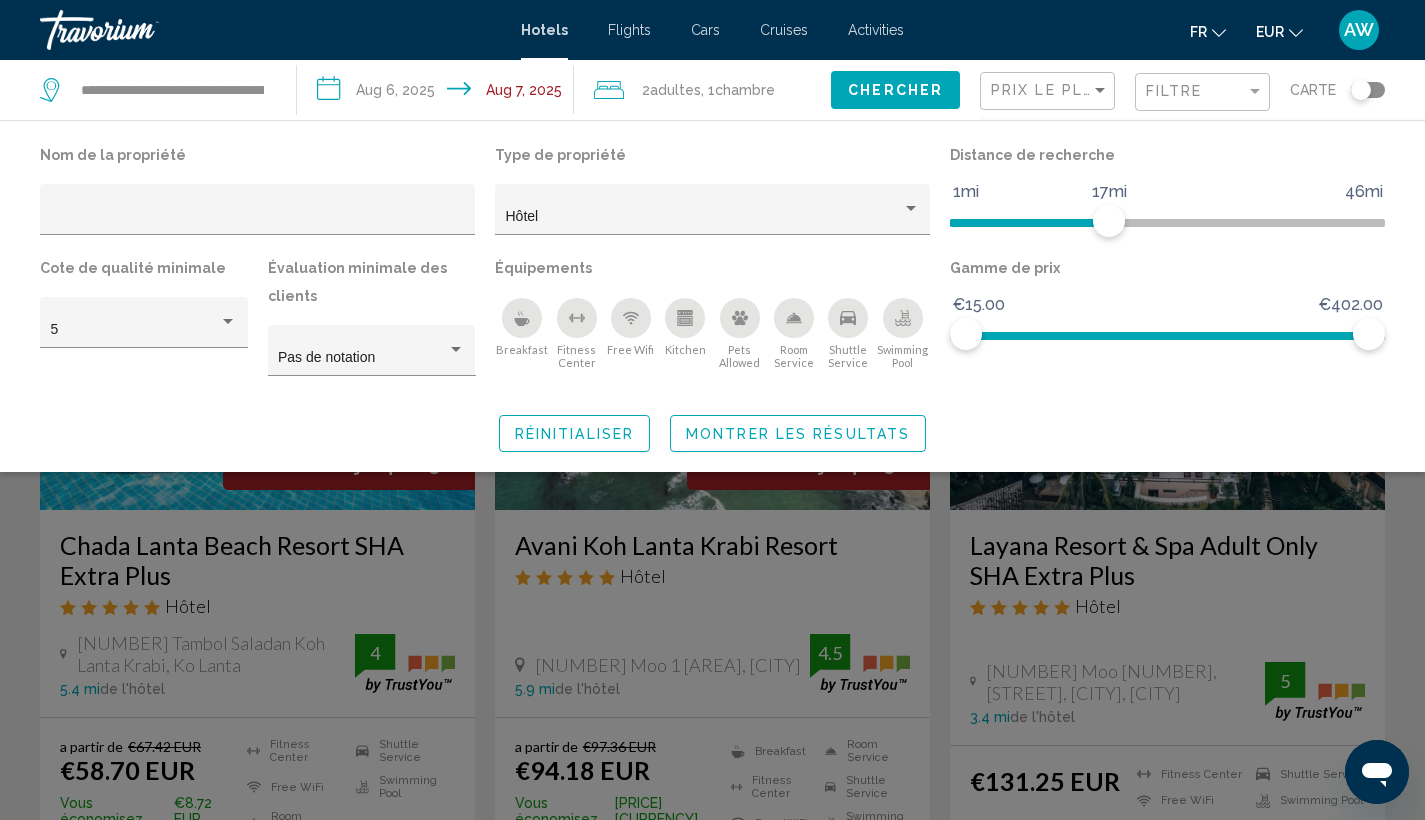 click on "Montrer les résultats" 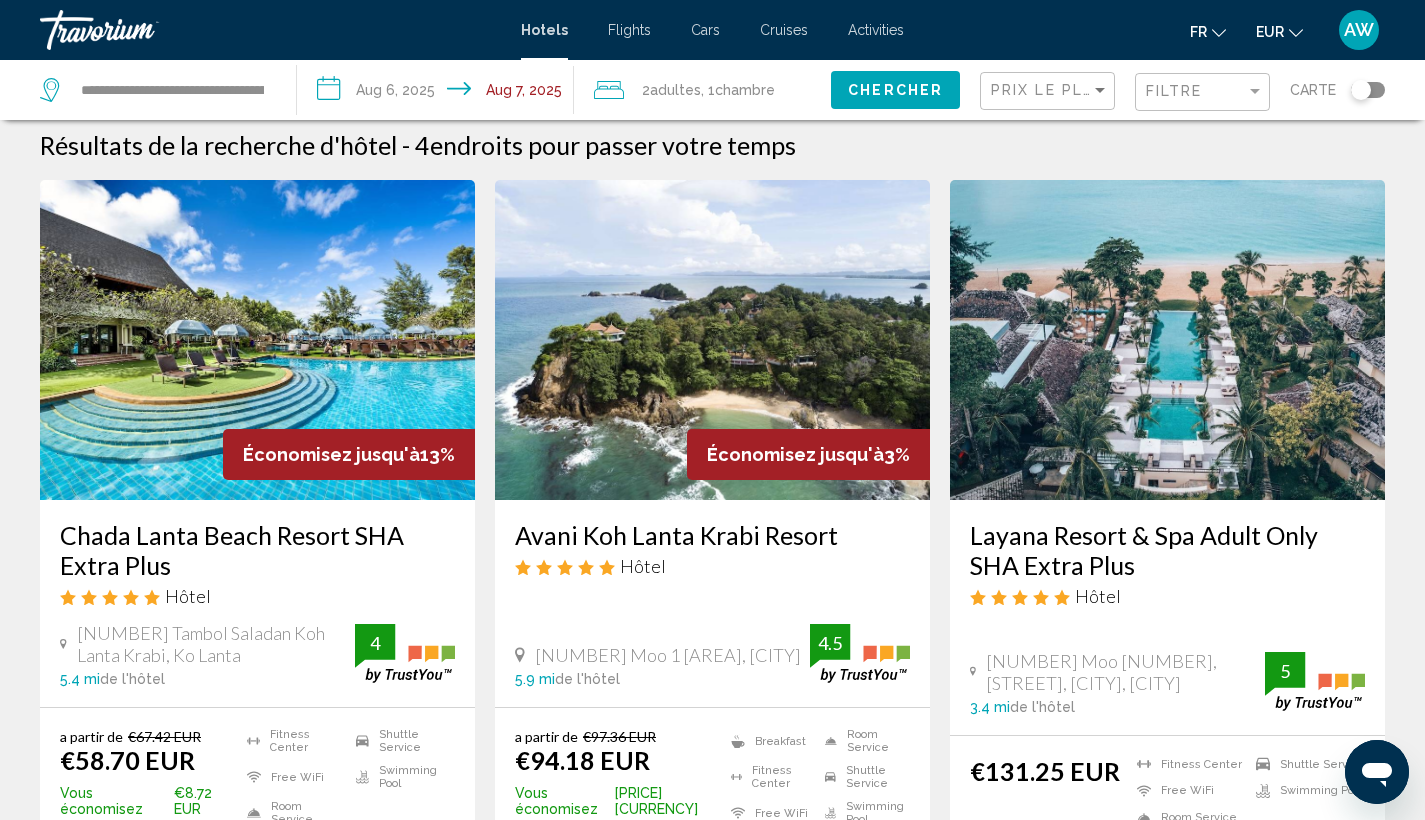 scroll, scrollTop: 7, scrollLeft: 0, axis: vertical 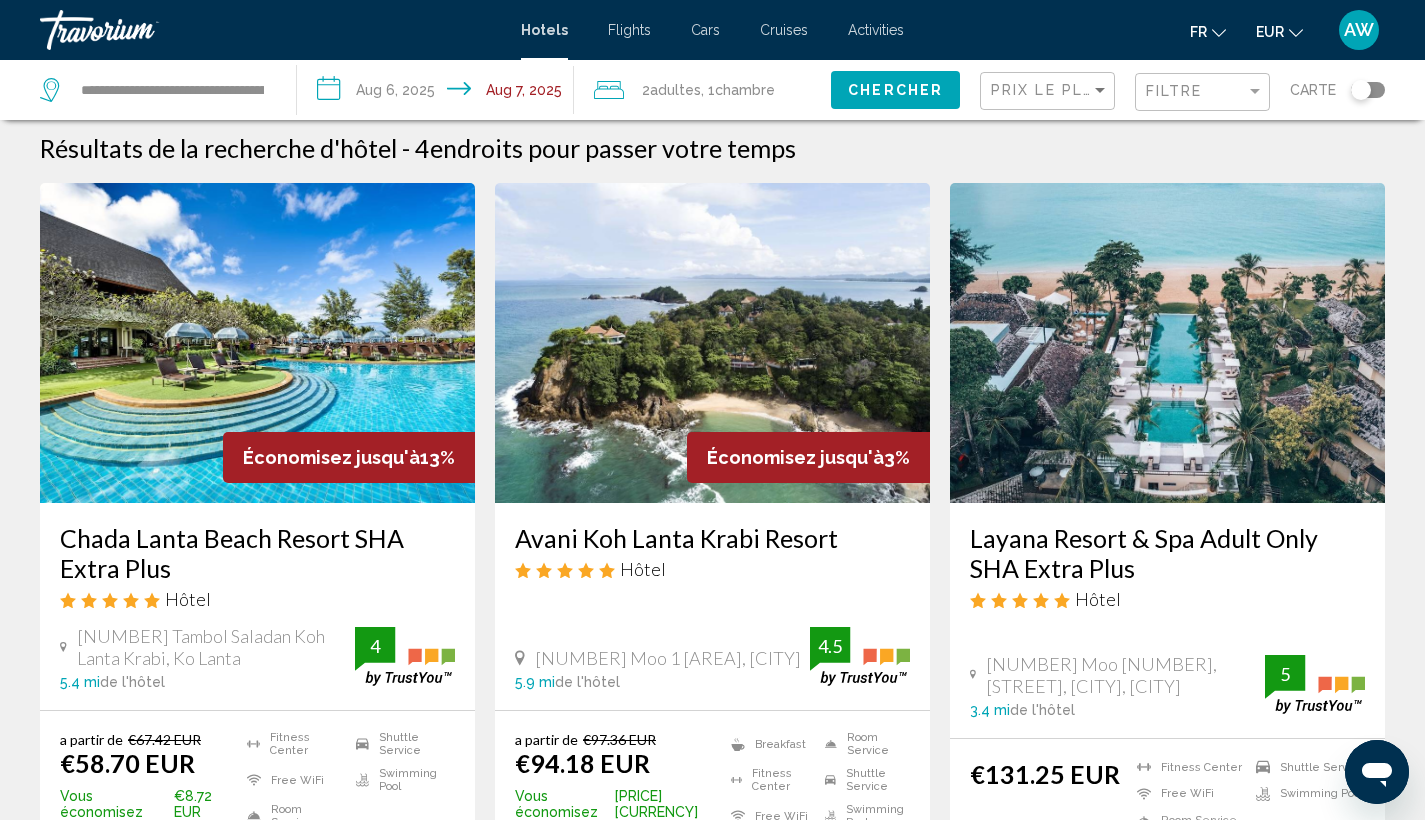 click on "Chada Lanta Beach Resort SHA Extra Plus" at bounding box center [257, 553] 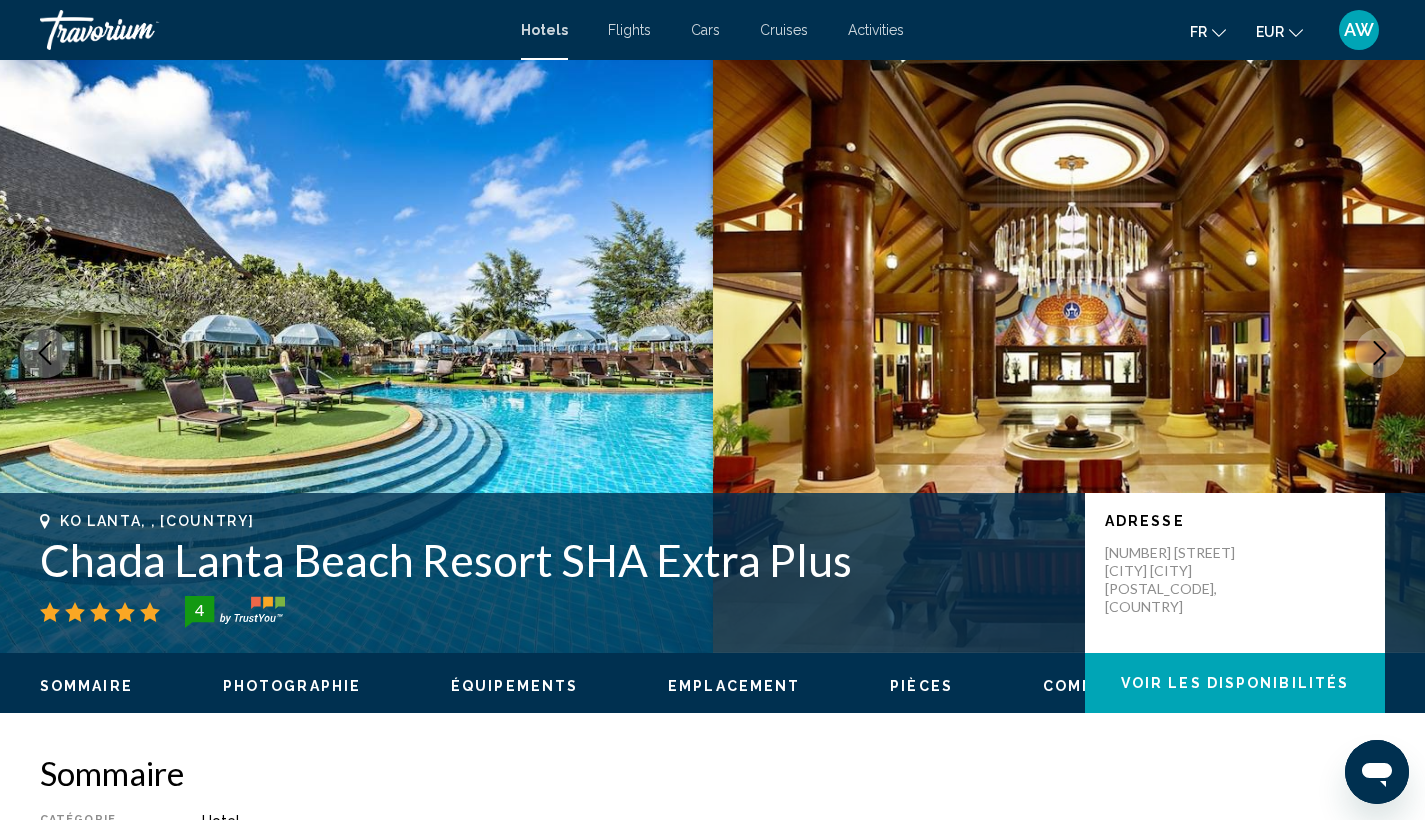 scroll, scrollTop: 0, scrollLeft: 0, axis: both 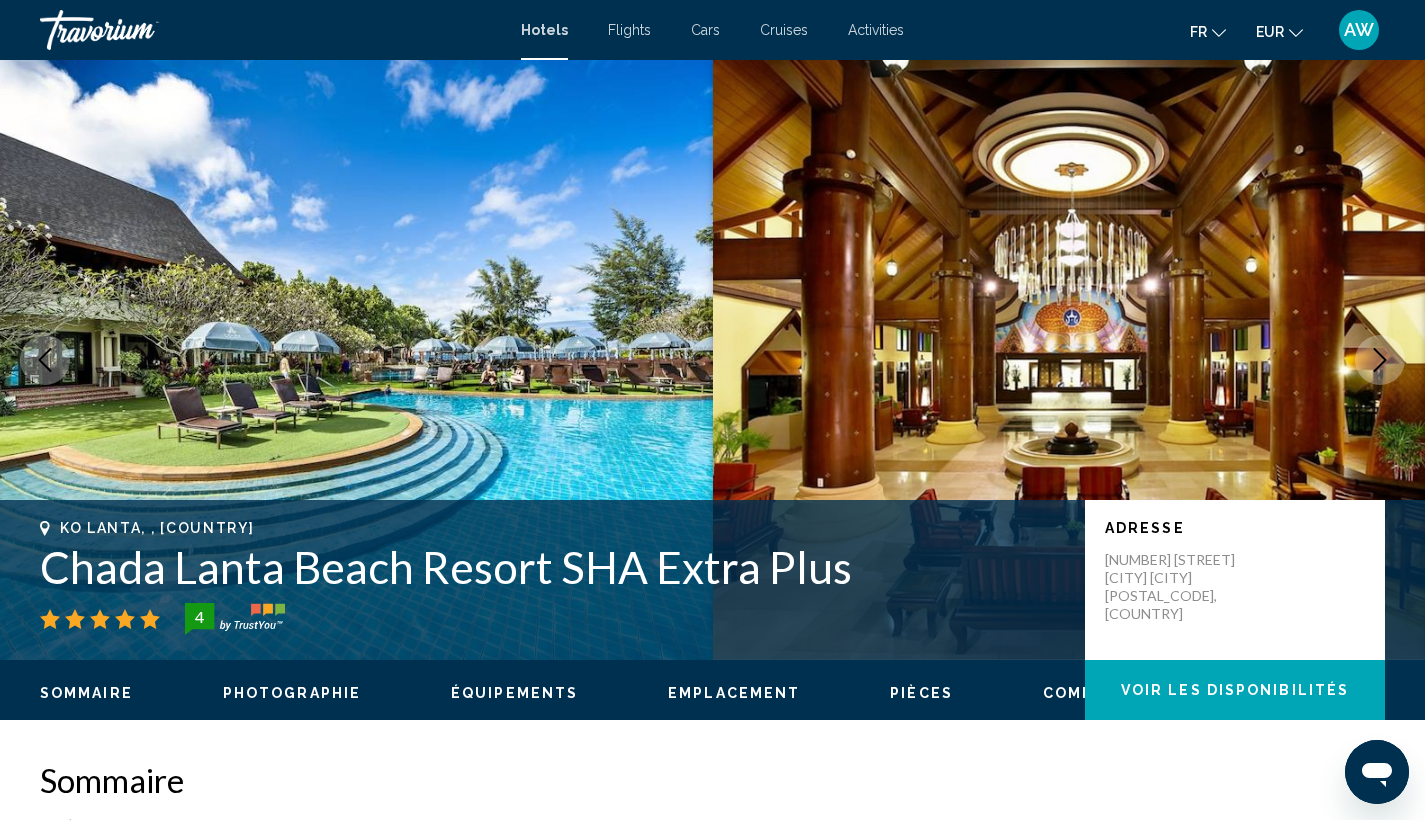 click 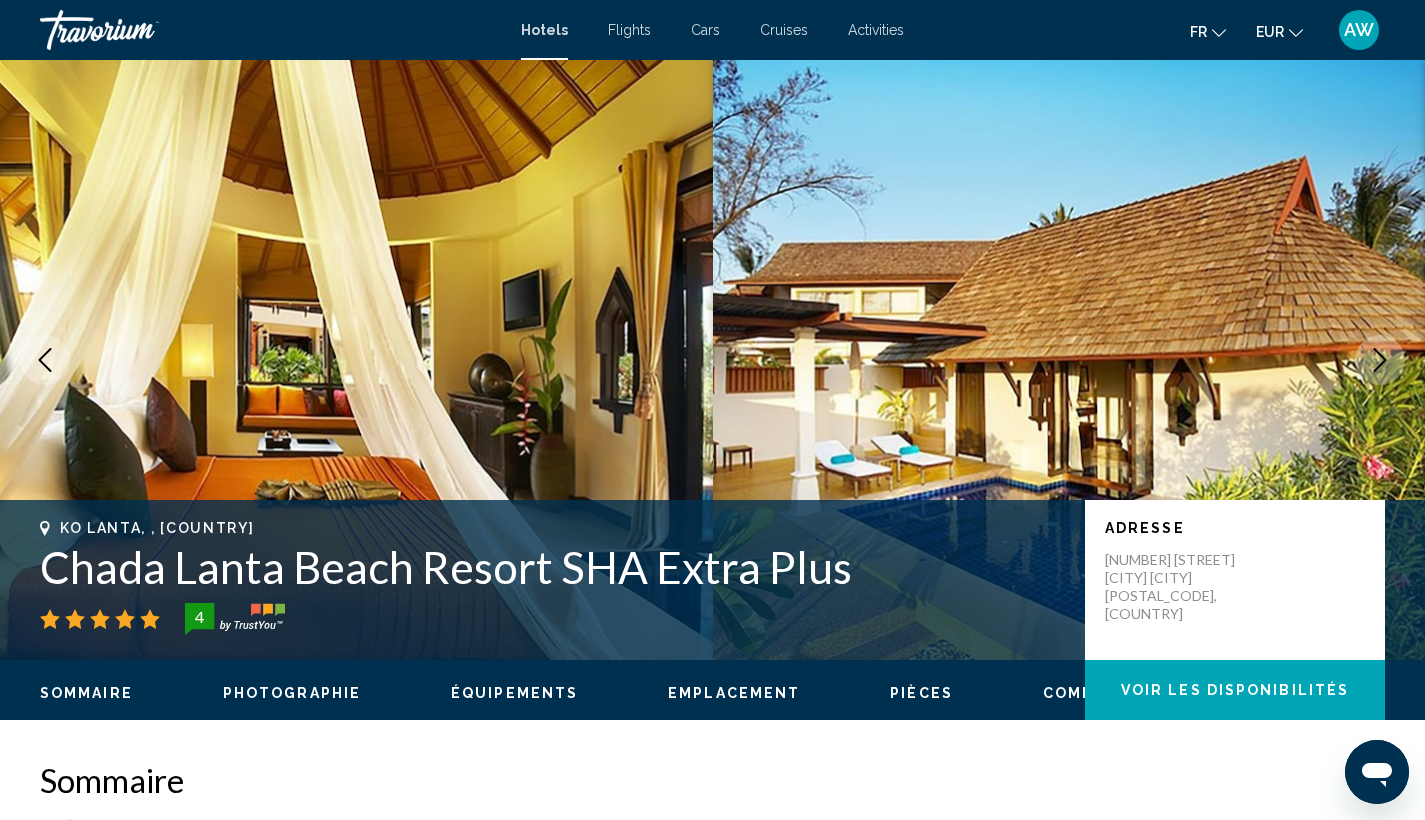 click 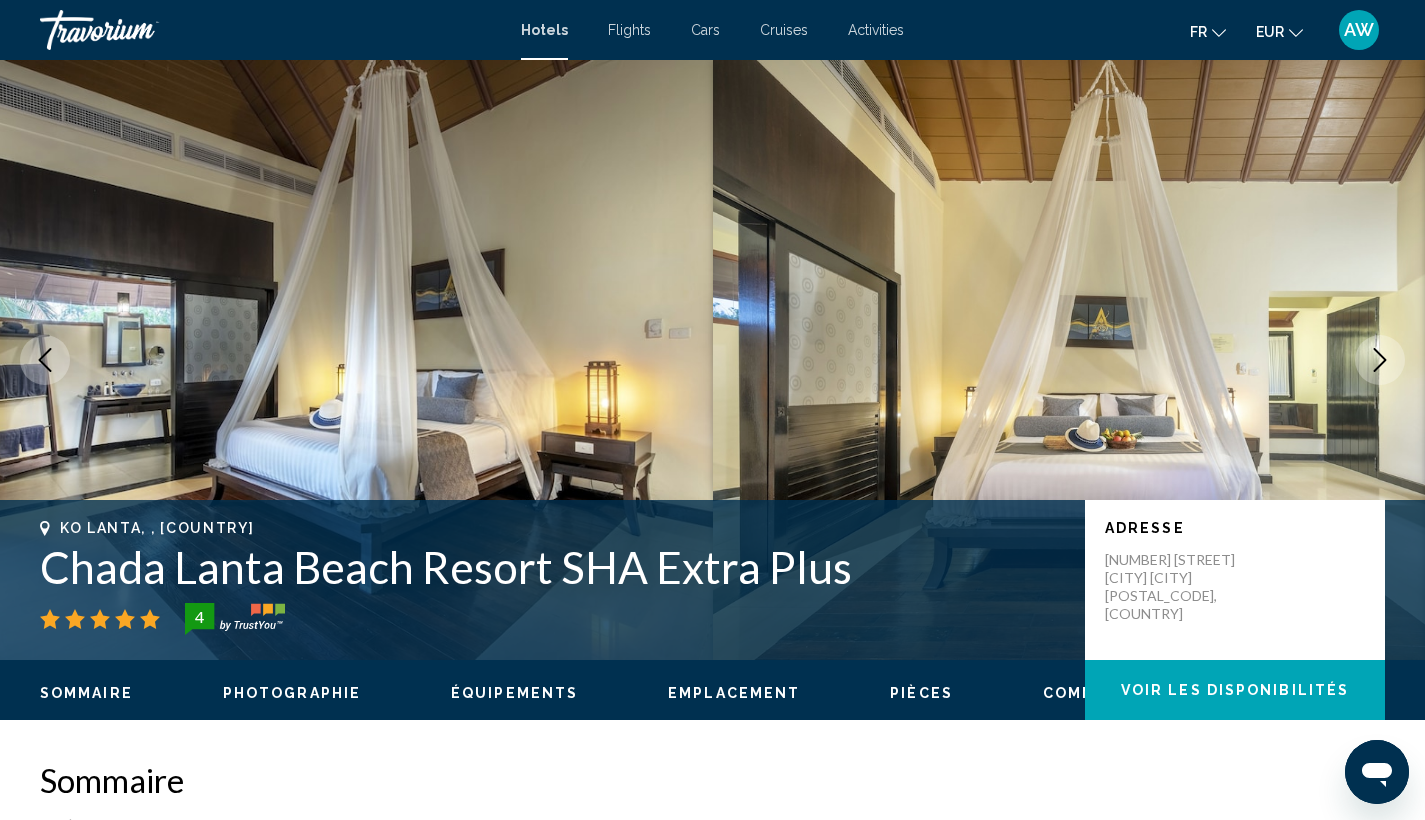 click 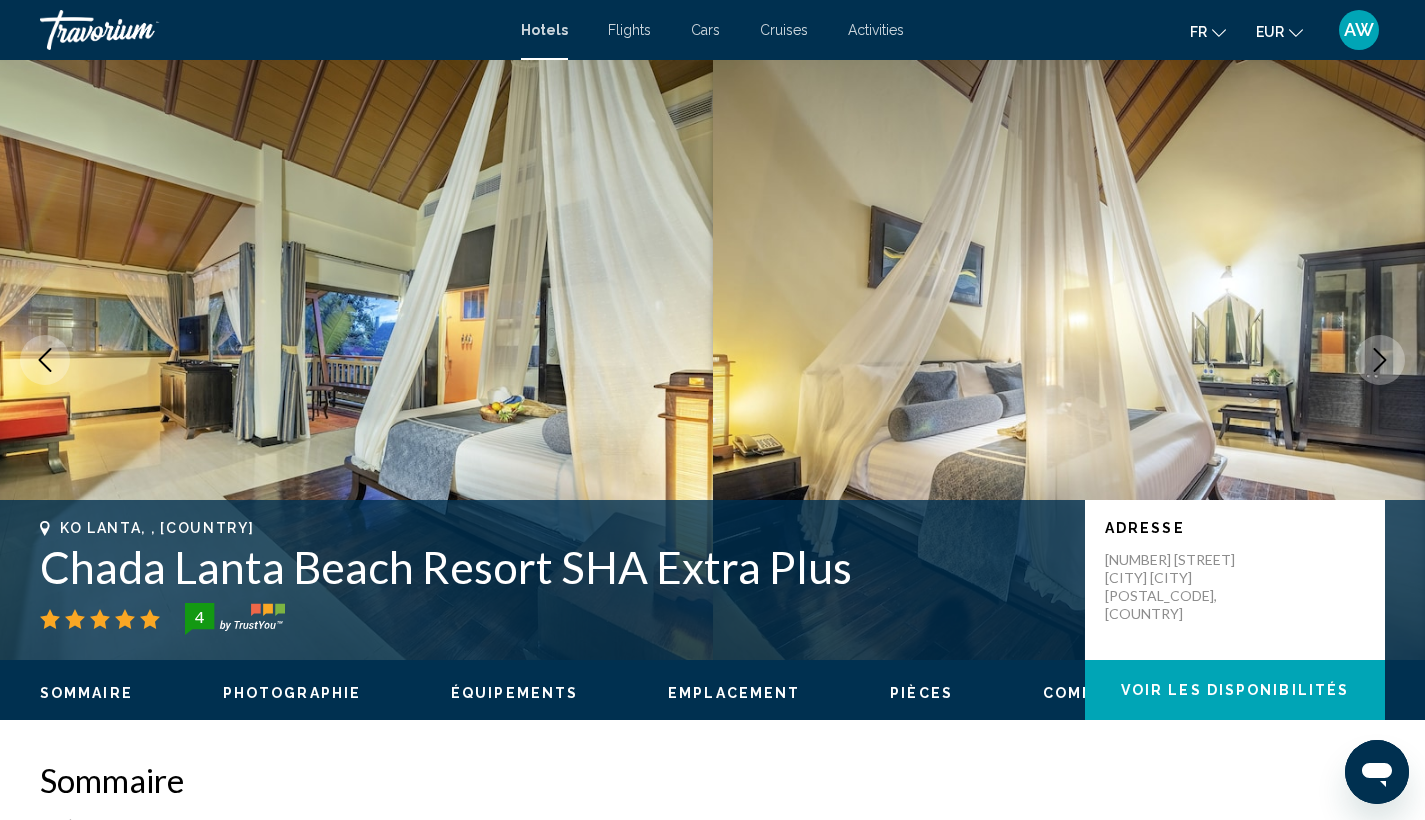 click 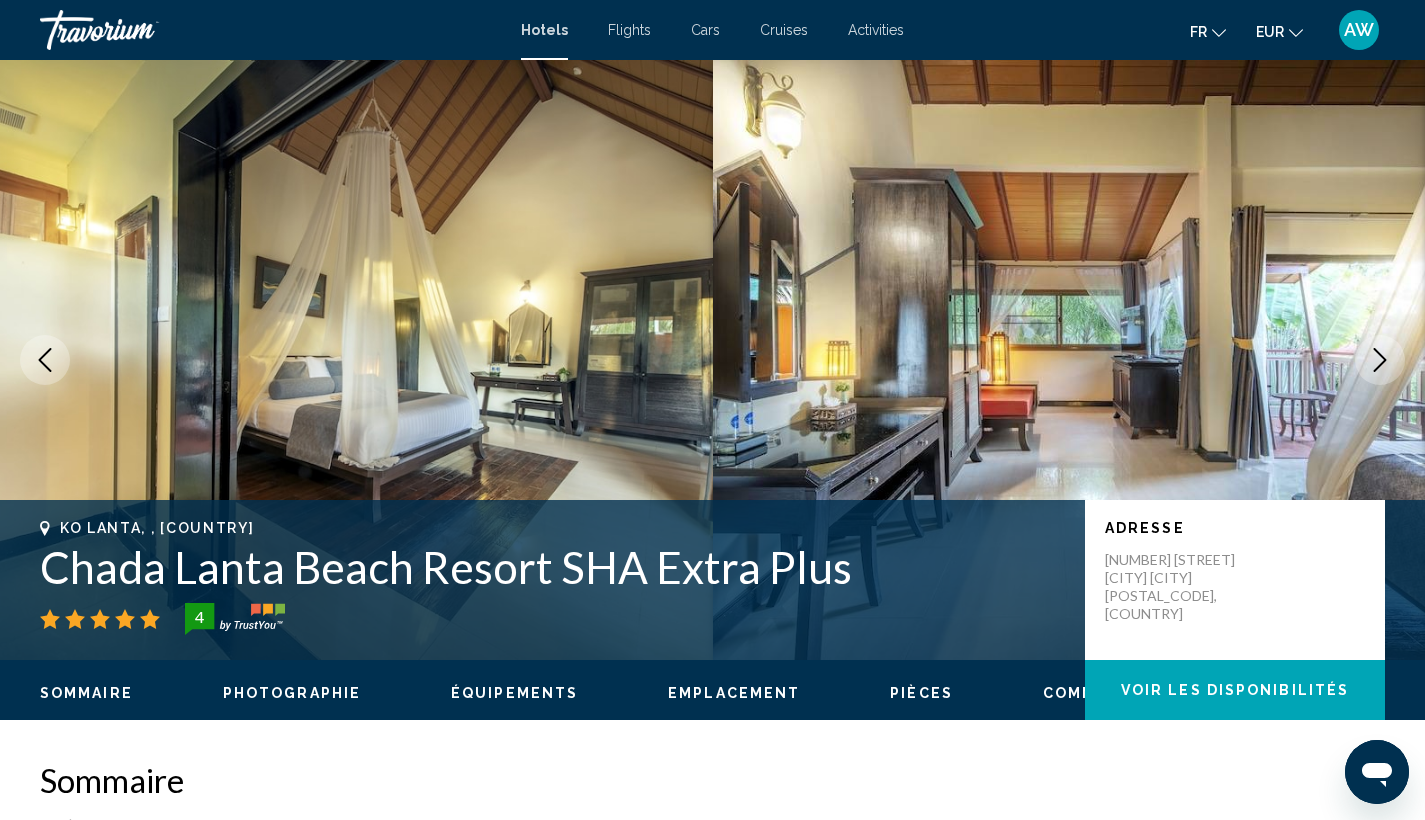 click 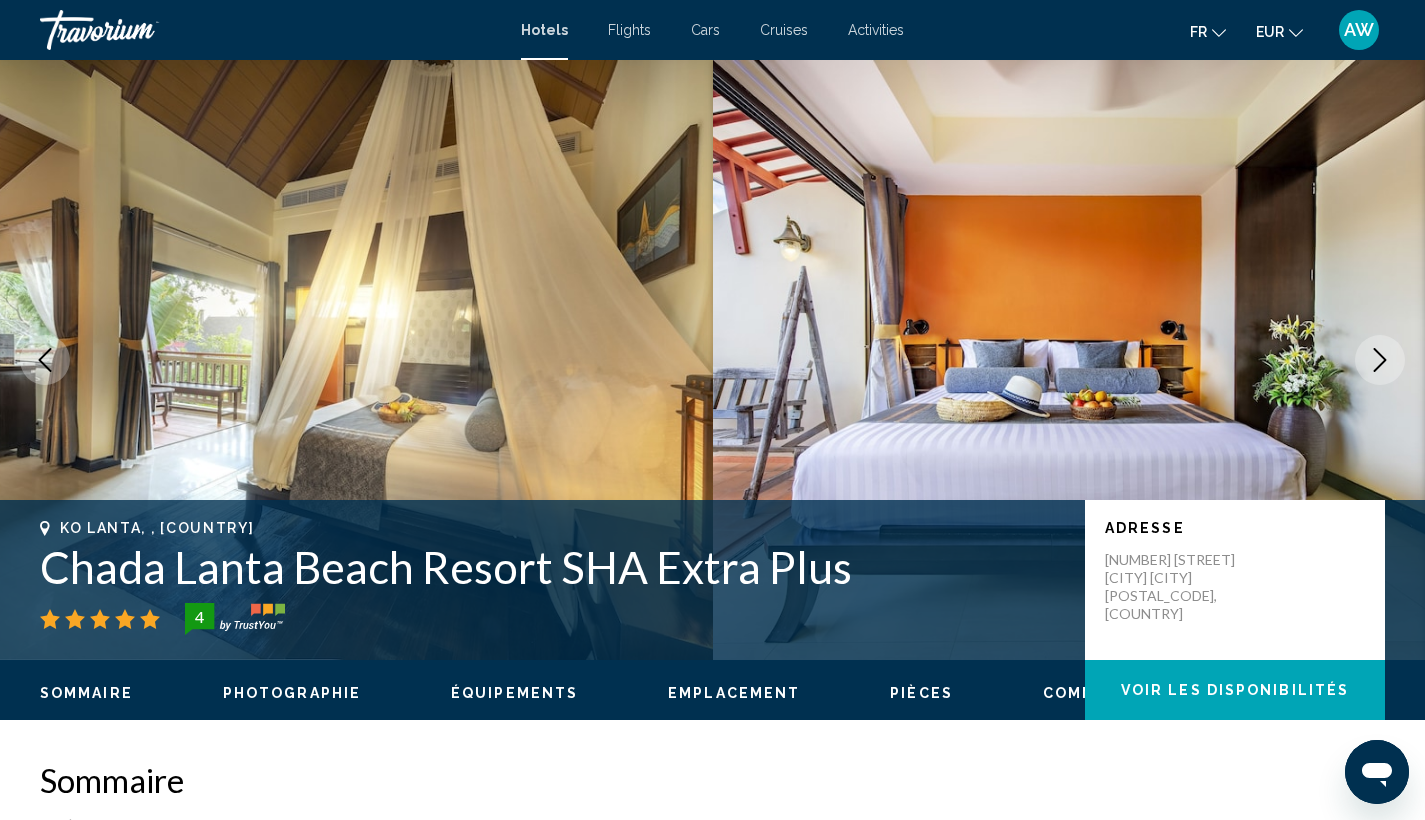 click 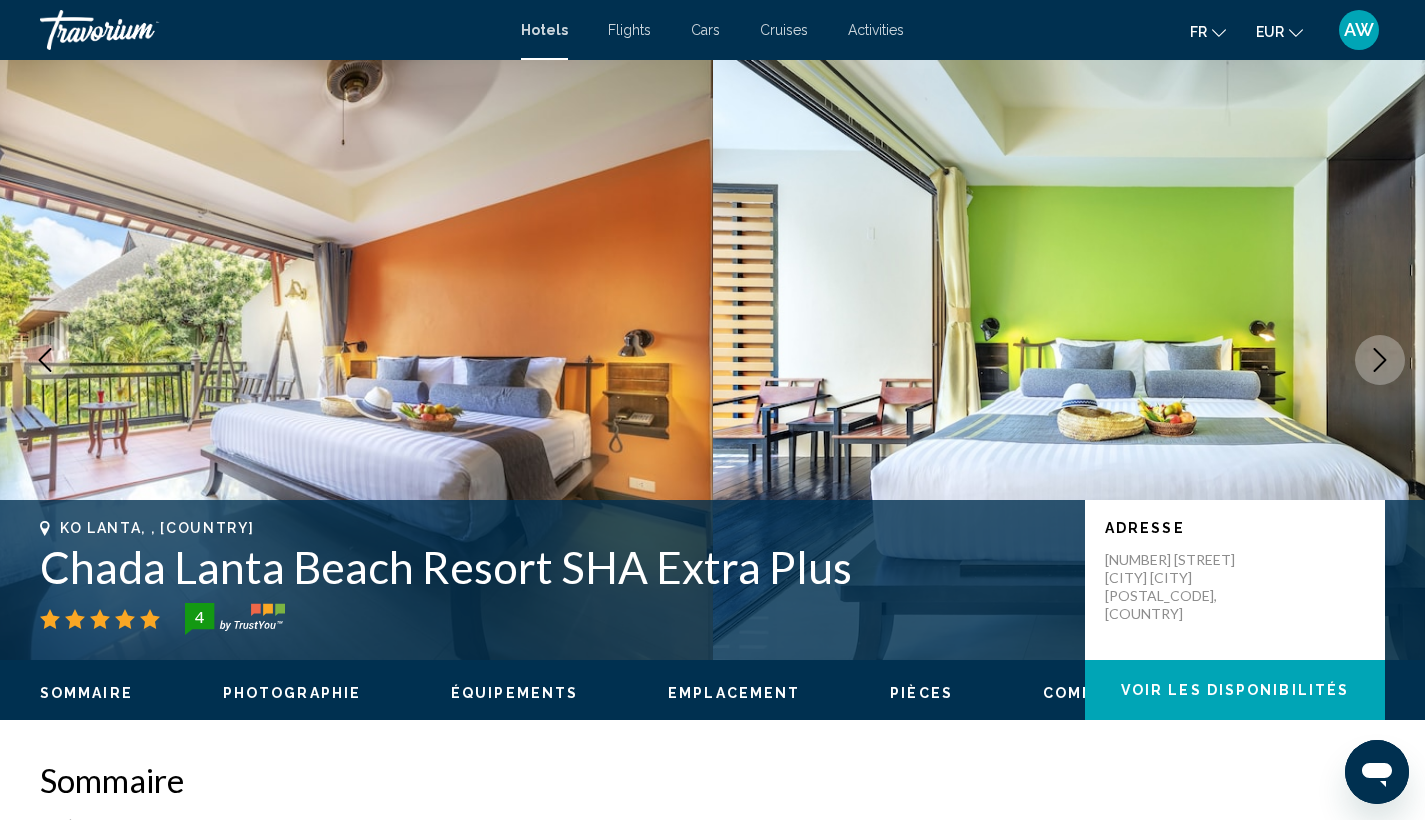 click 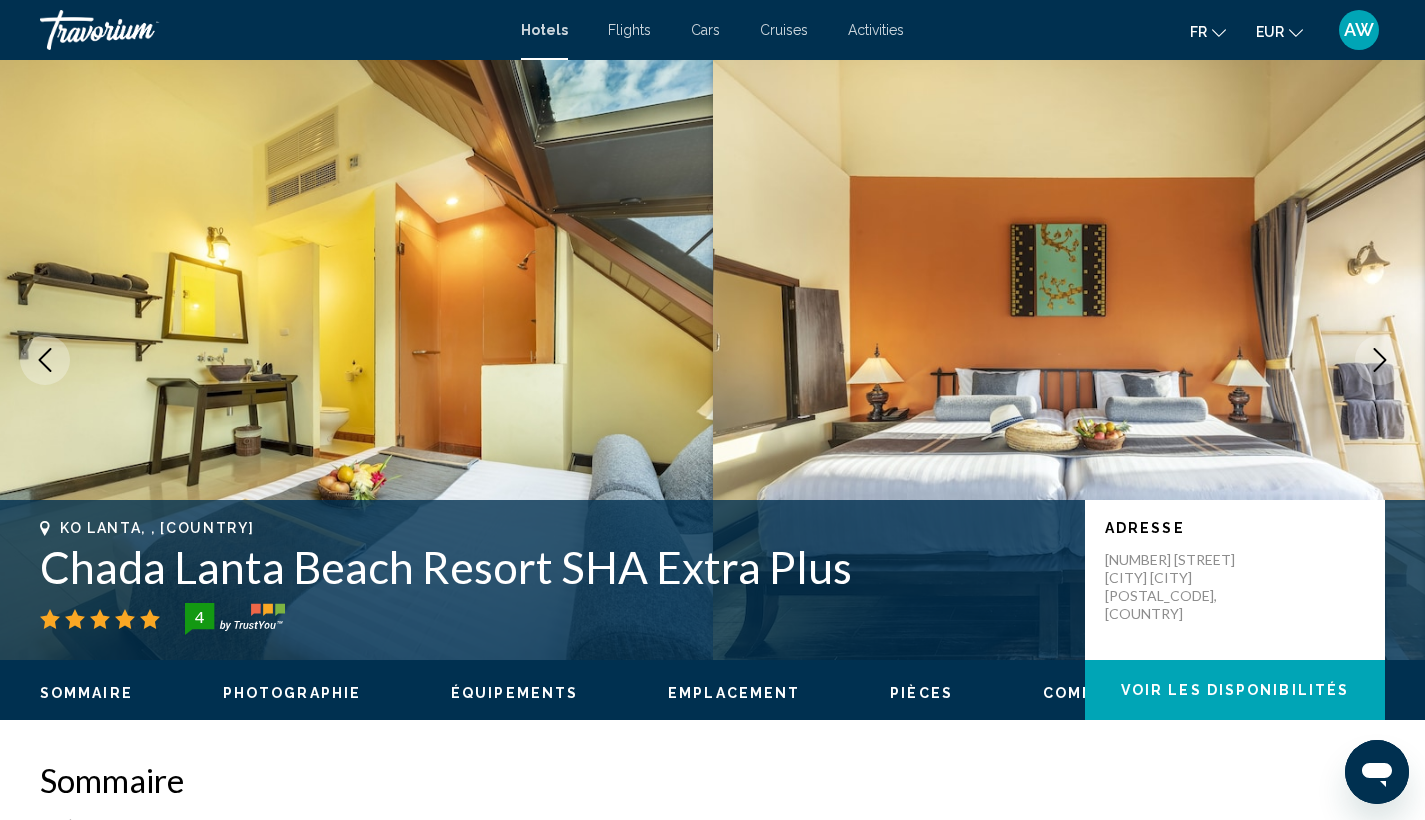 click 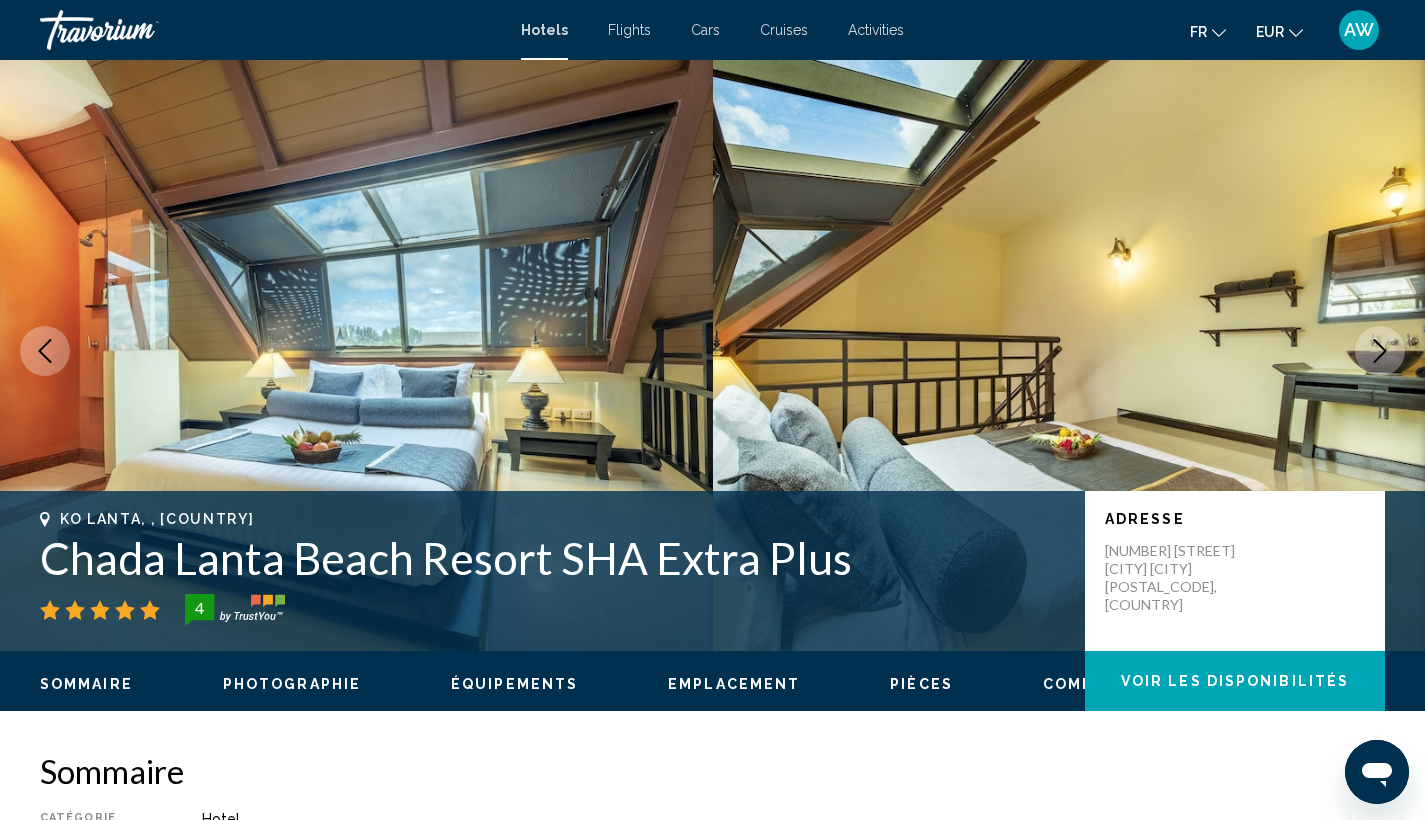 scroll, scrollTop: 8, scrollLeft: 0, axis: vertical 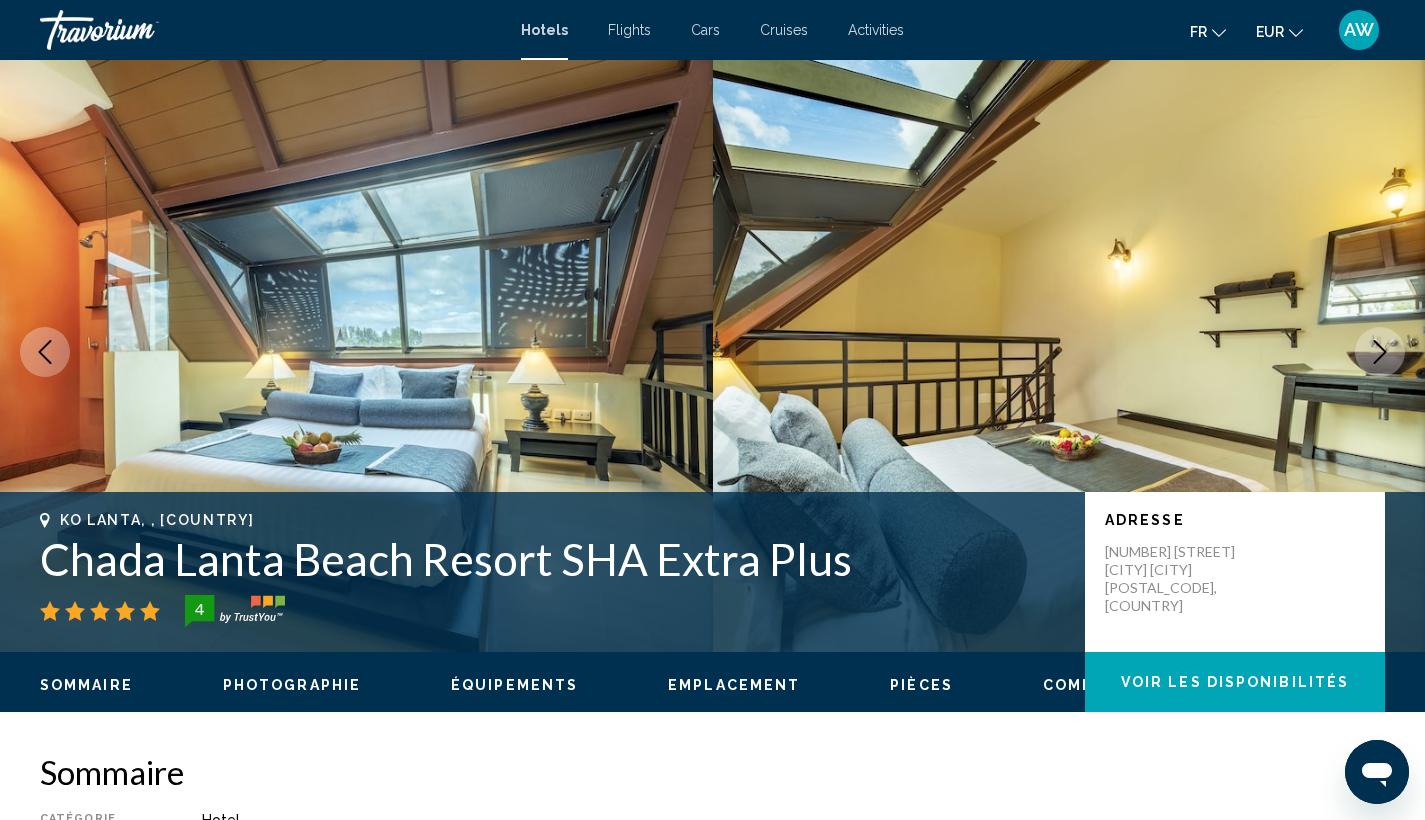 click 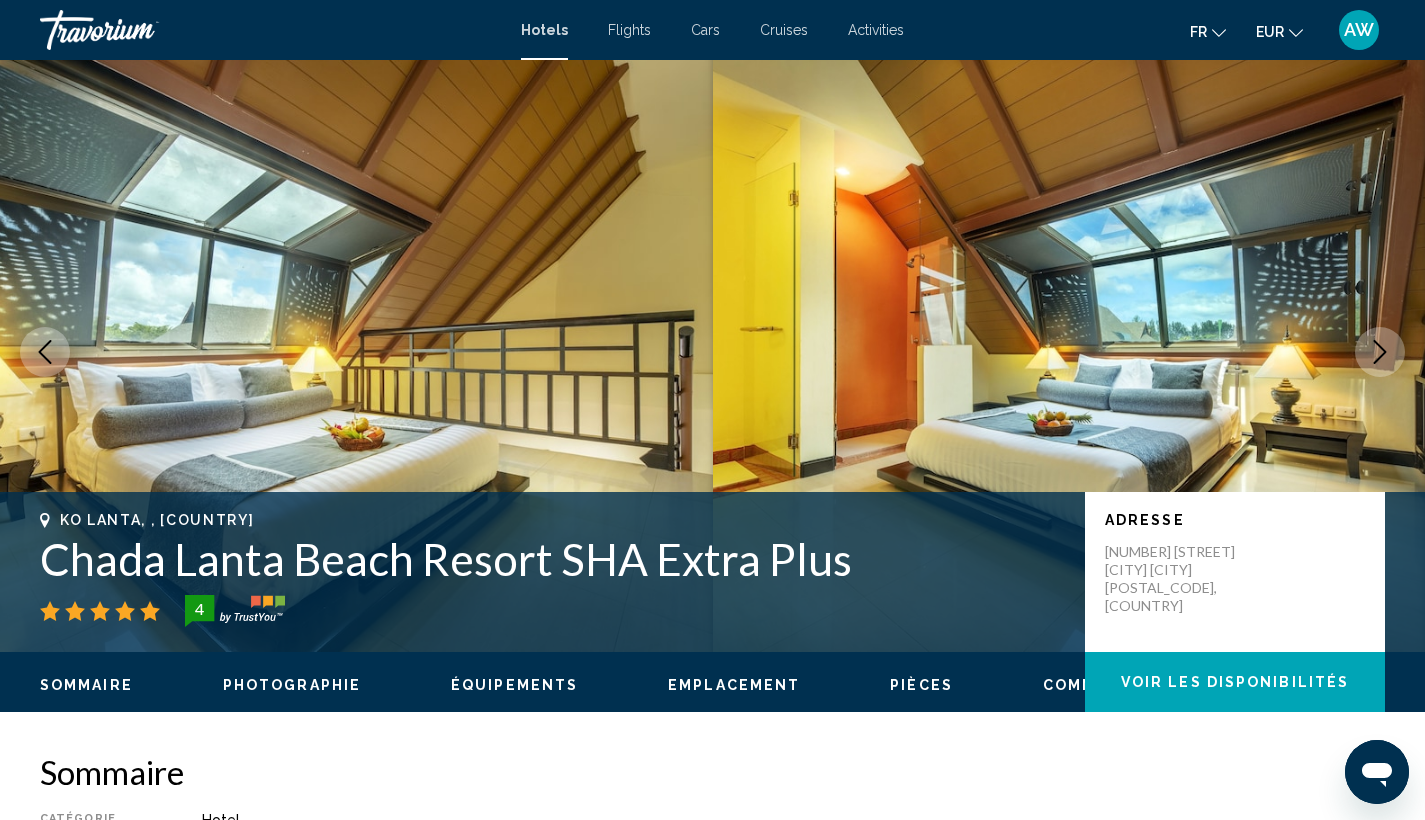 click 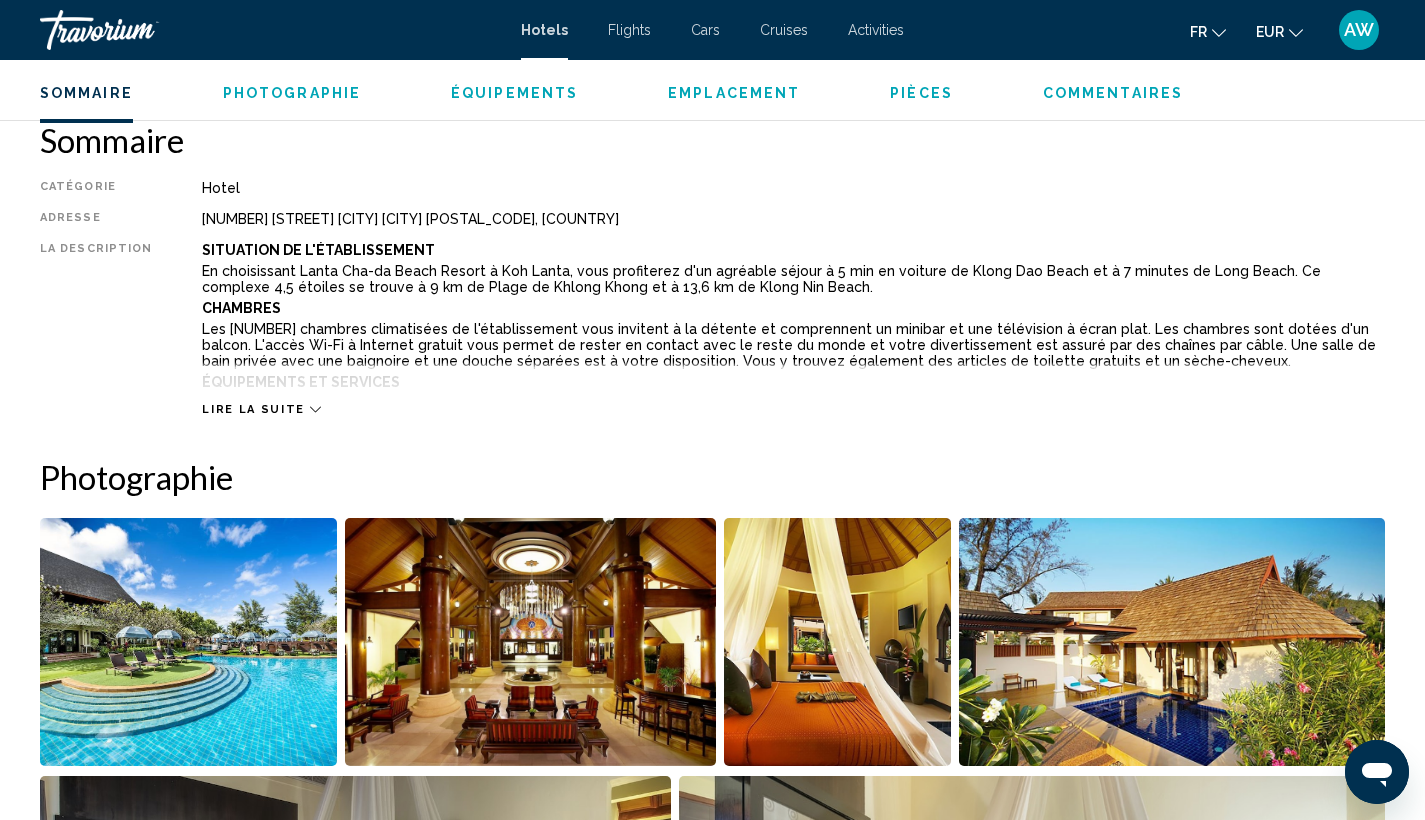 scroll, scrollTop: 659, scrollLeft: 0, axis: vertical 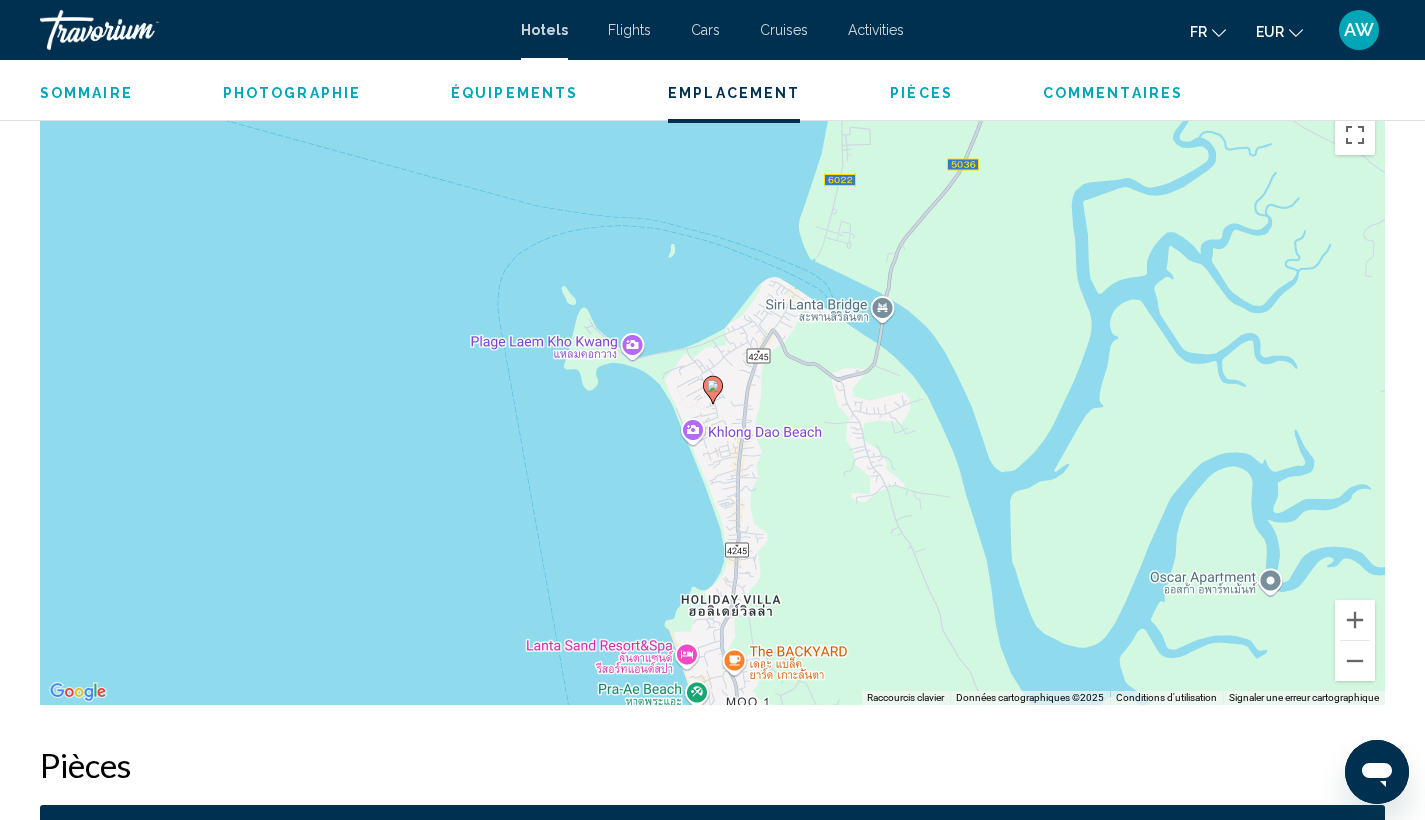 click on "Pour activer le glissement avec le clavier, appuyez sur Alt+Entrée. Une fois ce mode activé, utilisez les touches fléchées pour déplacer le repère. Pour valider le déplacement, appuyez sur Entrée. Pour annuler, appuyez sur Échap." at bounding box center (712, 405) 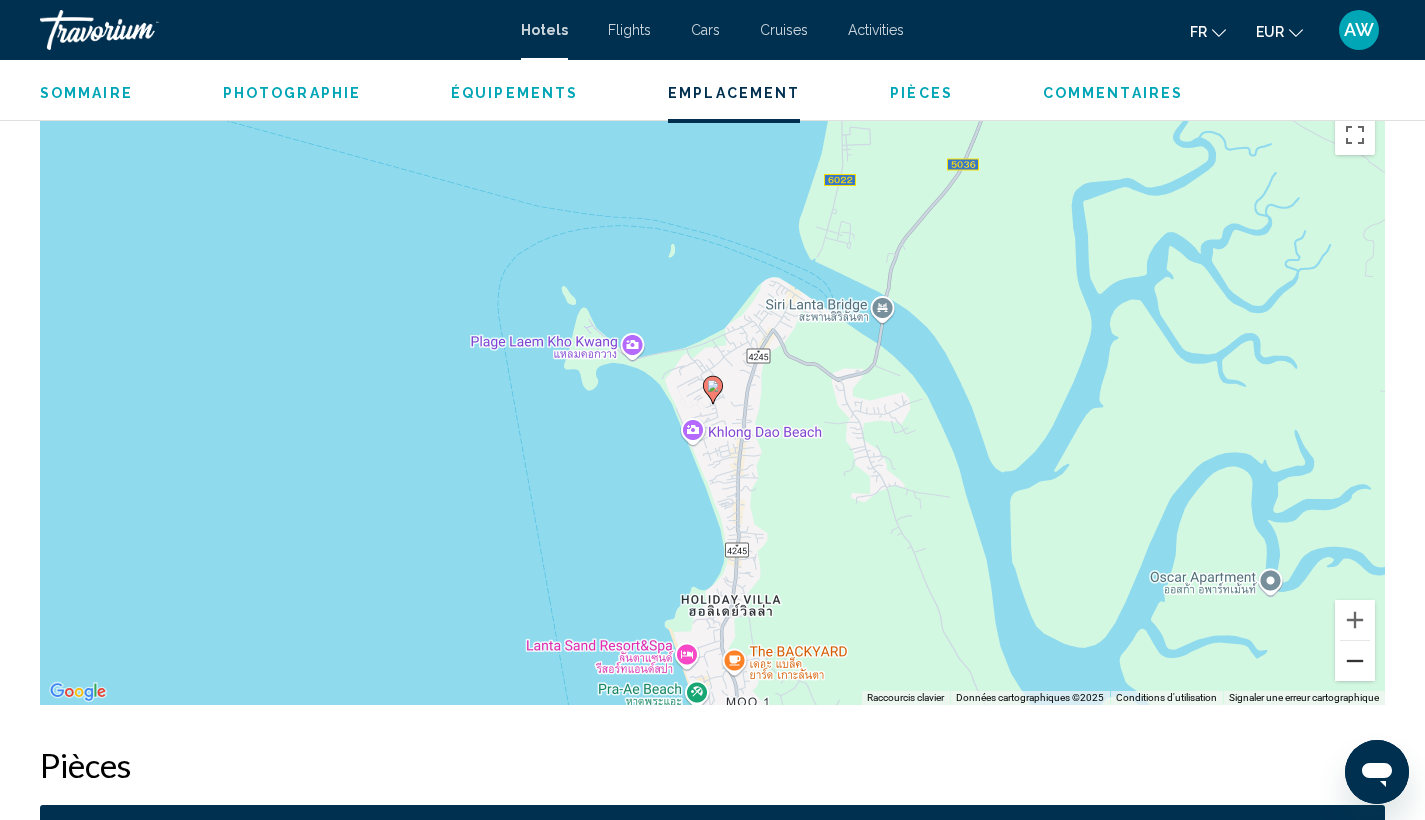 click at bounding box center (1355, 661) 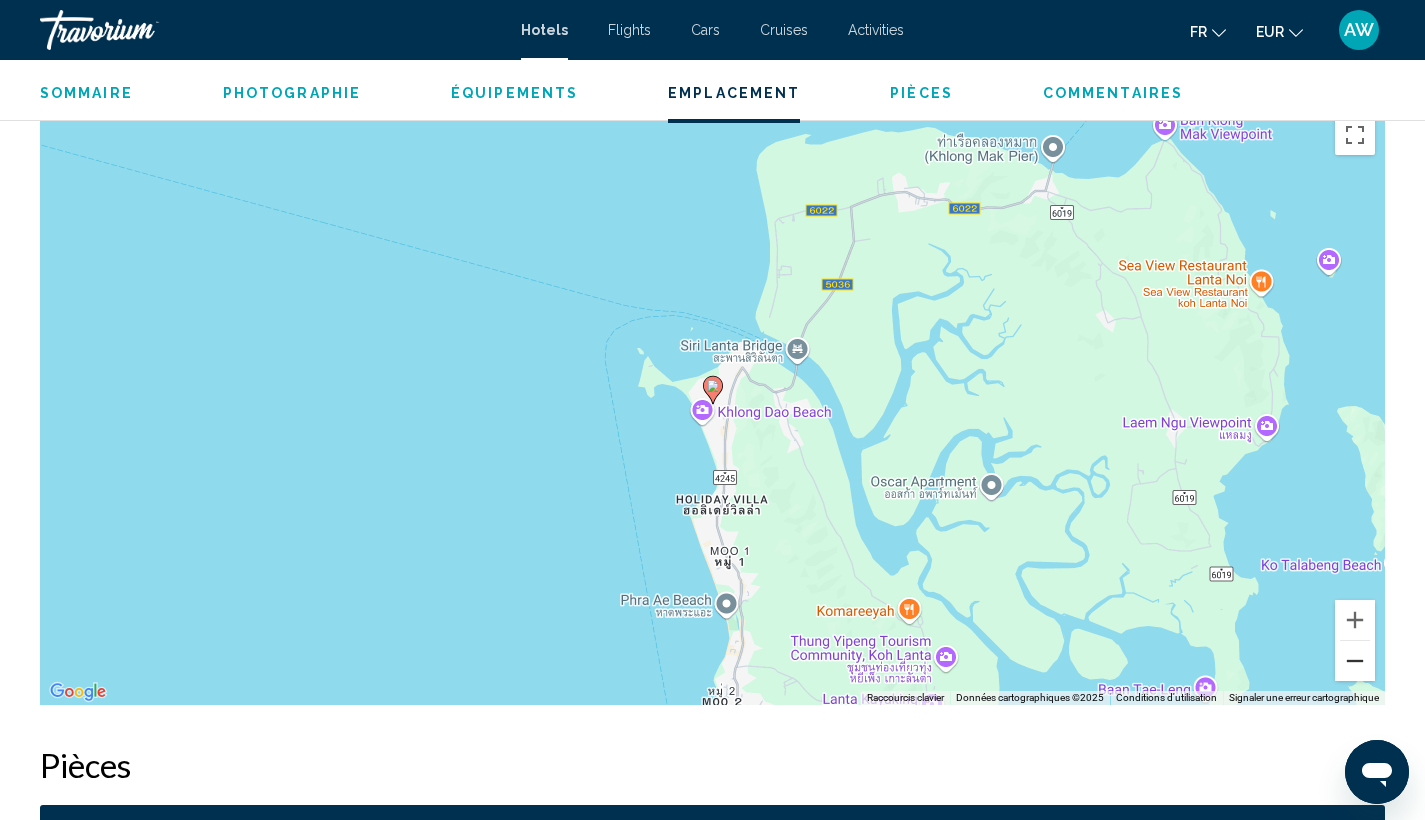click at bounding box center (1355, 661) 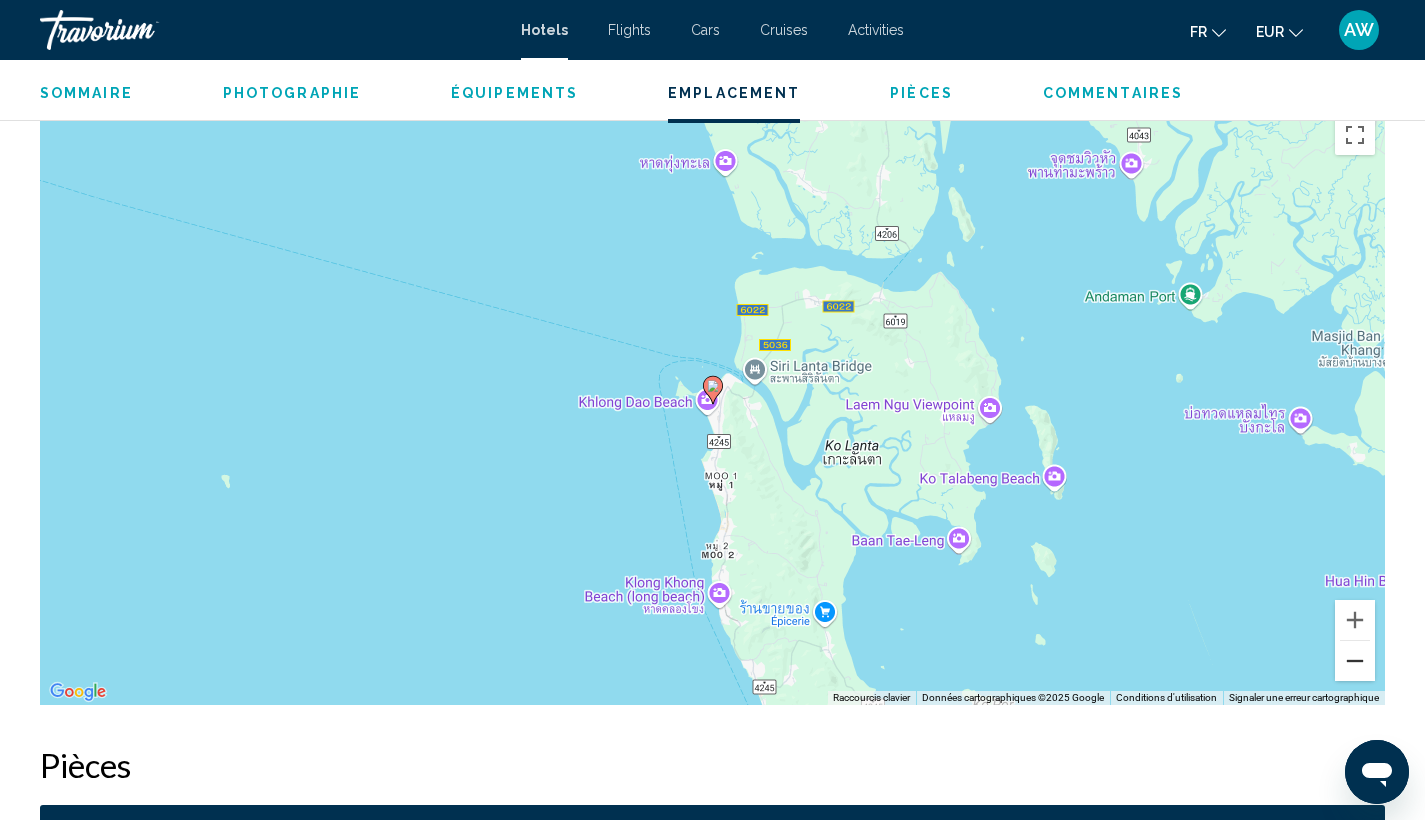 click at bounding box center (1355, 661) 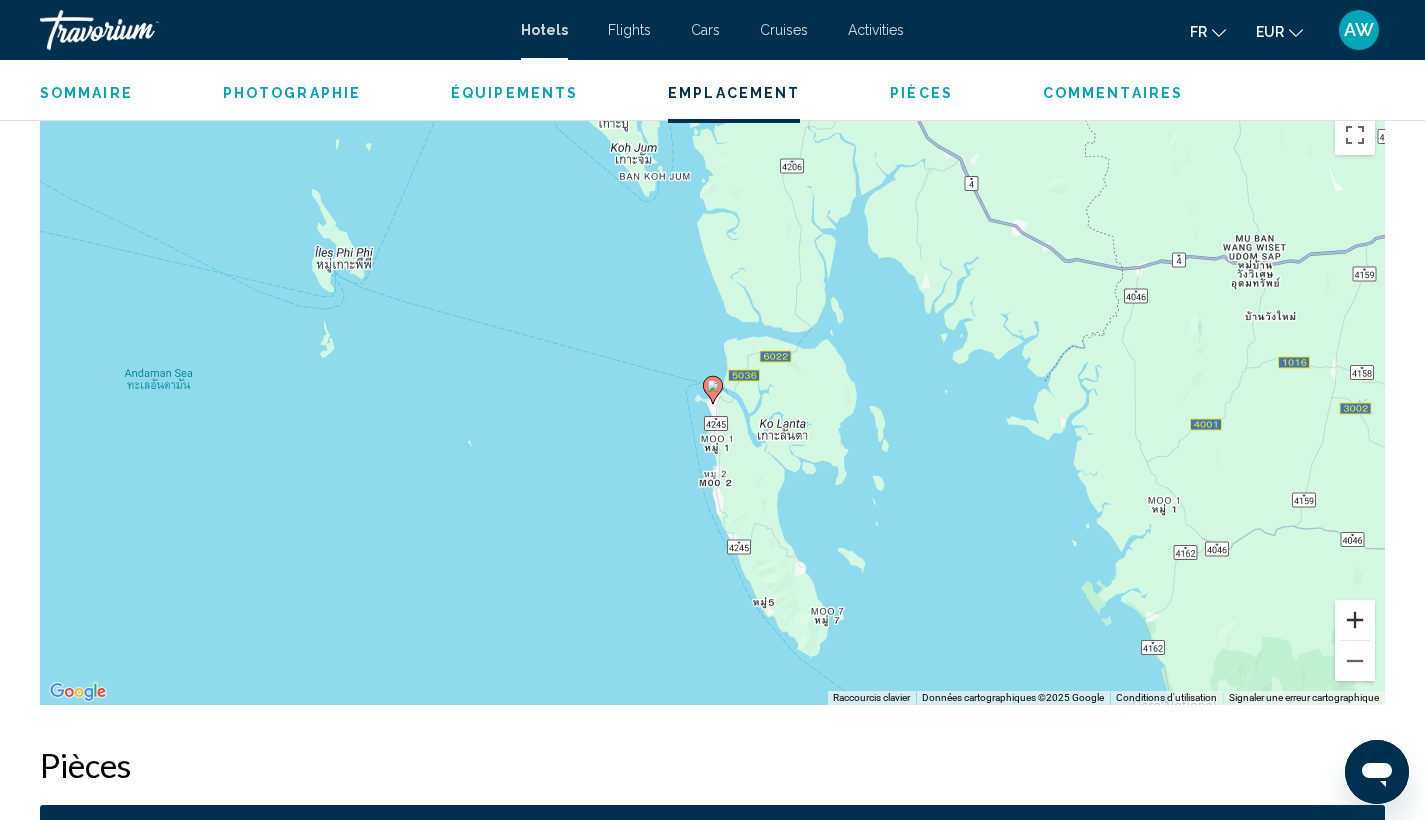 click at bounding box center [1355, 620] 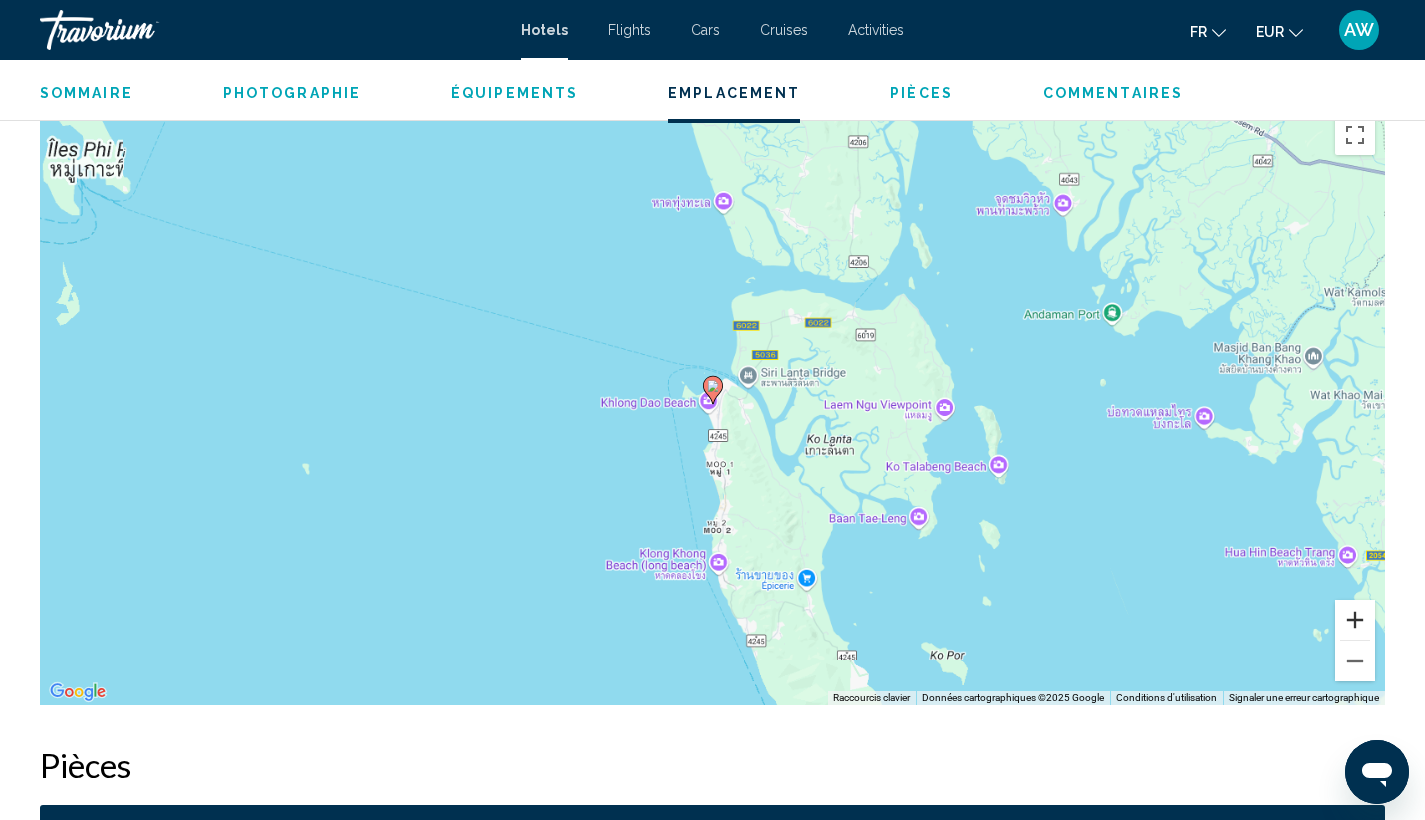 click at bounding box center (1355, 620) 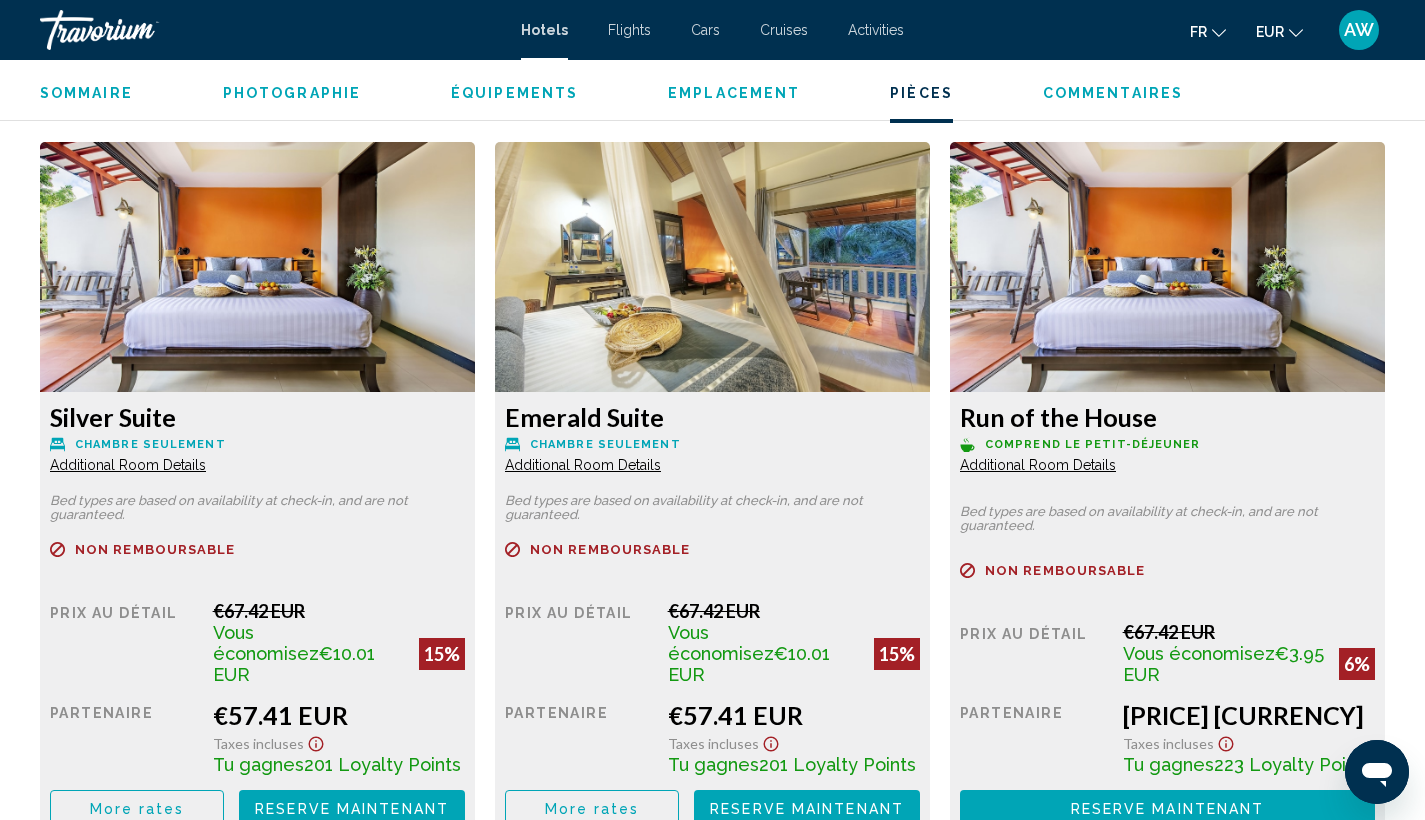 scroll, scrollTop: 2686, scrollLeft: 0, axis: vertical 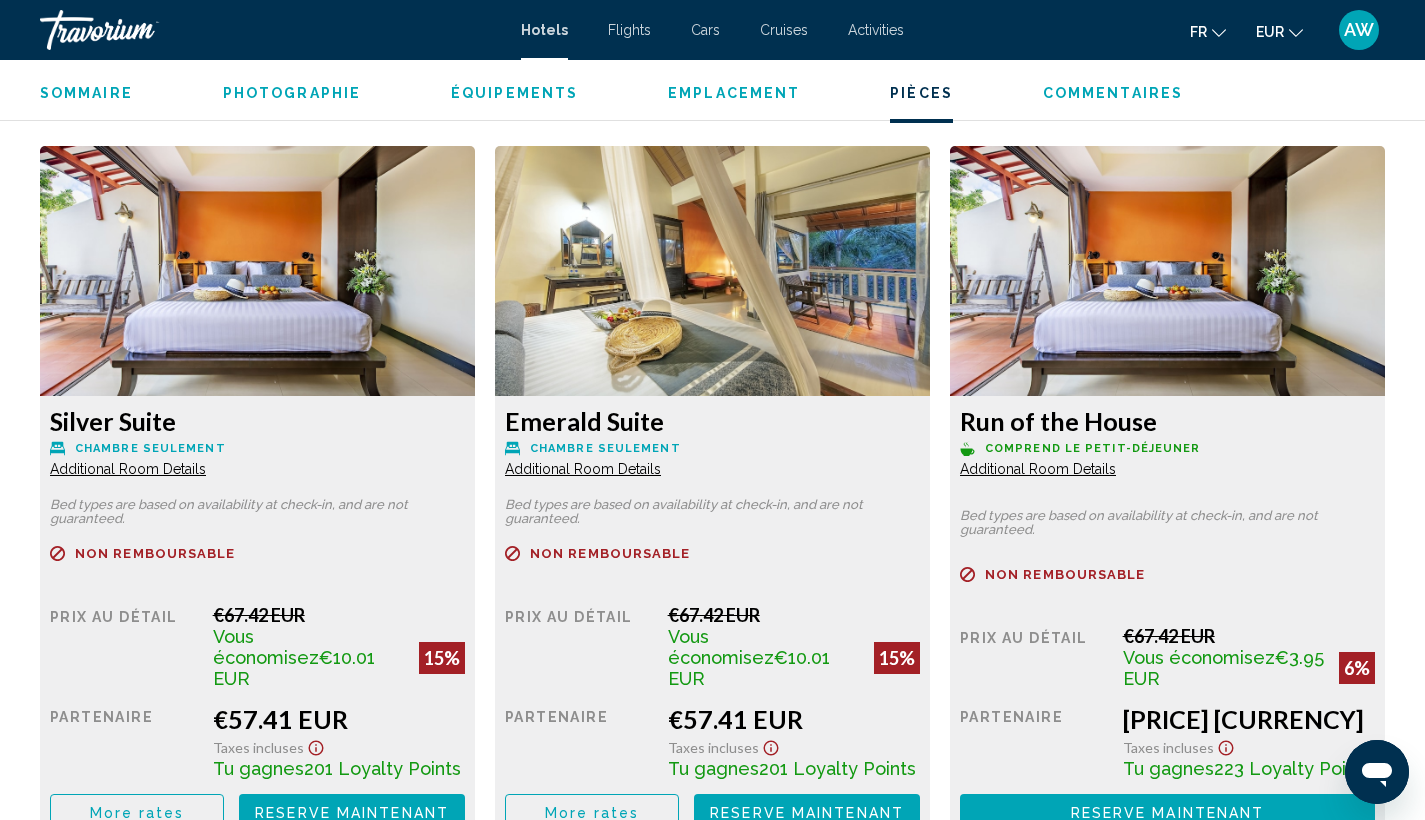 click on "More rates" at bounding box center (137, 812) 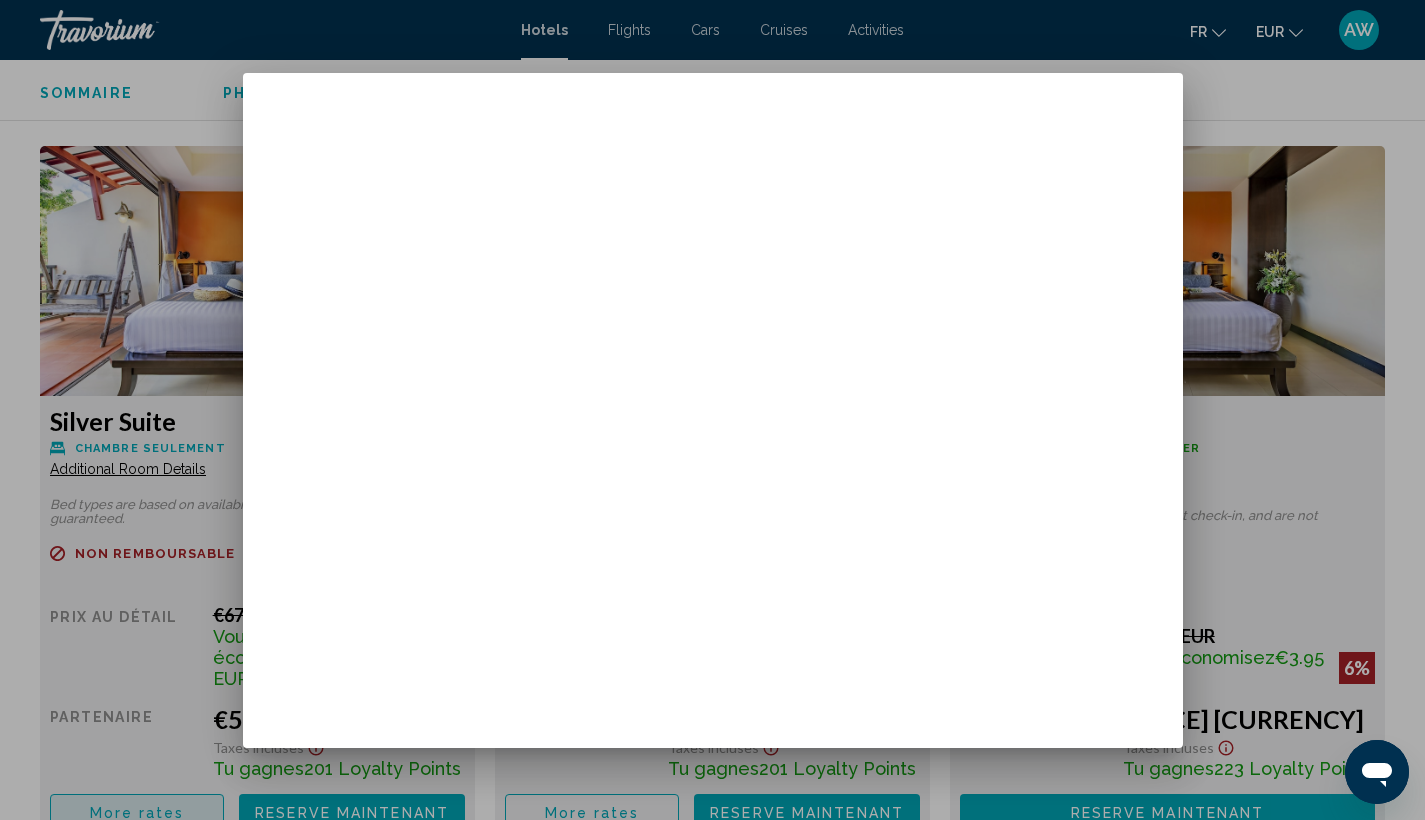 scroll, scrollTop: 0, scrollLeft: 0, axis: both 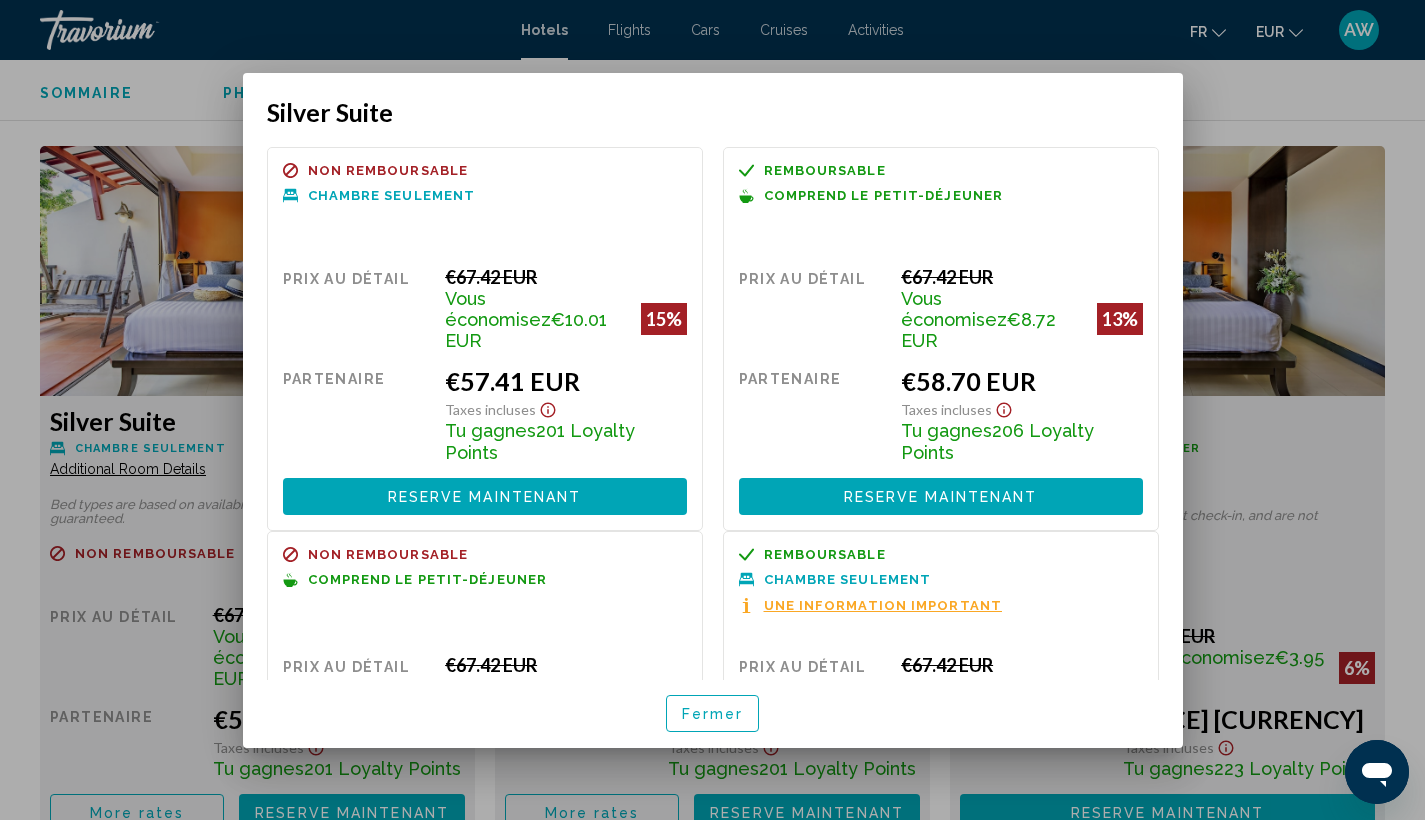 click at bounding box center (712, 410) 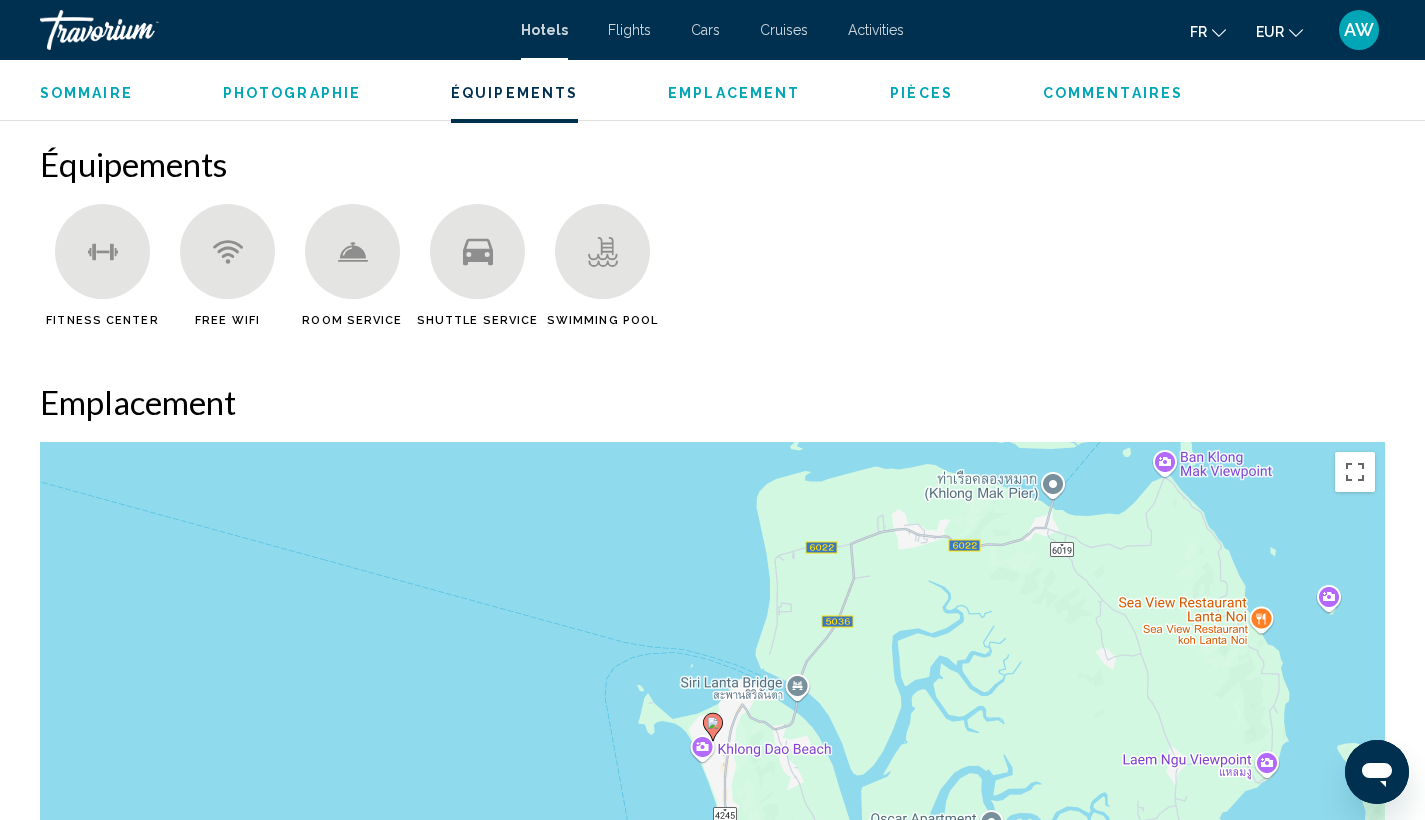 scroll, scrollTop: 1565, scrollLeft: 0, axis: vertical 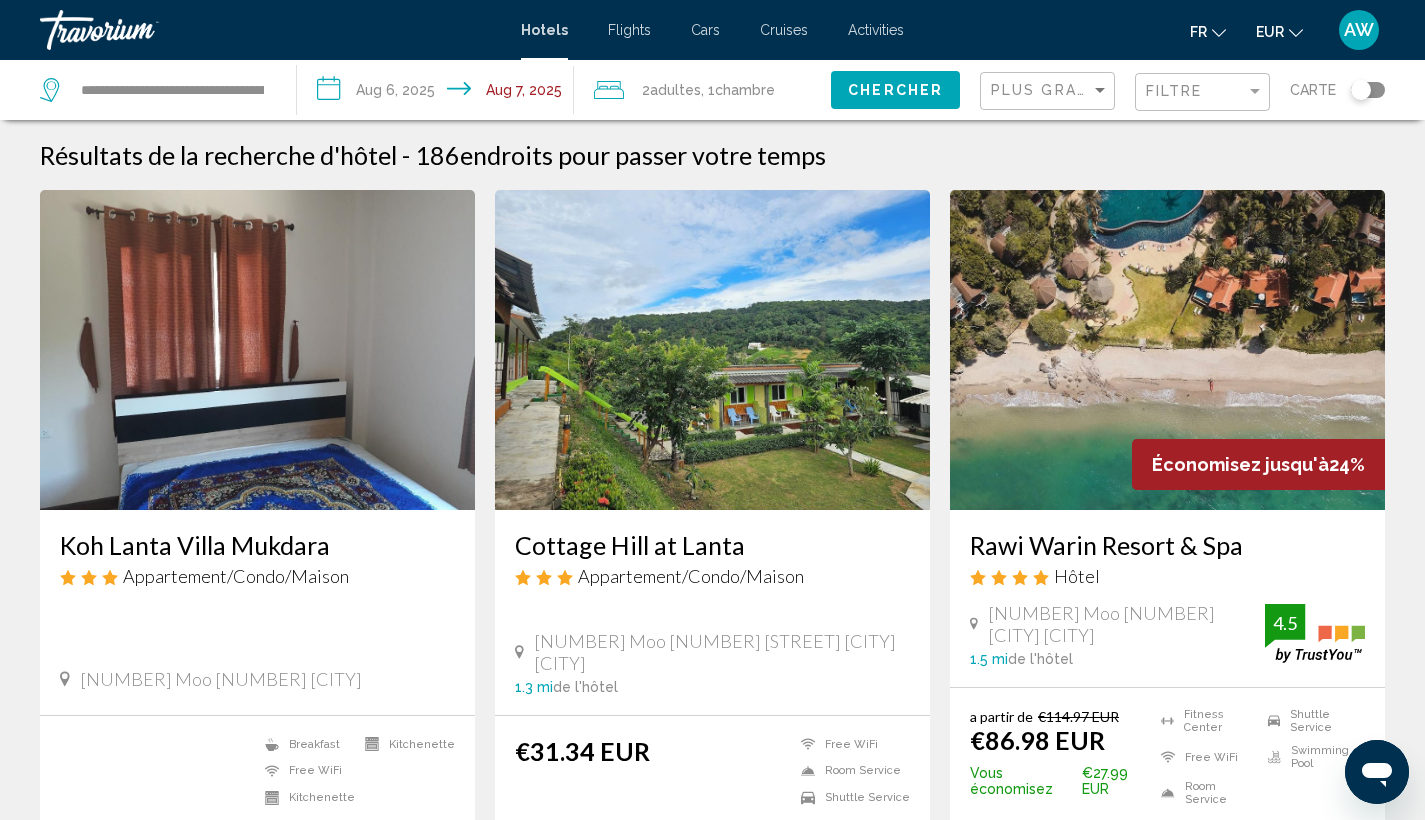 click on "Filtre" 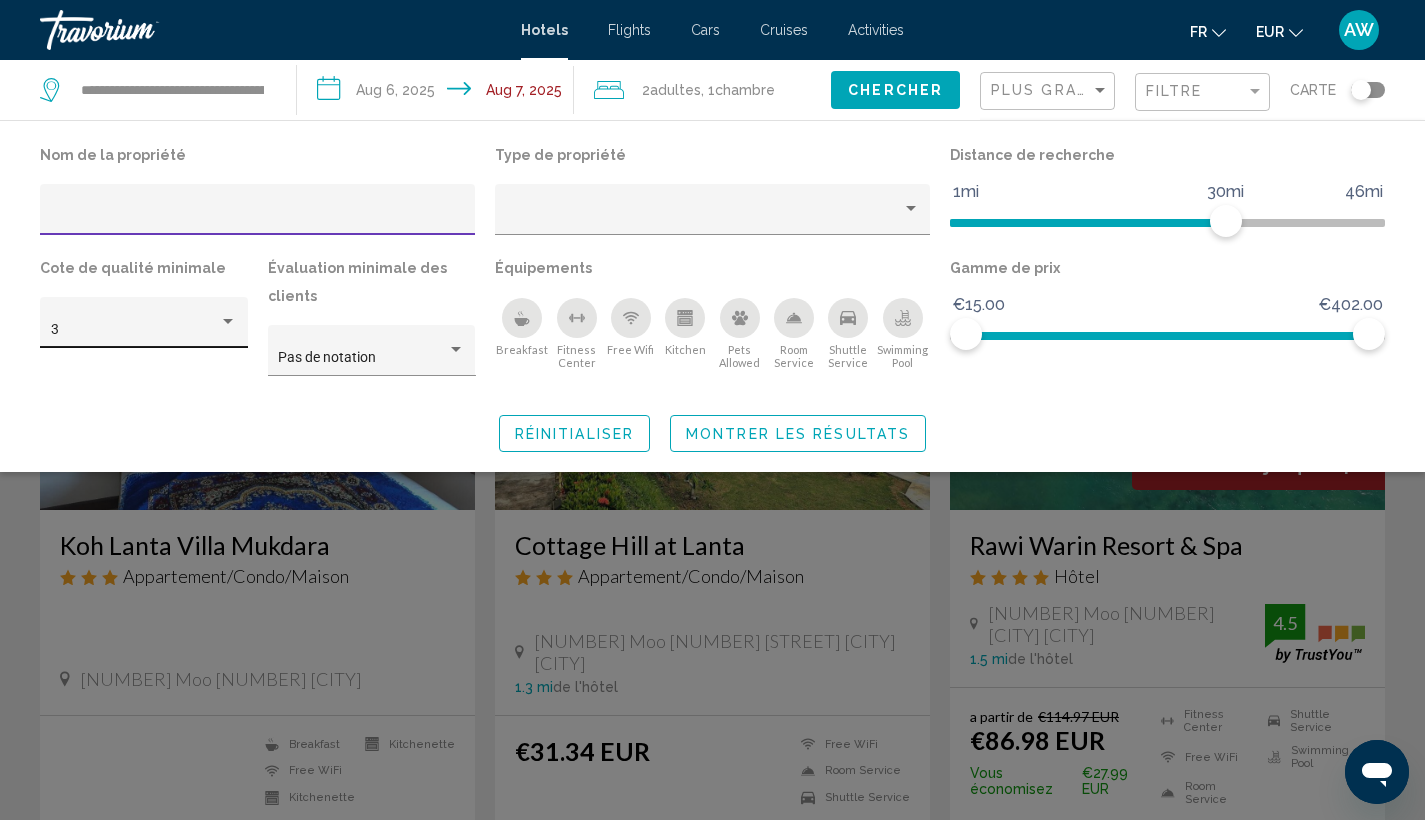 click on "3" at bounding box center (144, 330) 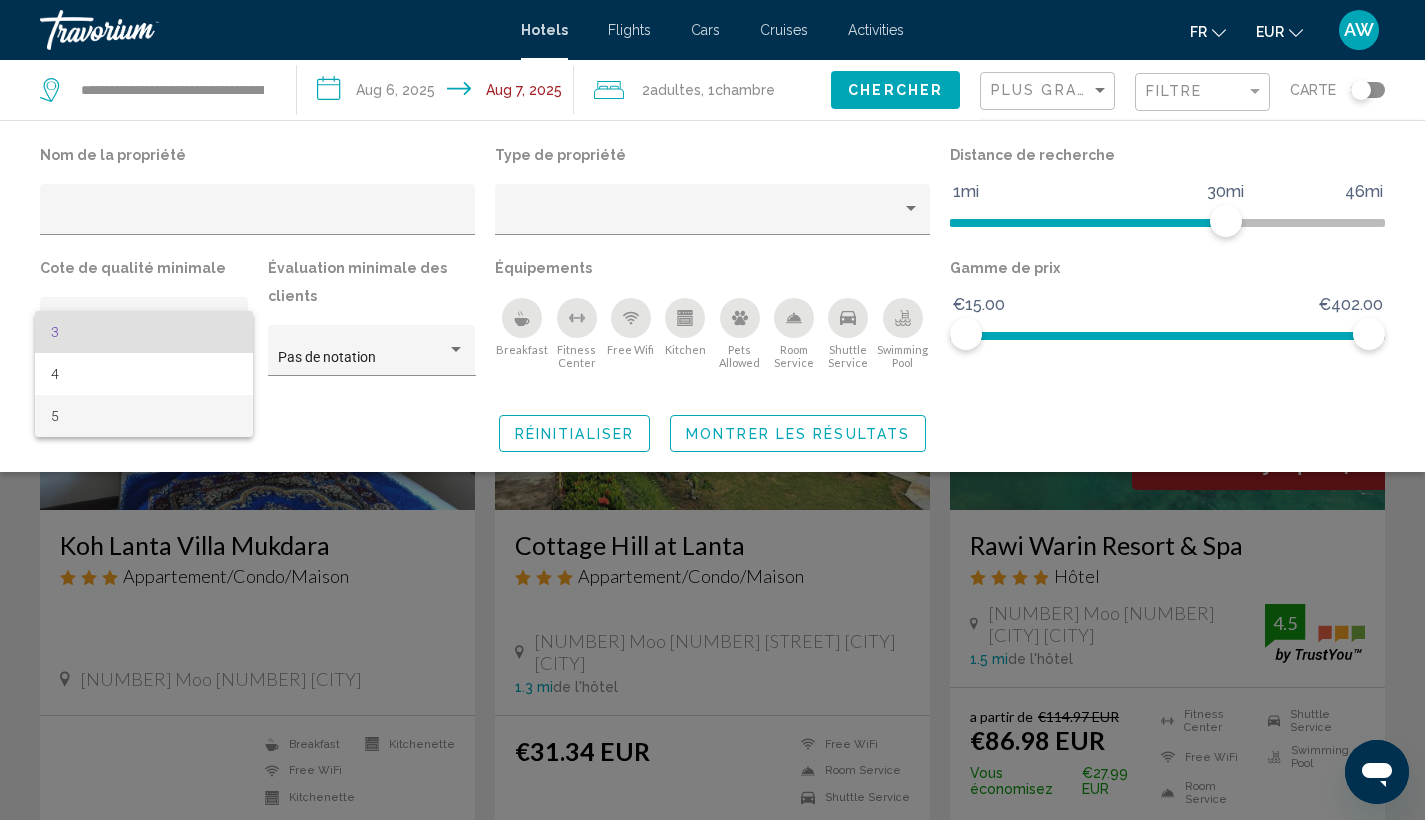 click on "5" at bounding box center [144, 416] 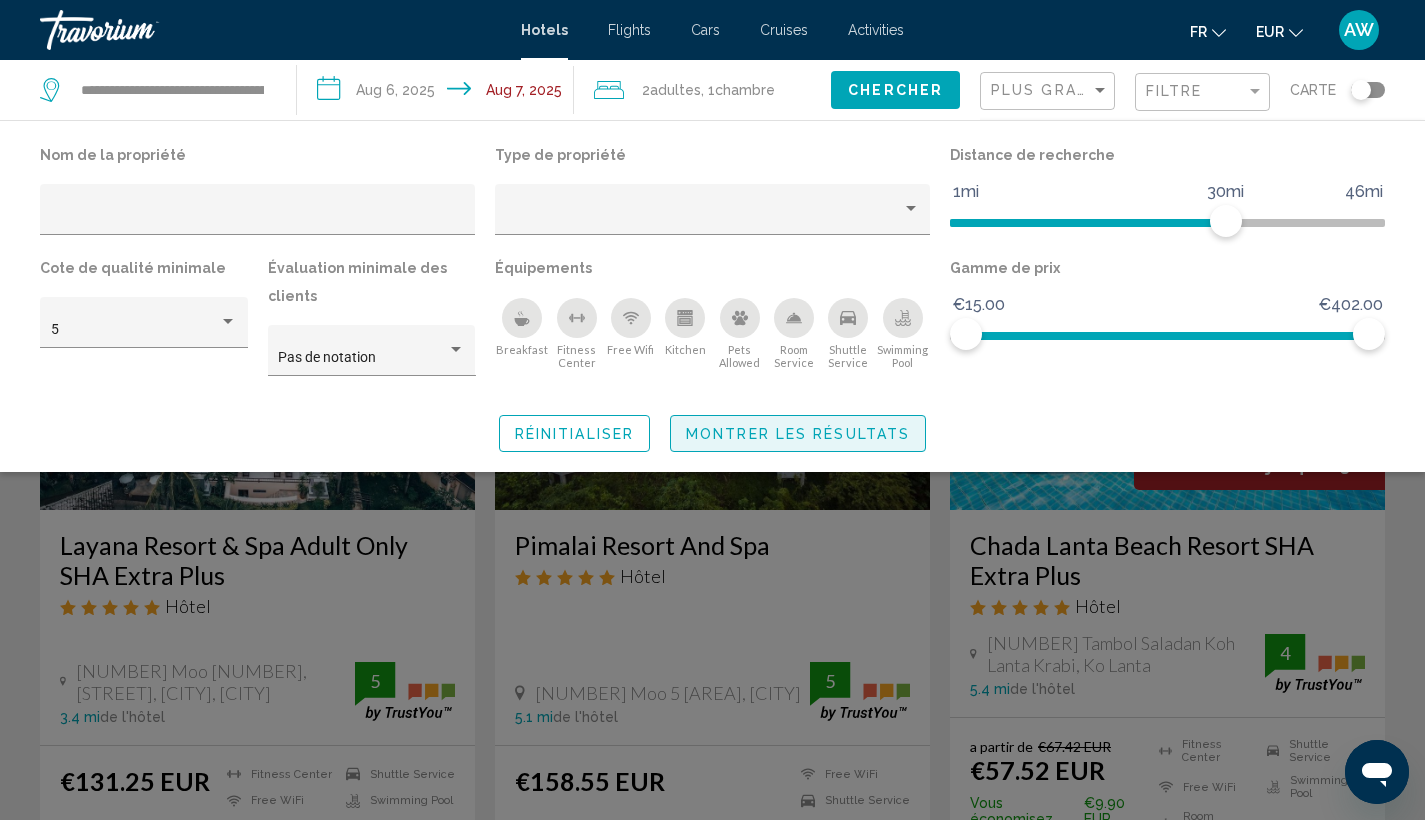 click on "Montrer les résultats" 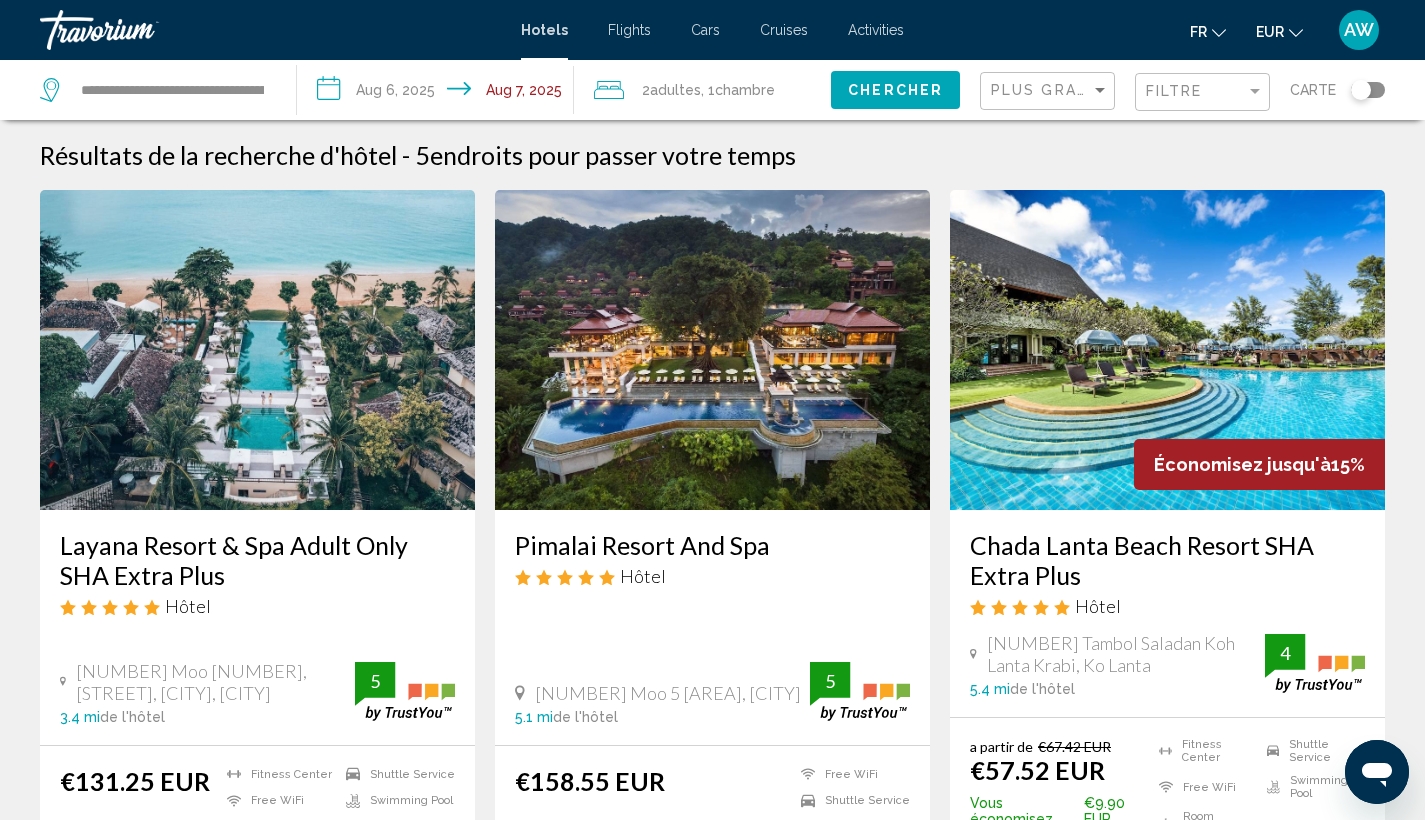 click on "Plus grandes économies" 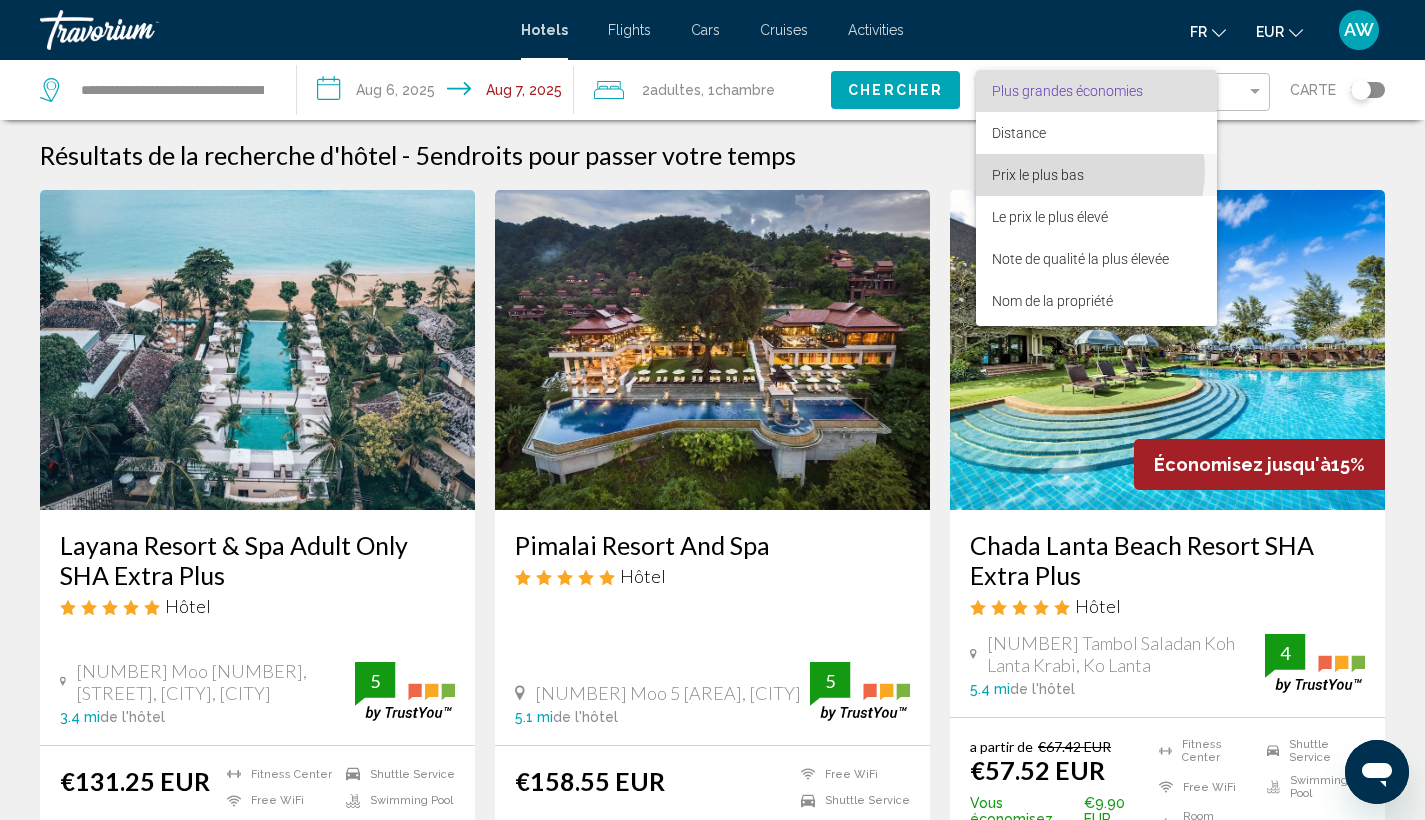 click on "Prix le plus bas" at bounding box center (1096, 175) 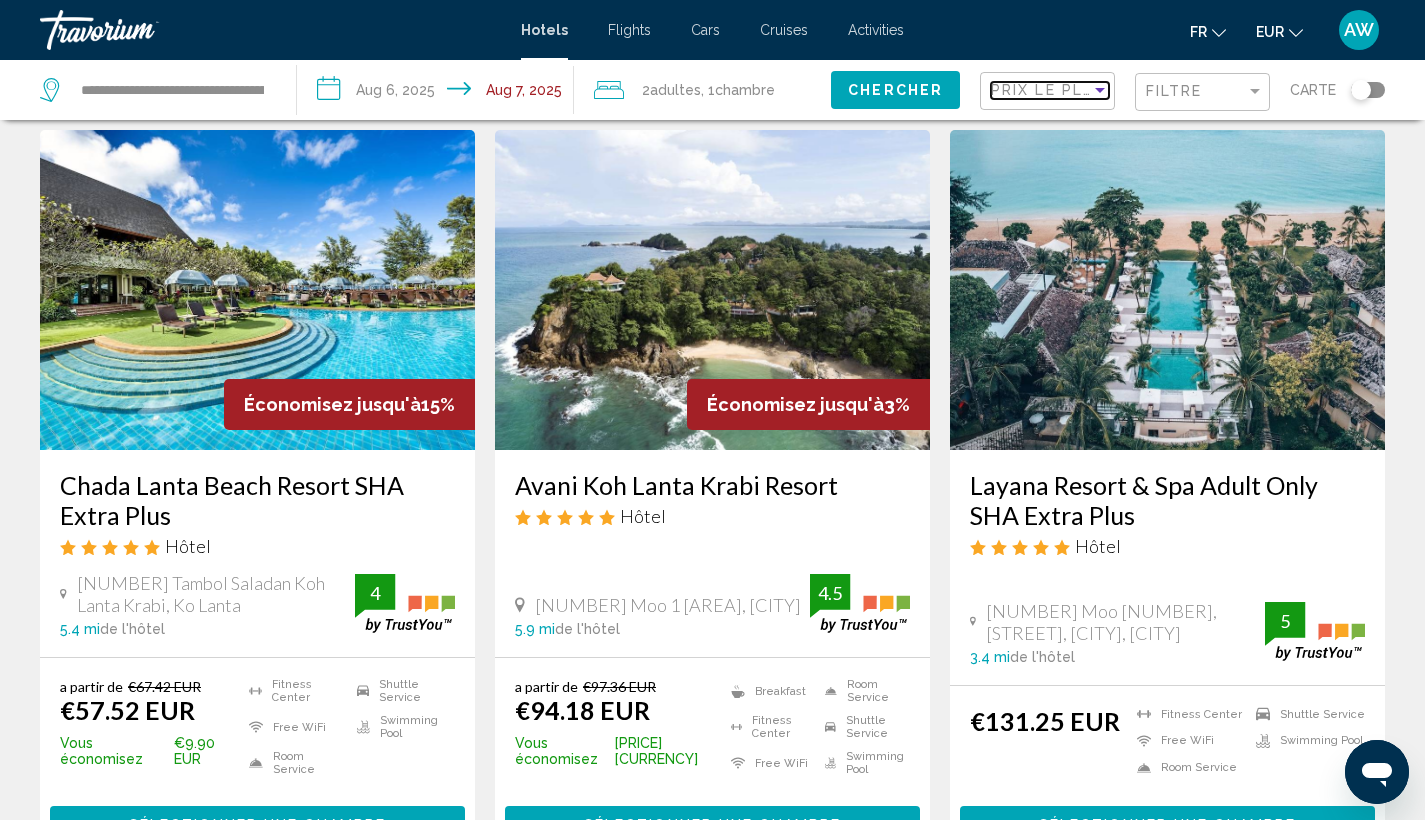 scroll, scrollTop: 62, scrollLeft: 0, axis: vertical 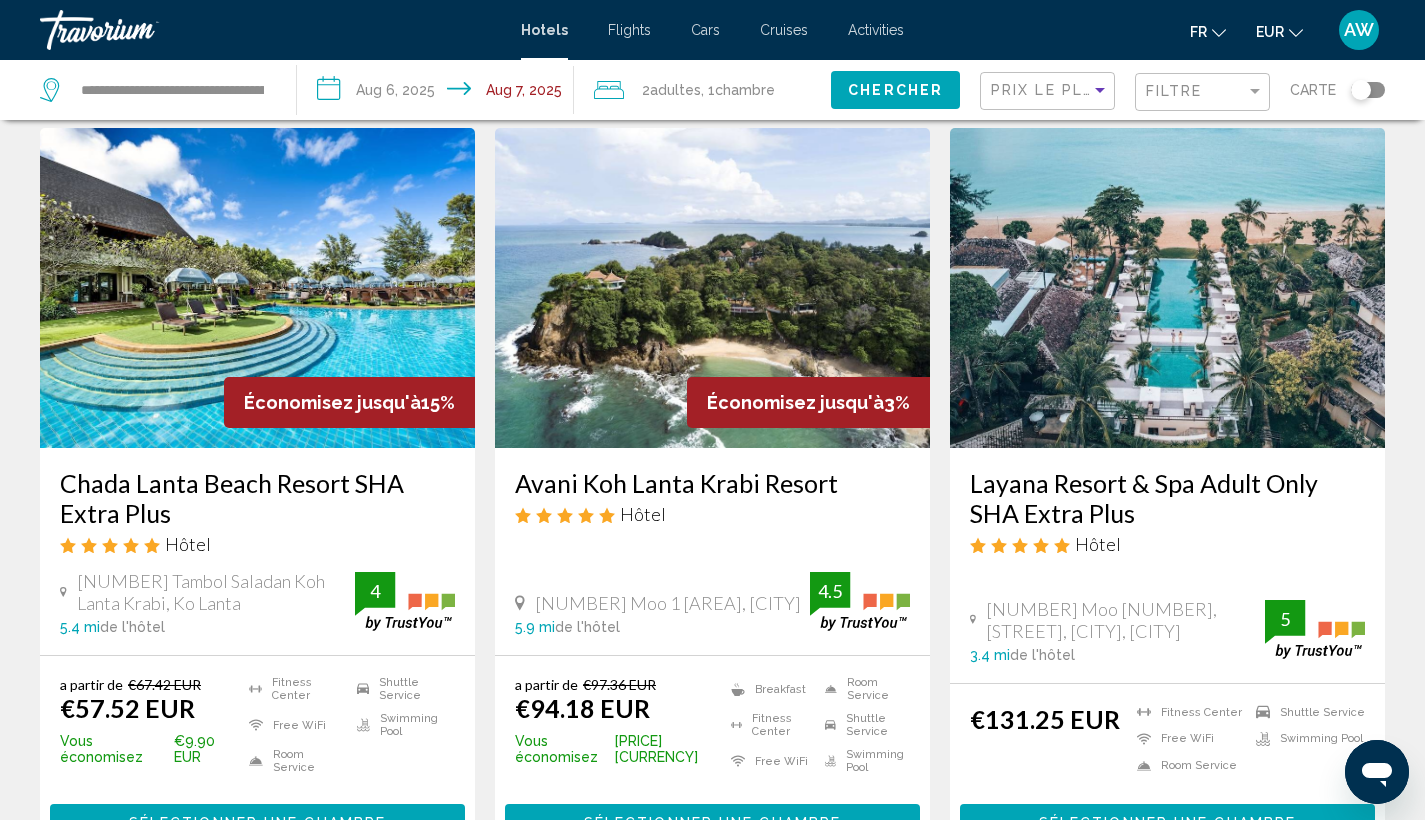 click on "Avani Koh Lanta Krabi Resort" at bounding box center (712, 483) 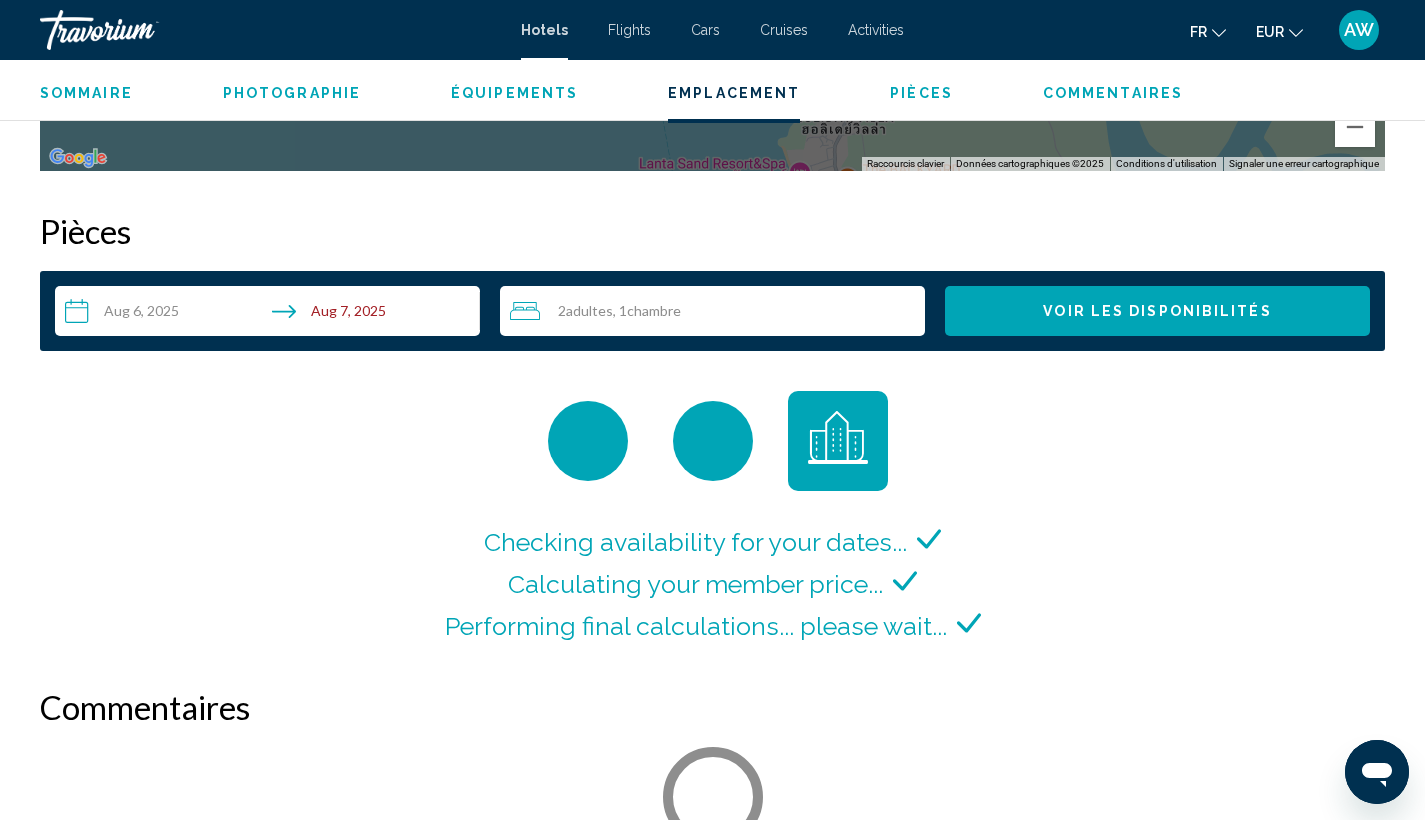scroll, scrollTop: 2450, scrollLeft: 0, axis: vertical 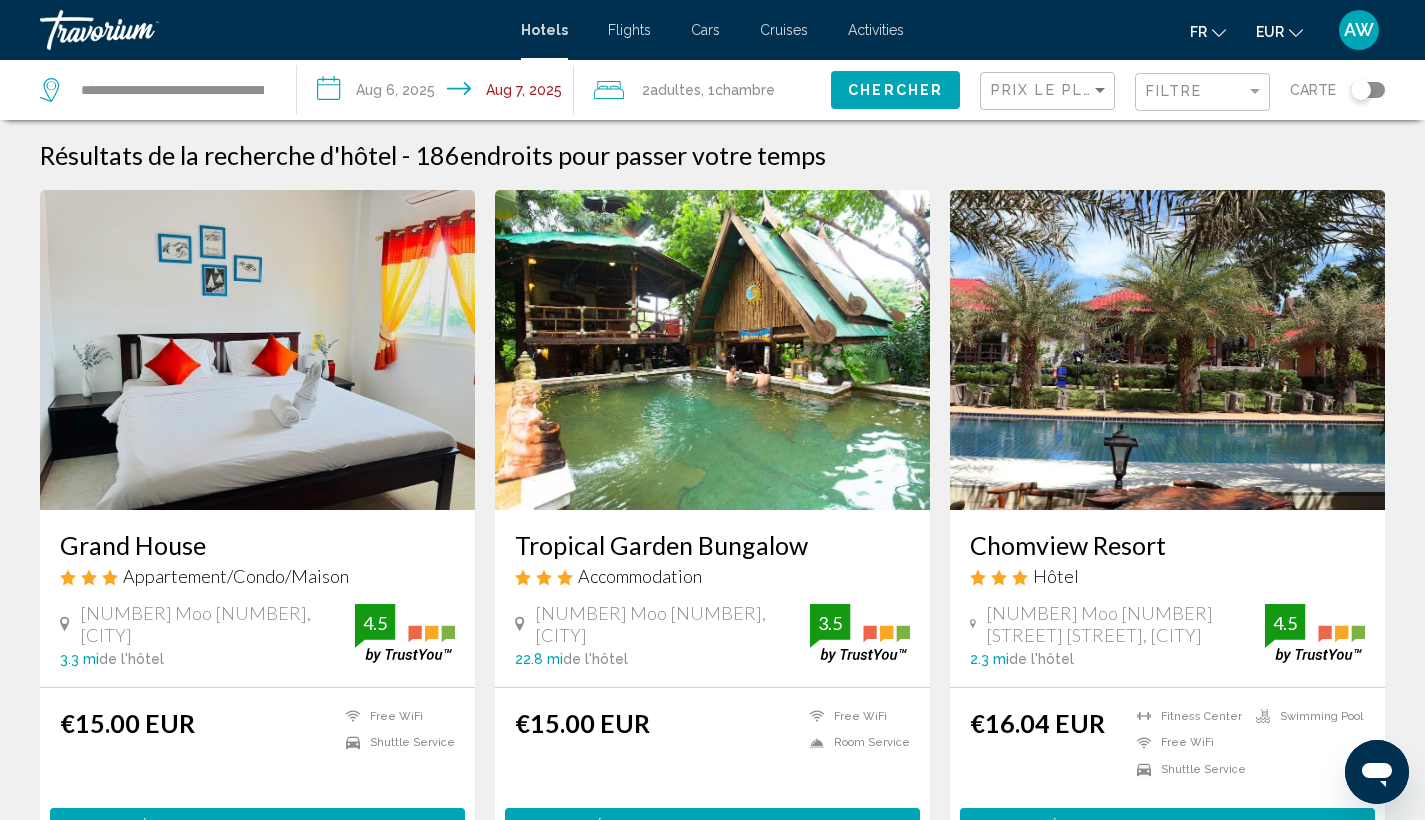 click on "Filtre" 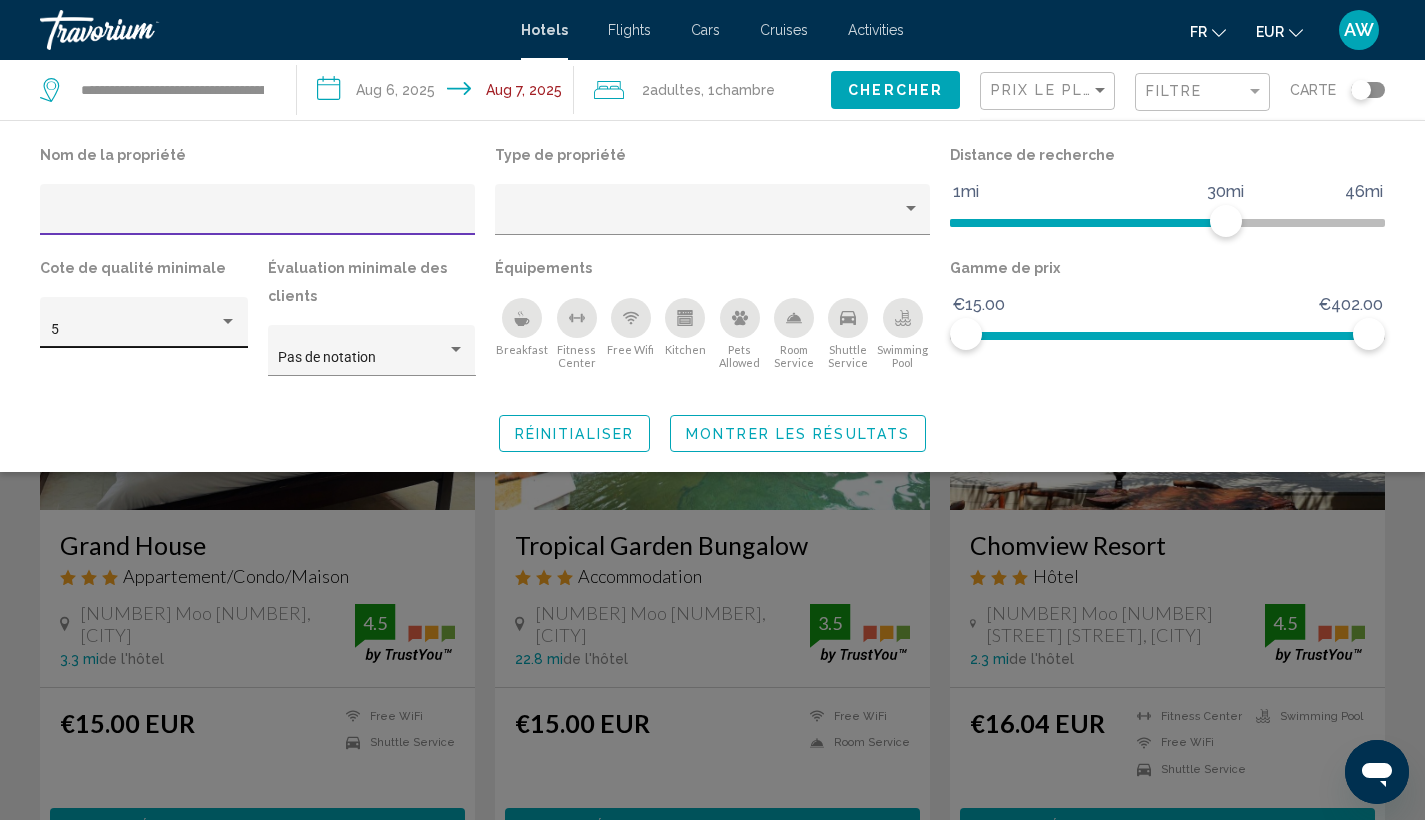 click on "5" 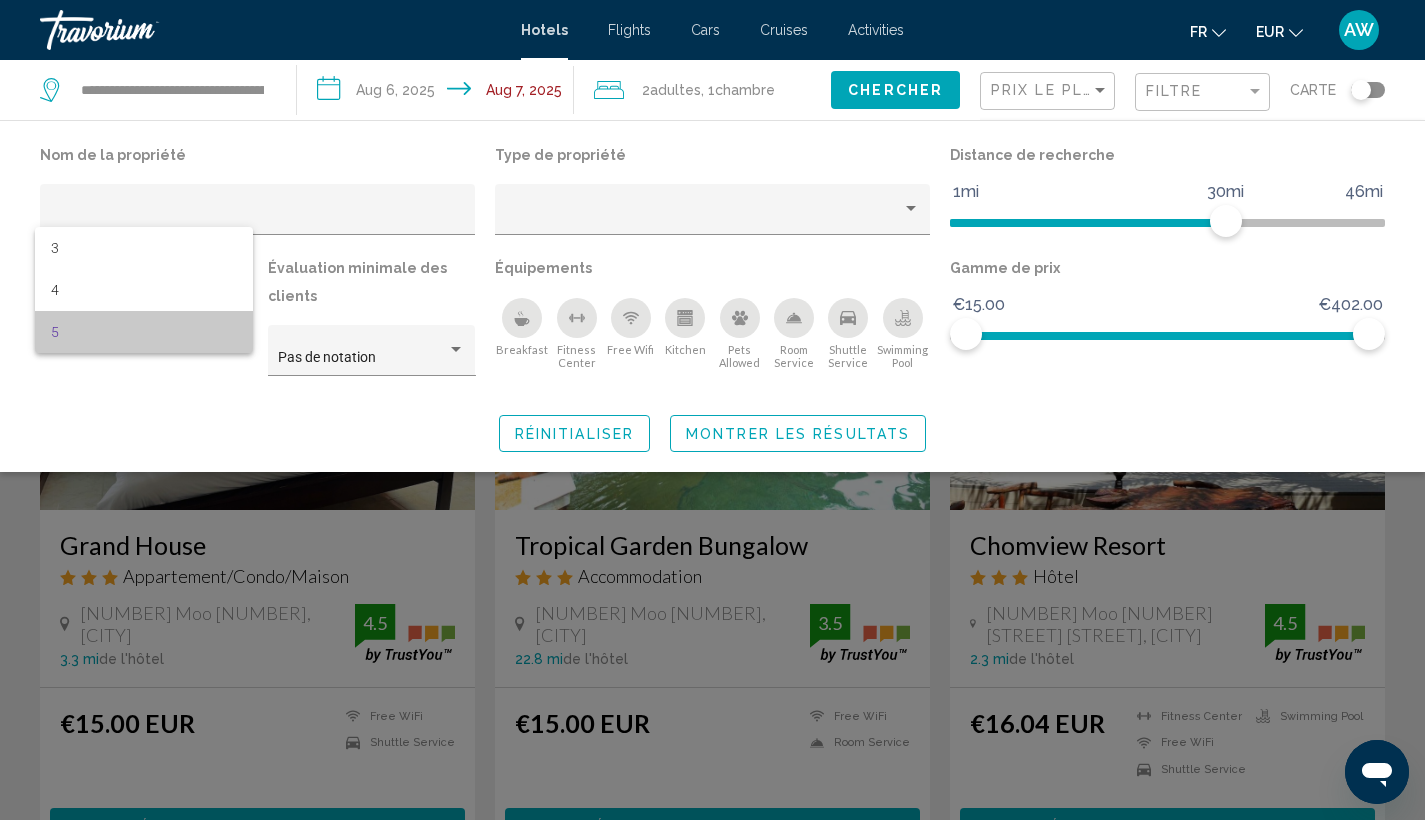 click on "5" at bounding box center [144, 332] 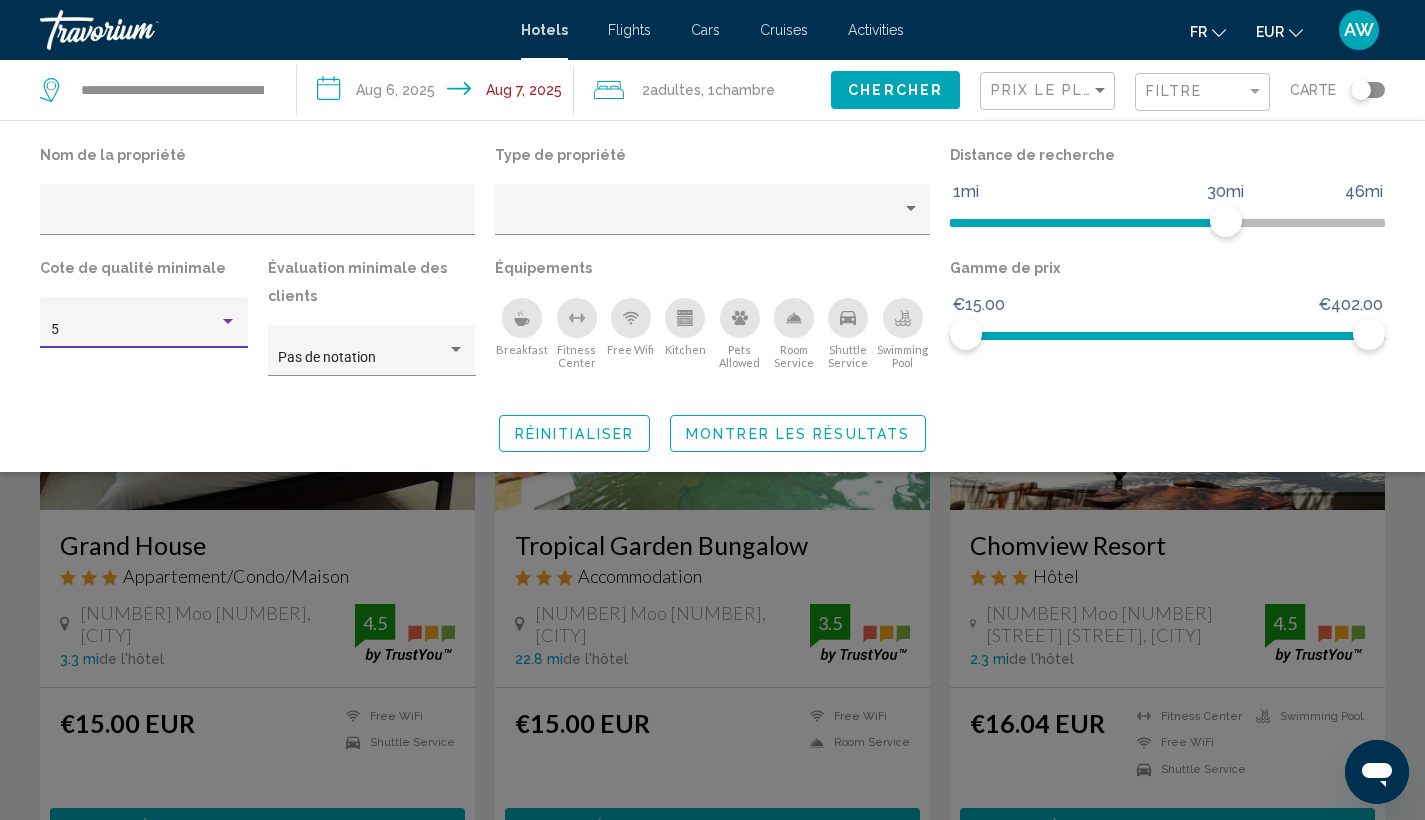 click on "Nom de la propriété Type de propriété Distance de recherche 1mi 46mi 30mi Cote de qualité minimale 5 Évaluation minimale des clients Pas de notation Équipements
Breakfast
Fitness Center
Free Wifi
Kitchen
Pets Allowed
Room Service
Shuttle Service
Swimming Pool Gamme de prix €15.00 €402.00 €15.00 €402.00 Réinitialiser Montrer les résultats" 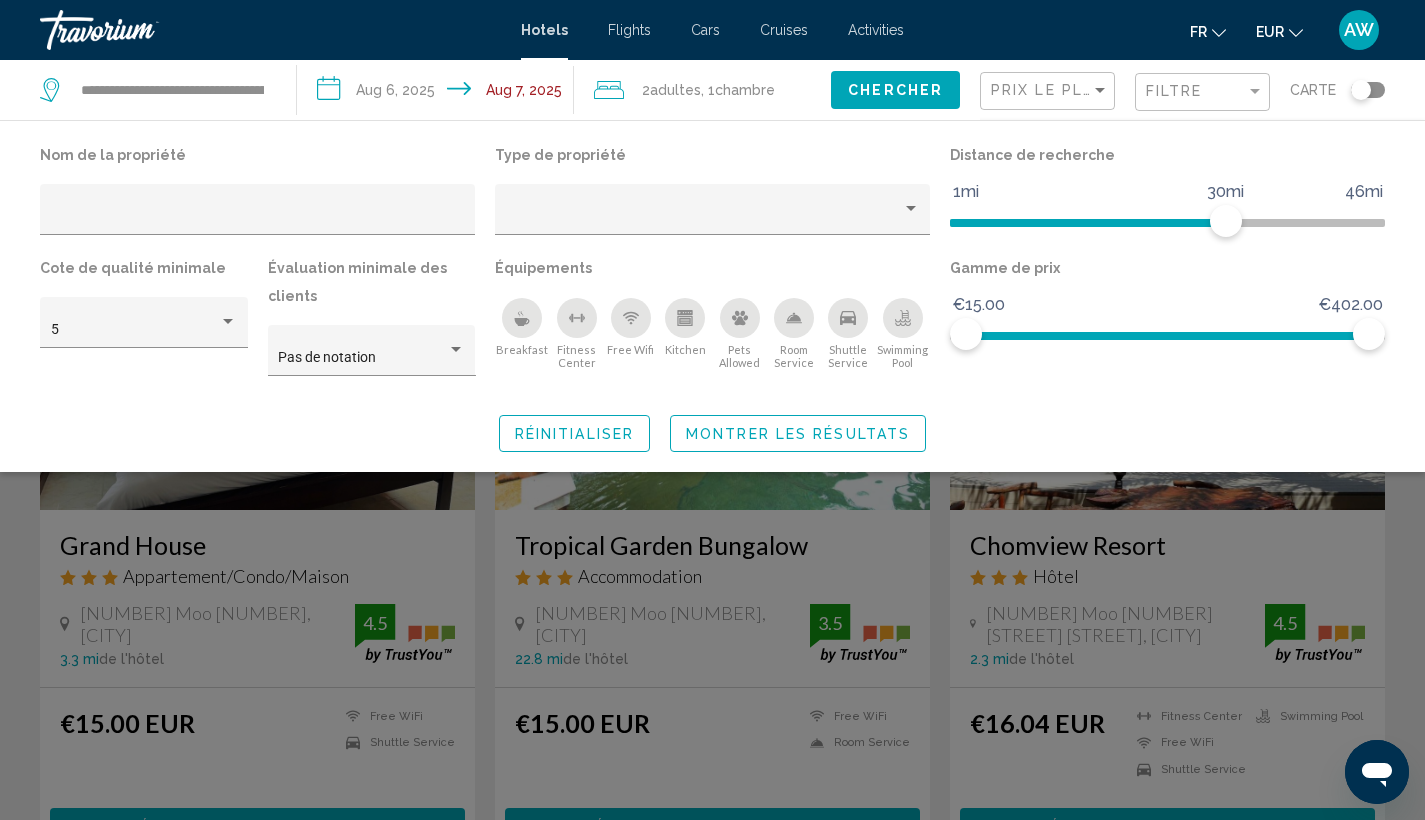 click on "Montrer les résultats" 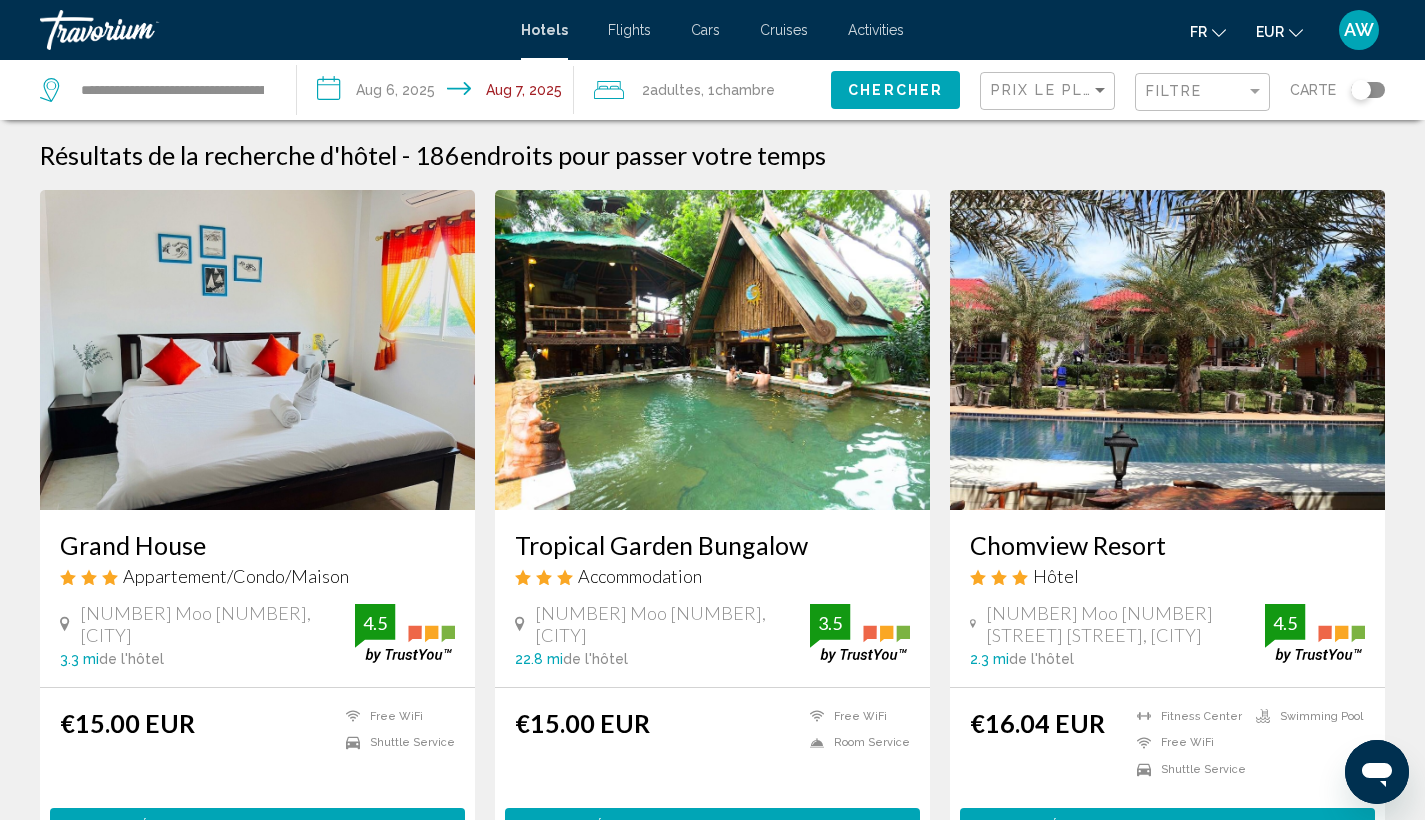 click on "Filtre" 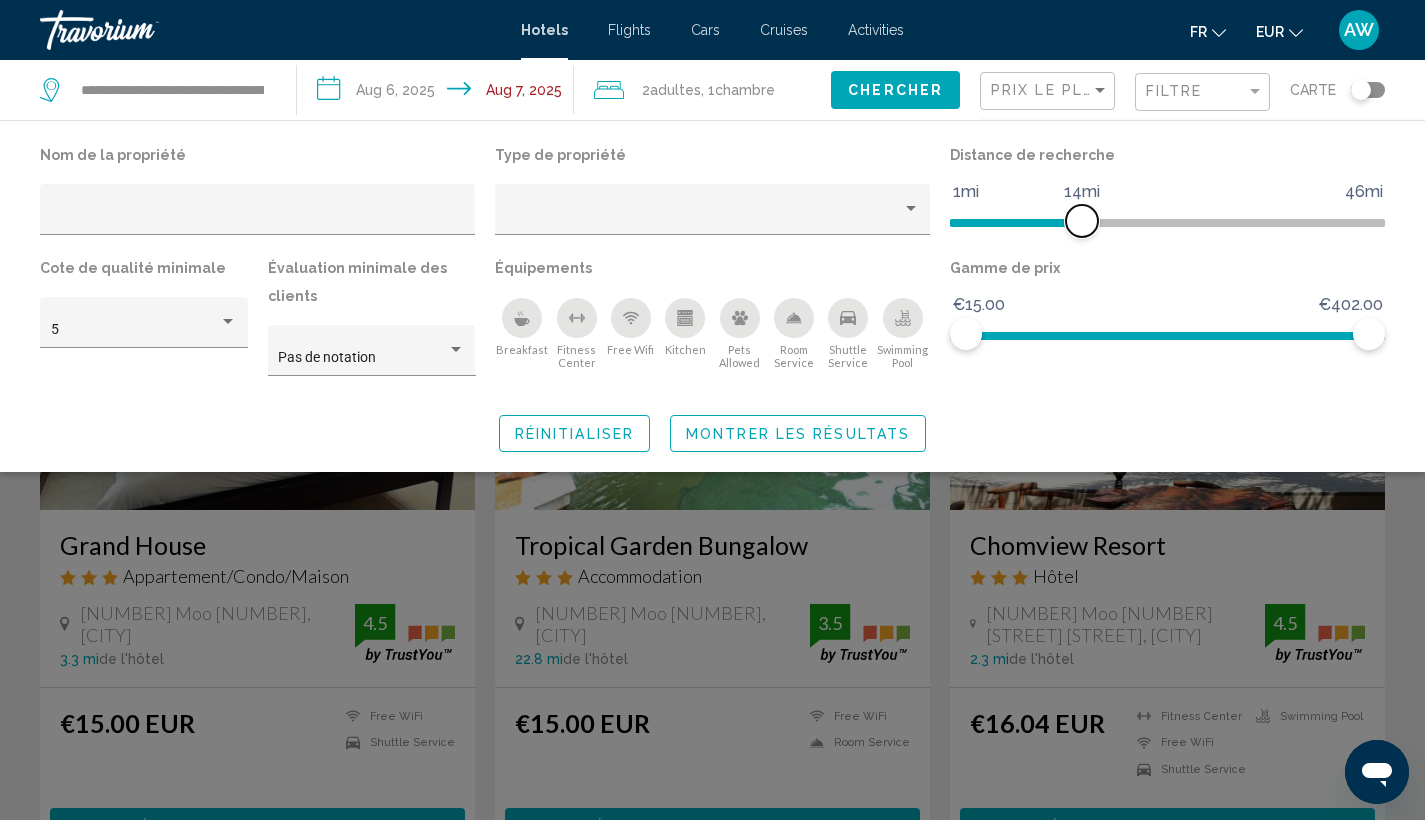 click on "1mi 46mi 14mi" 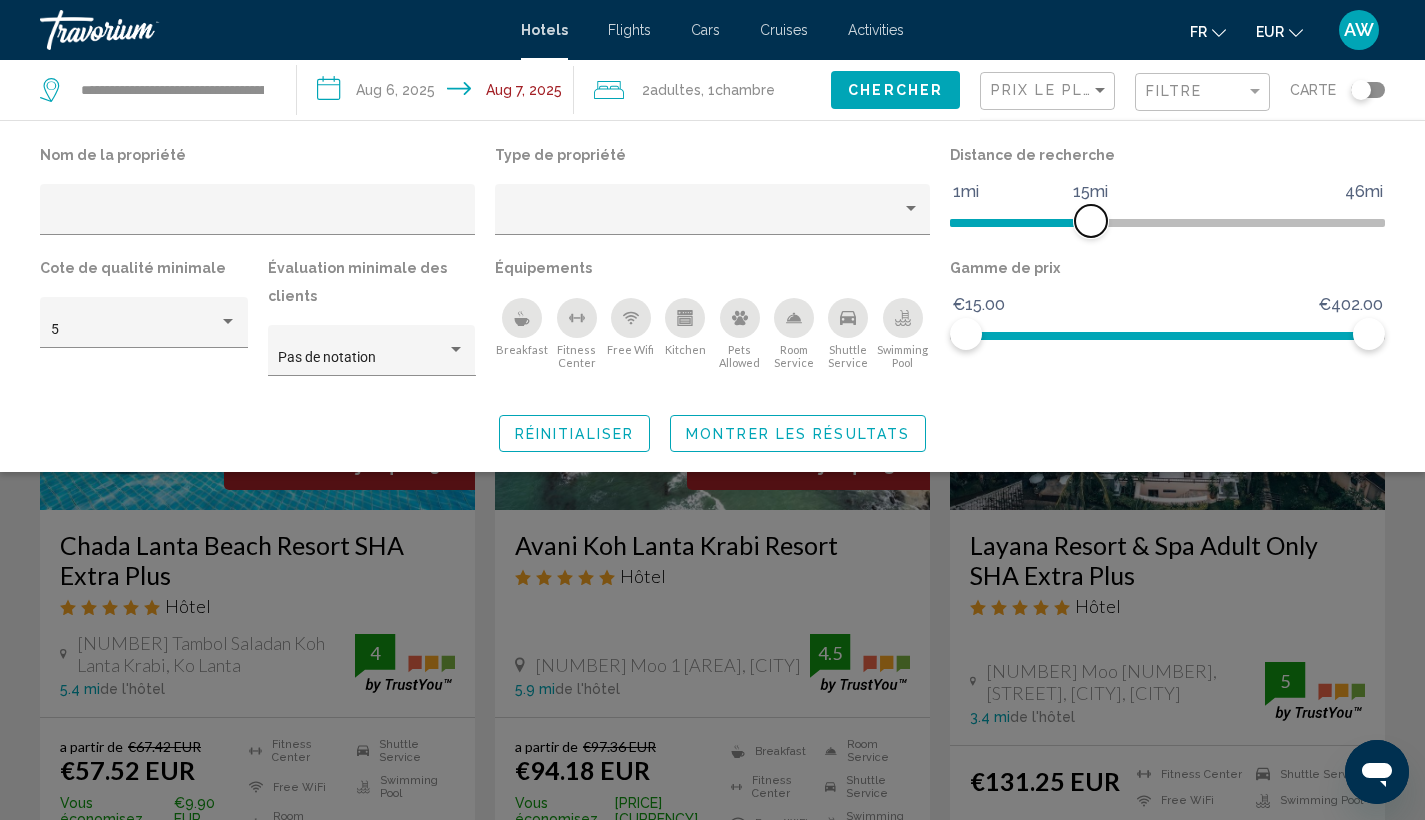 click 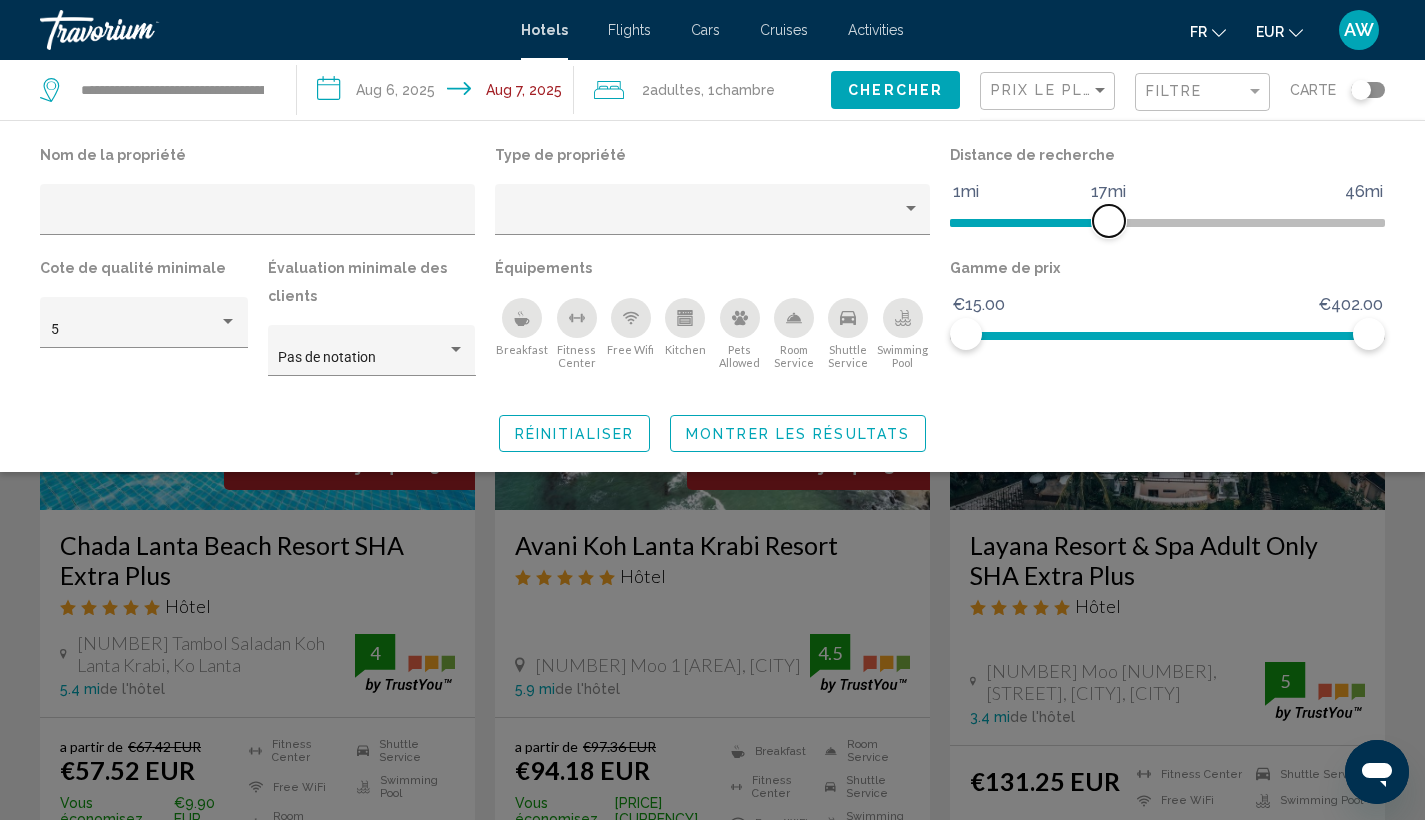 click on "[DISTANCE] [DISTANCE] [DISTANCE]" 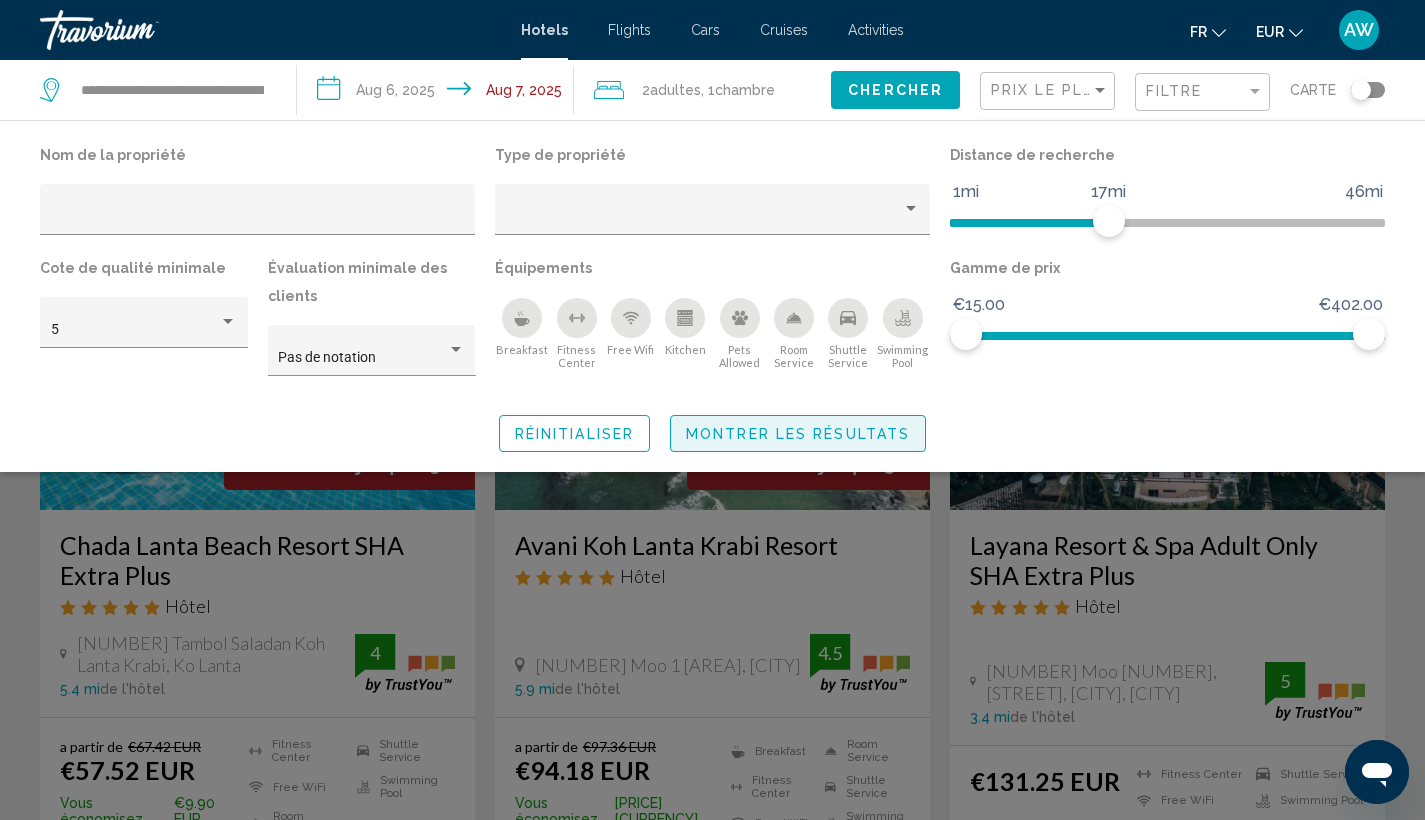 click on "Montrer les résultats" 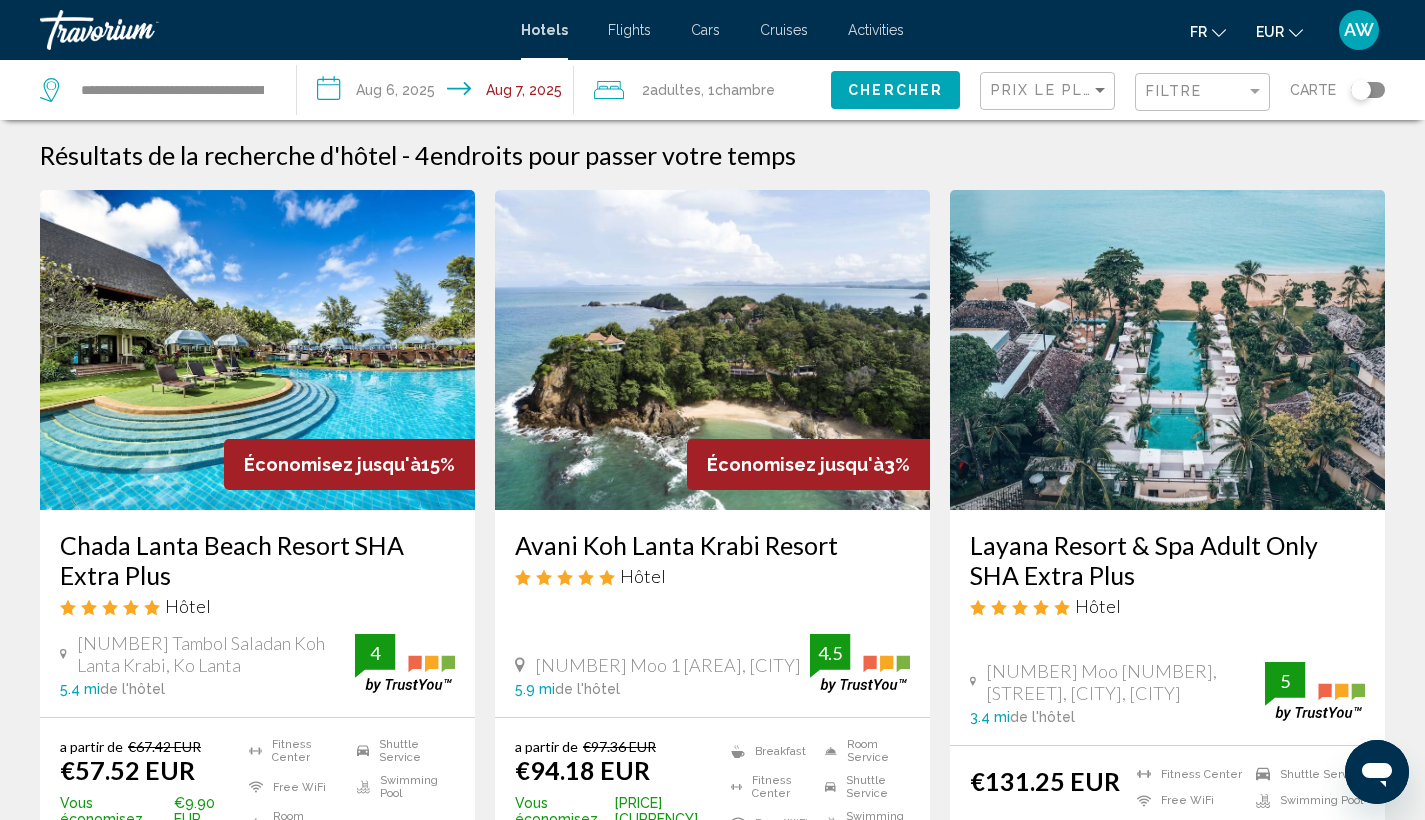 scroll, scrollTop: 0, scrollLeft: 0, axis: both 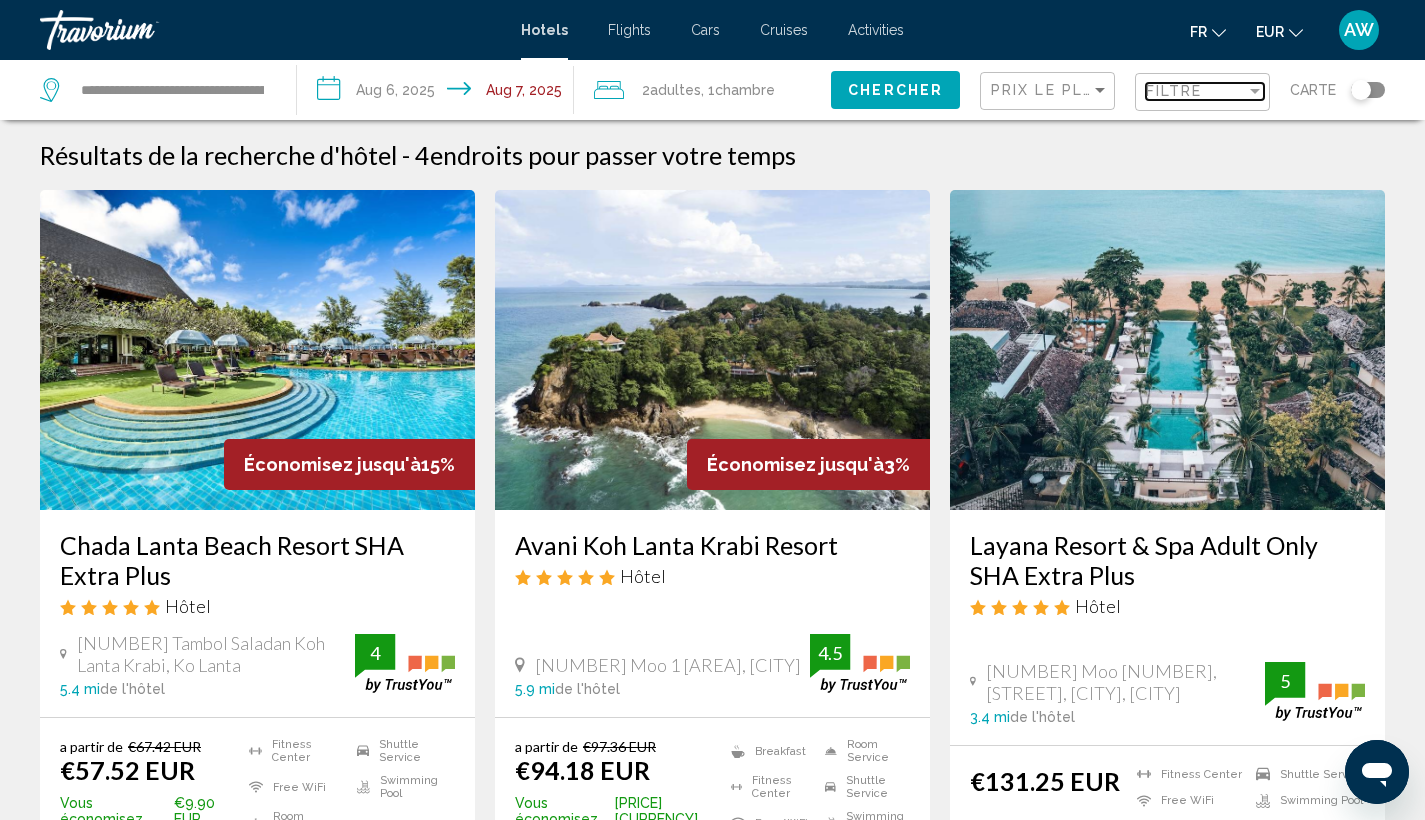 click on "Filtre" at bounding box center (1196, 91) 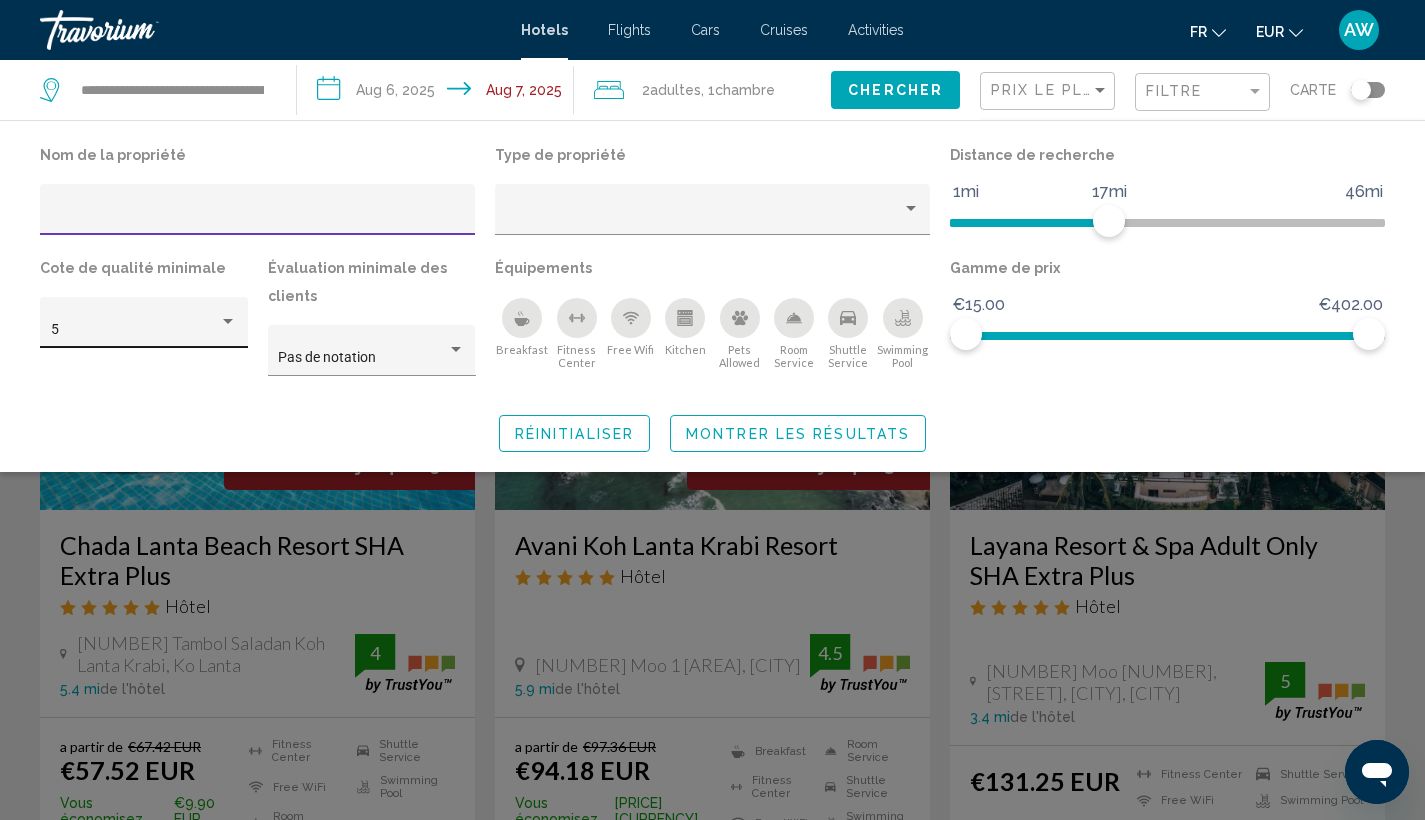 click on "5" 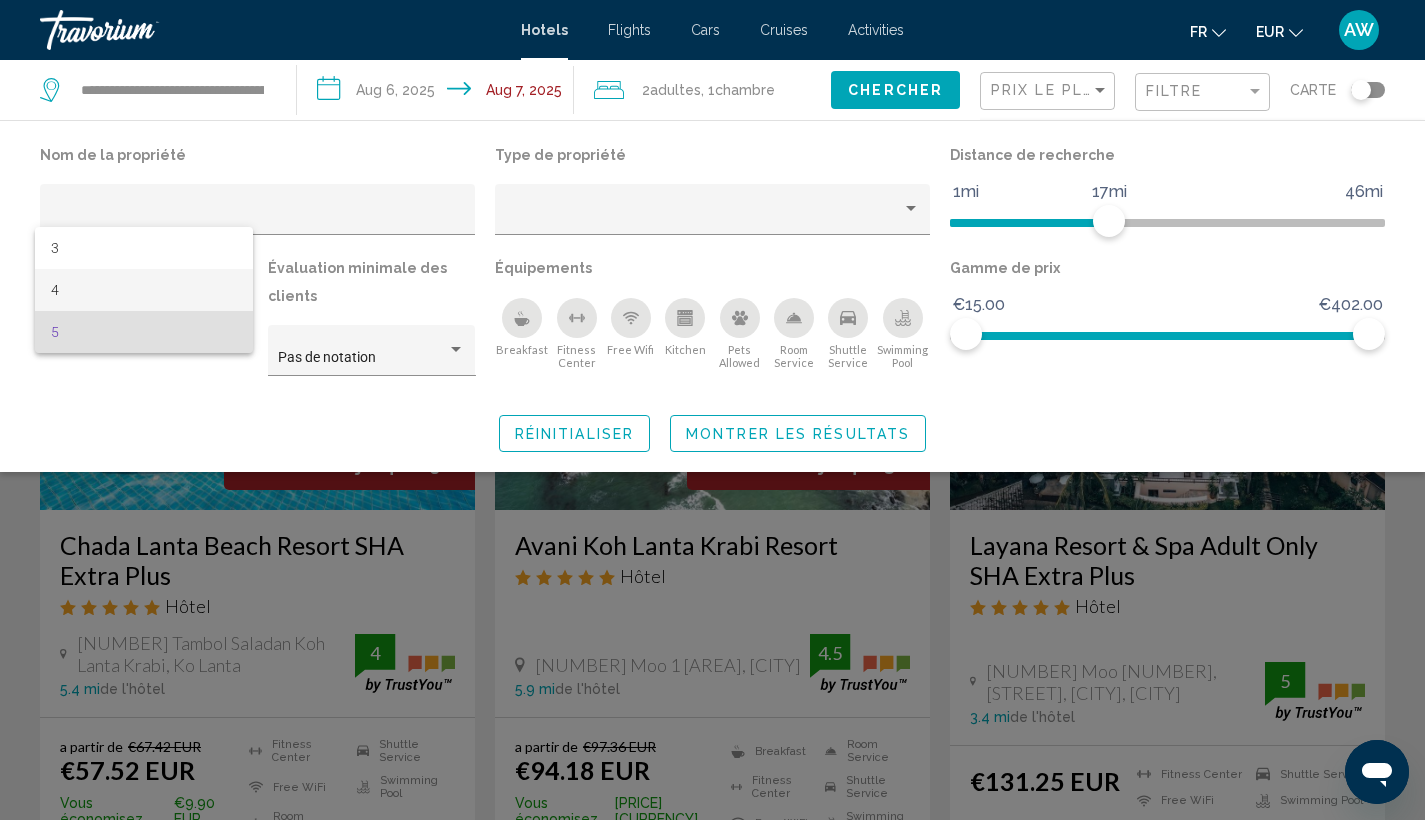 click on "4" at bounding box center [144, 290] 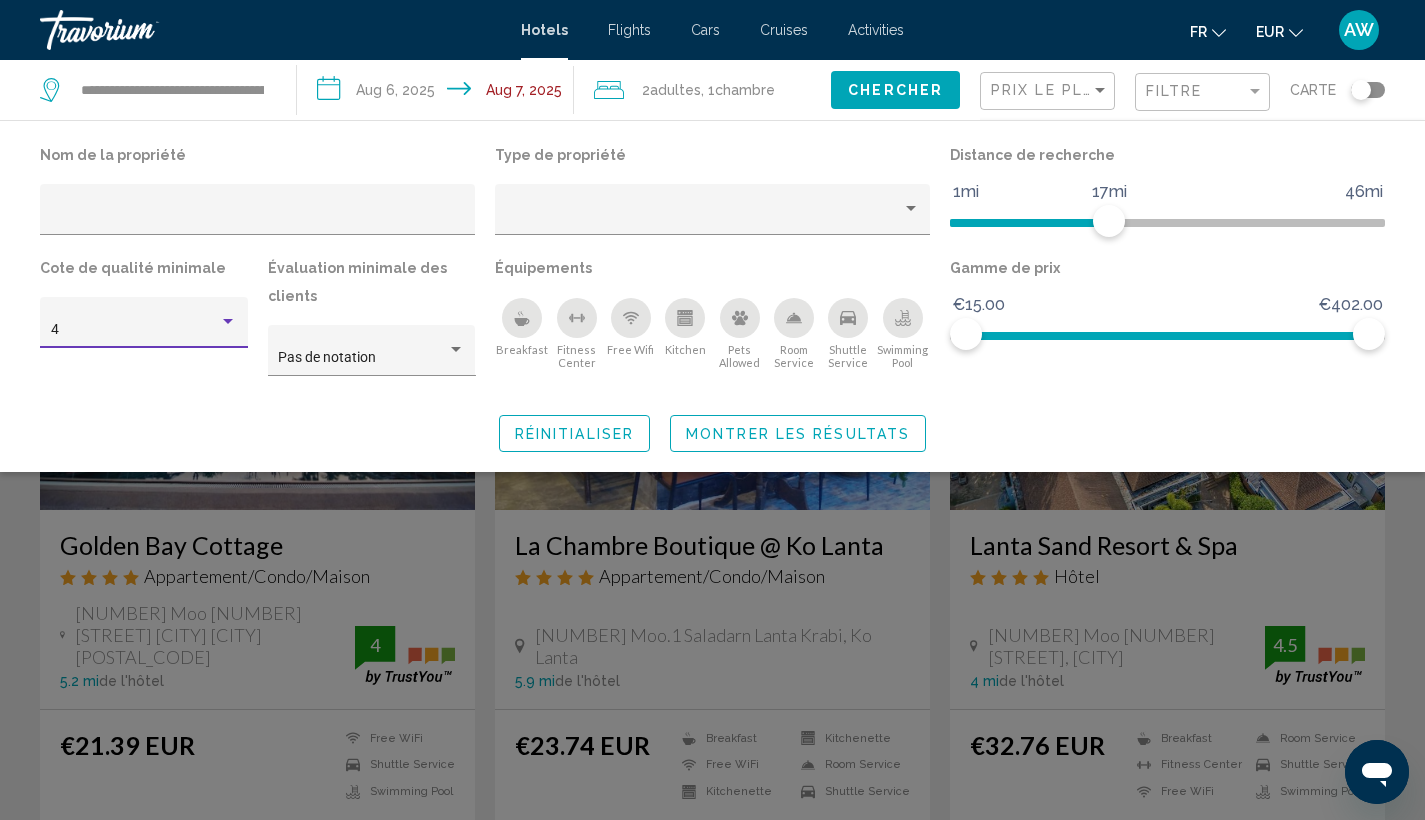 click on "Montrer les résultats" 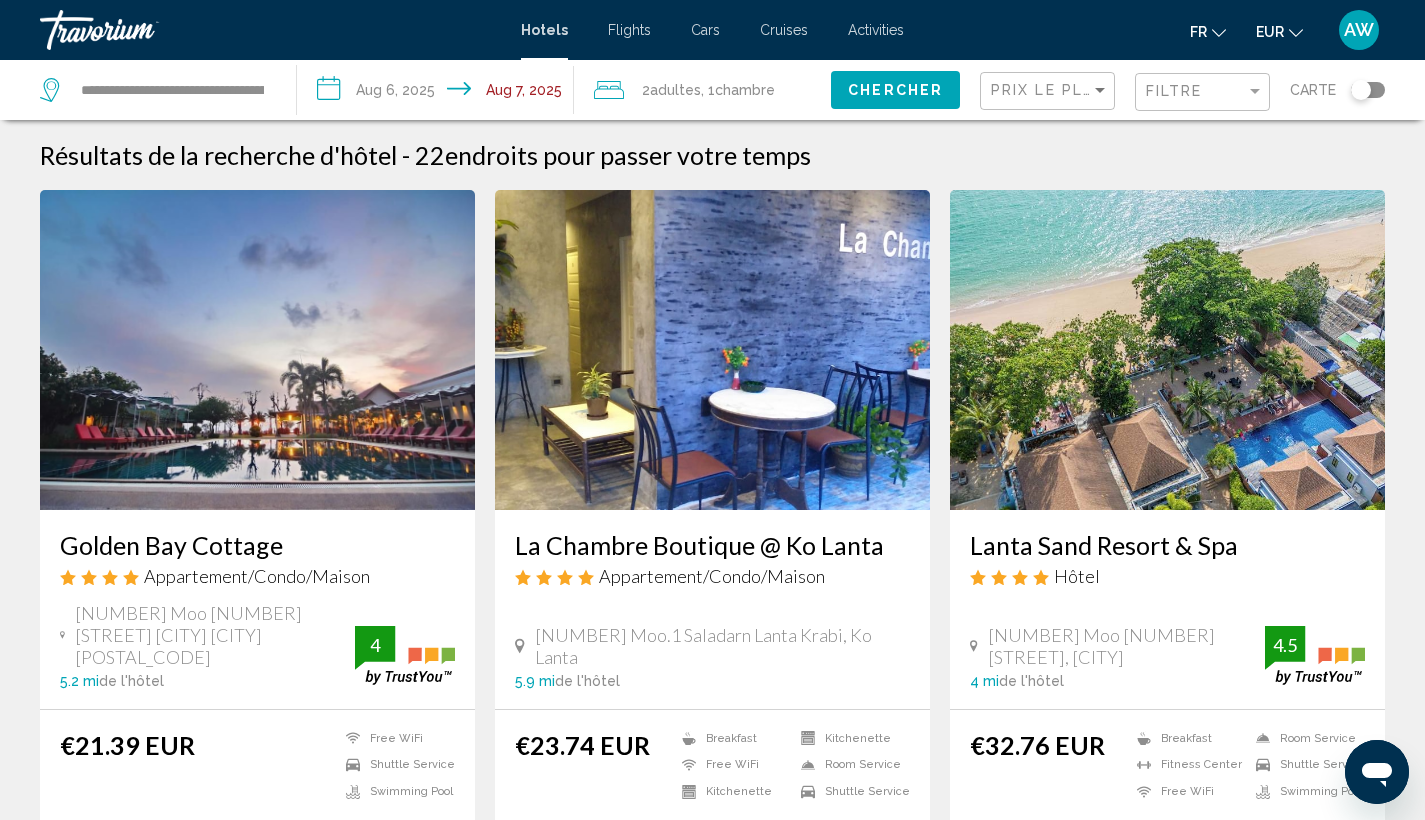 scroll, scrollTop: 0, scrollLeft: 0, axis: both 